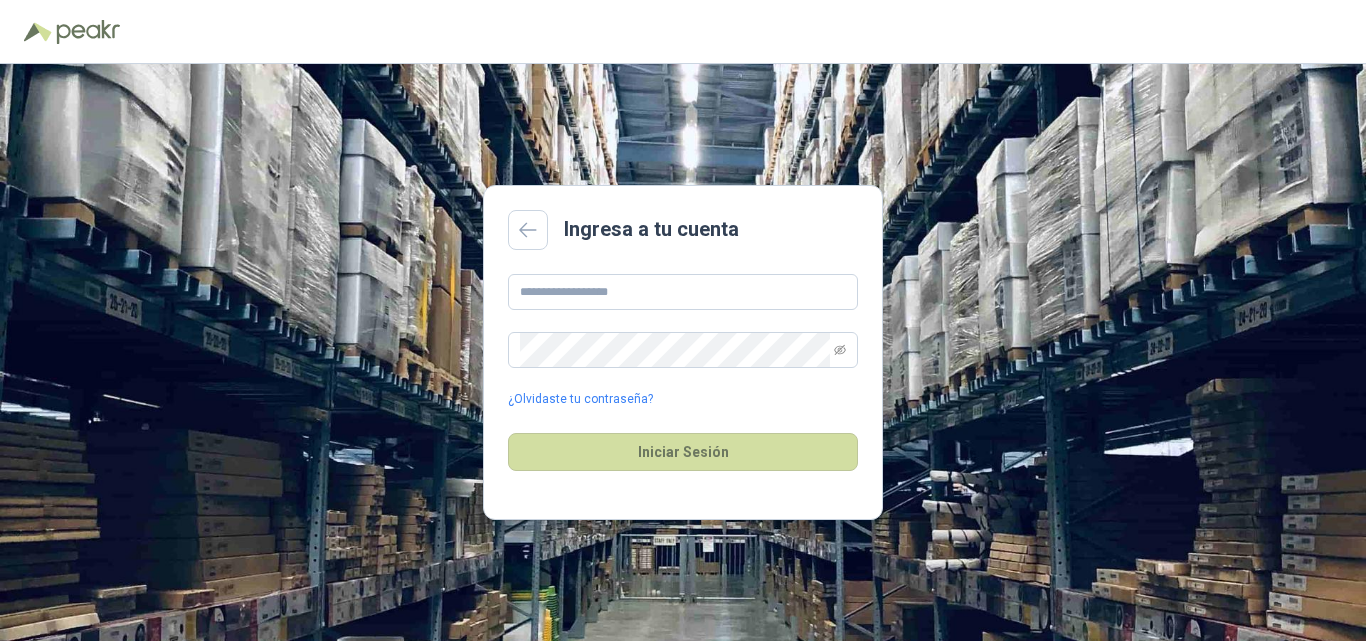 scroll, scrollTop: 0, scrollLeft: 0, axis: both 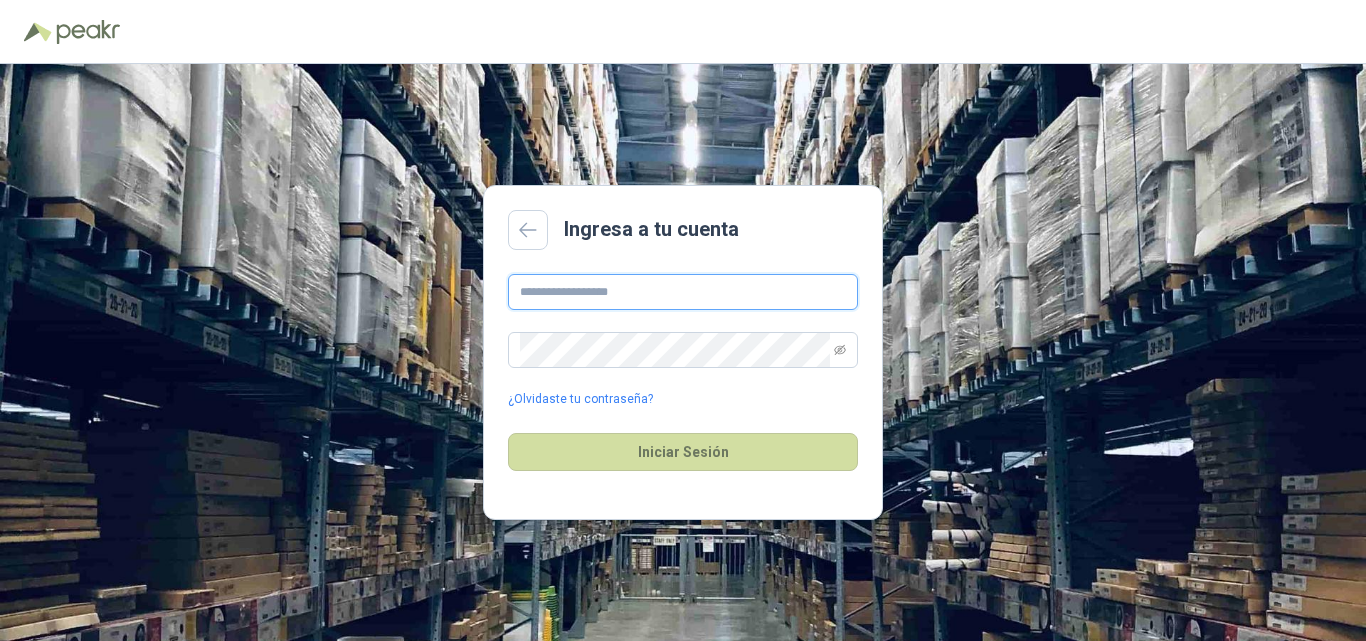 click at bounding box center (683, 292) 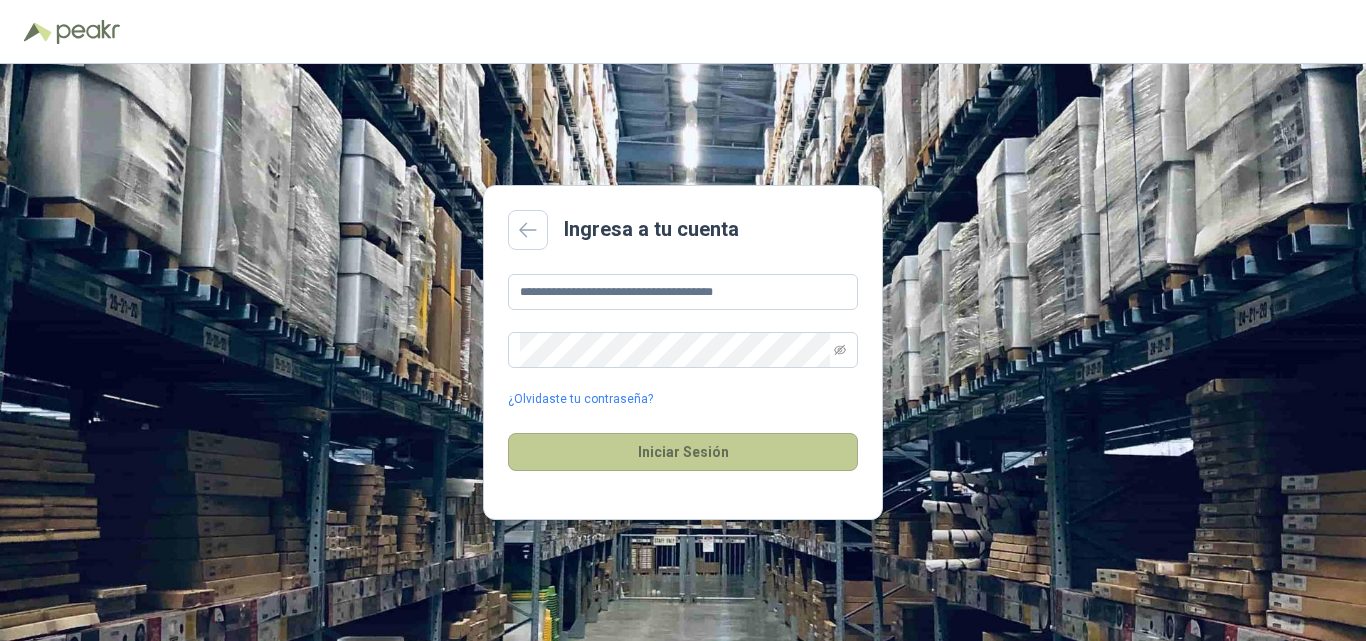 click on "Iniciar Sesión" at bounding box center (683, 452) 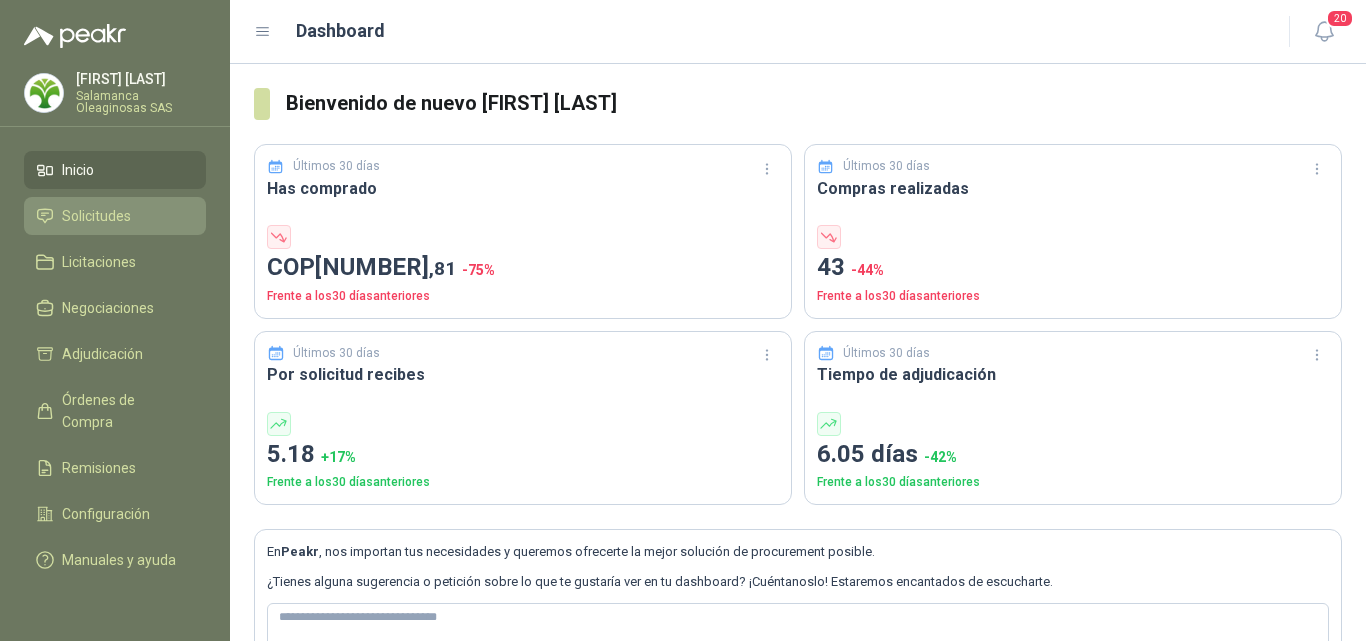 click on "Solicitudes" at bounding box center (96, 216) 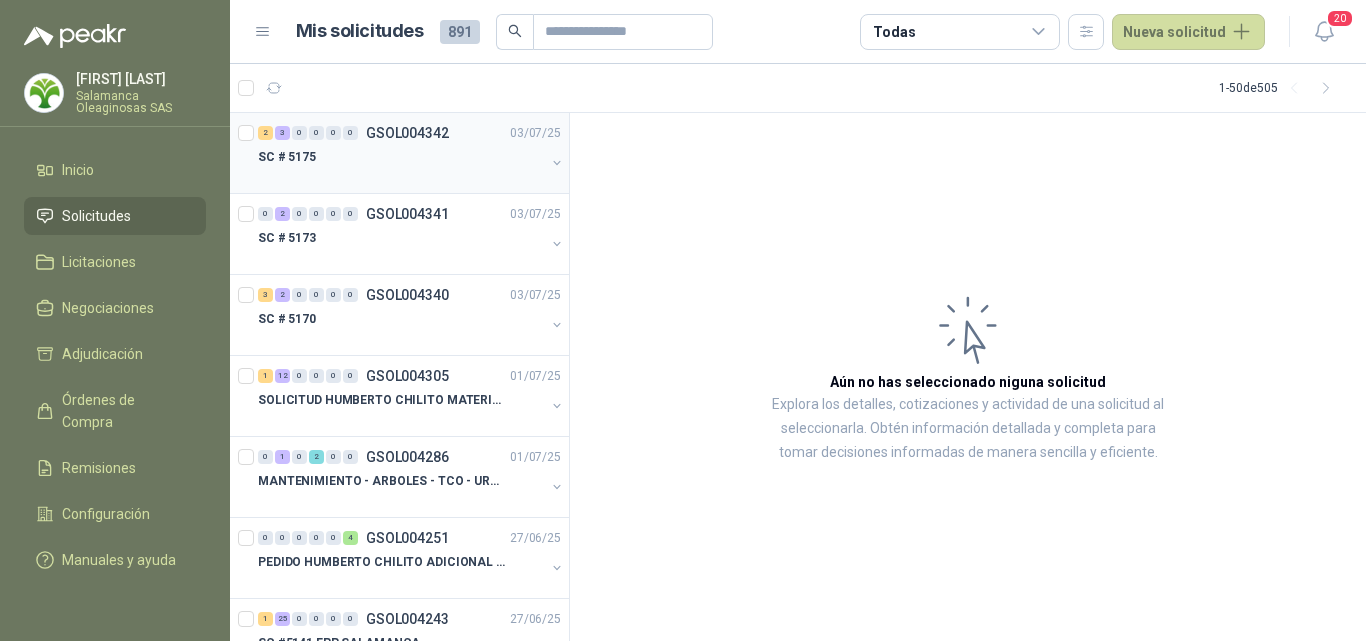 click on "SC # 5175" at bounding box center (401, 157) 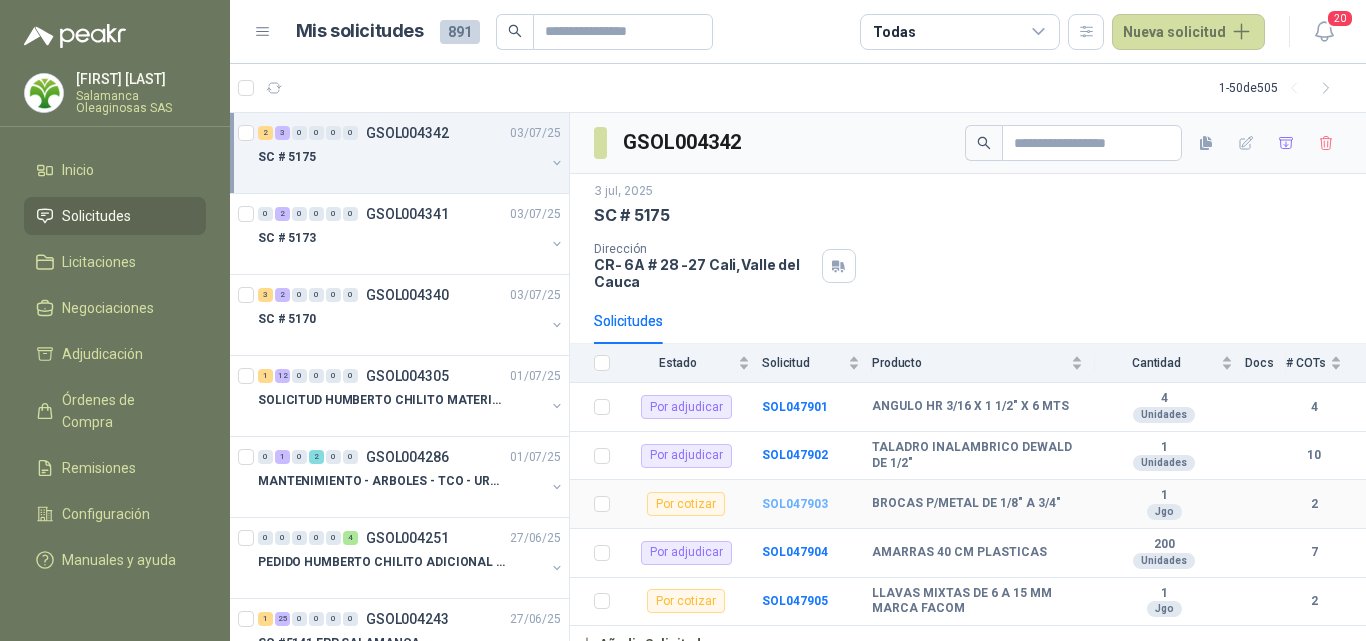 click on "SOL047903" at bounding box center [795, 504] 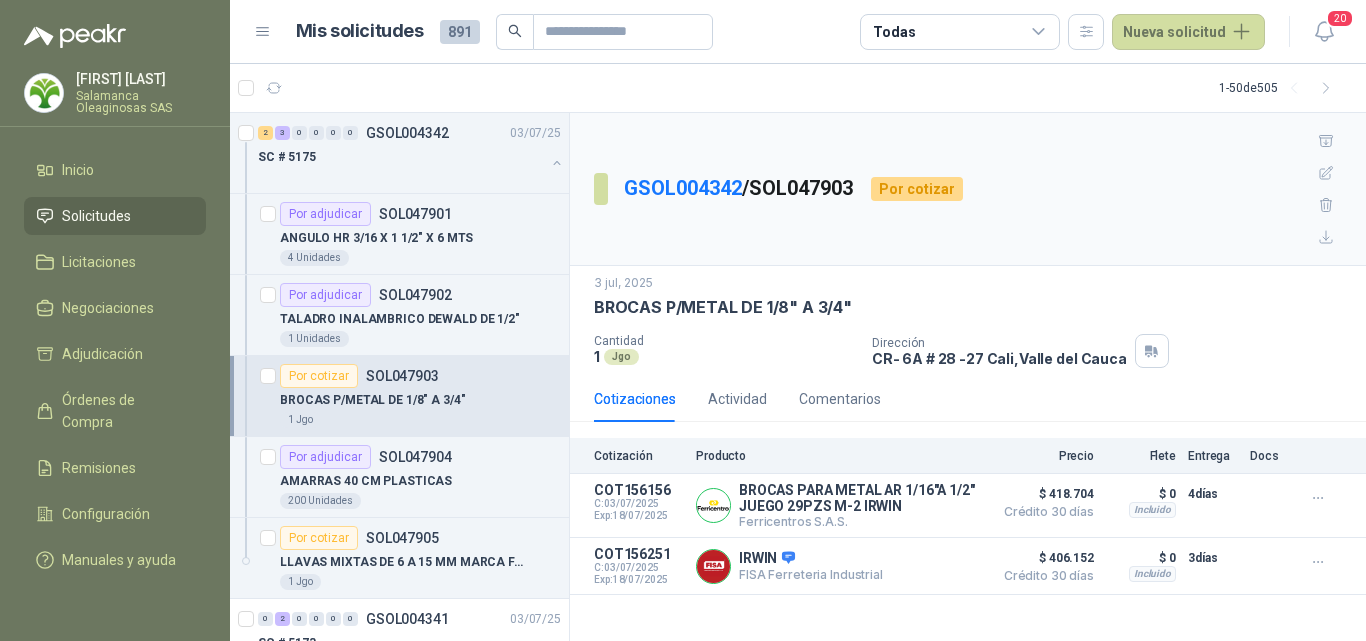 click on "1 - 50  de  505" at bounding box center [798, 88] 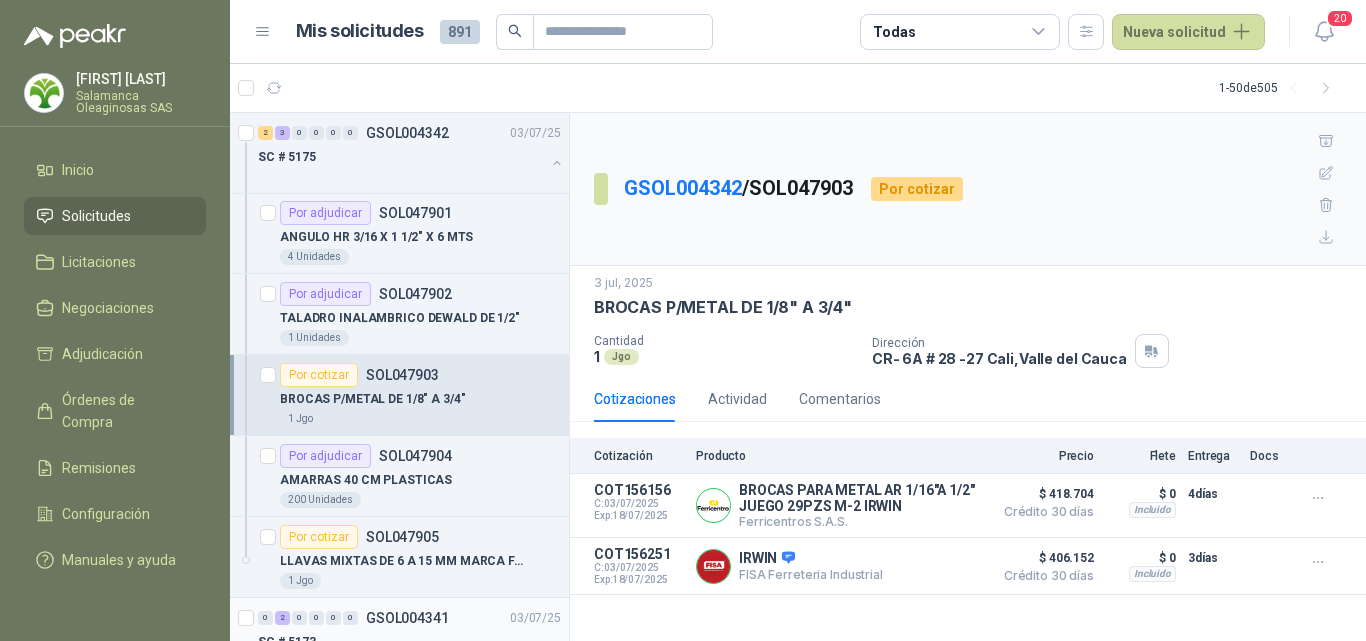 scroll, scrollTop: 0, scrollLeft: 0, axis: both 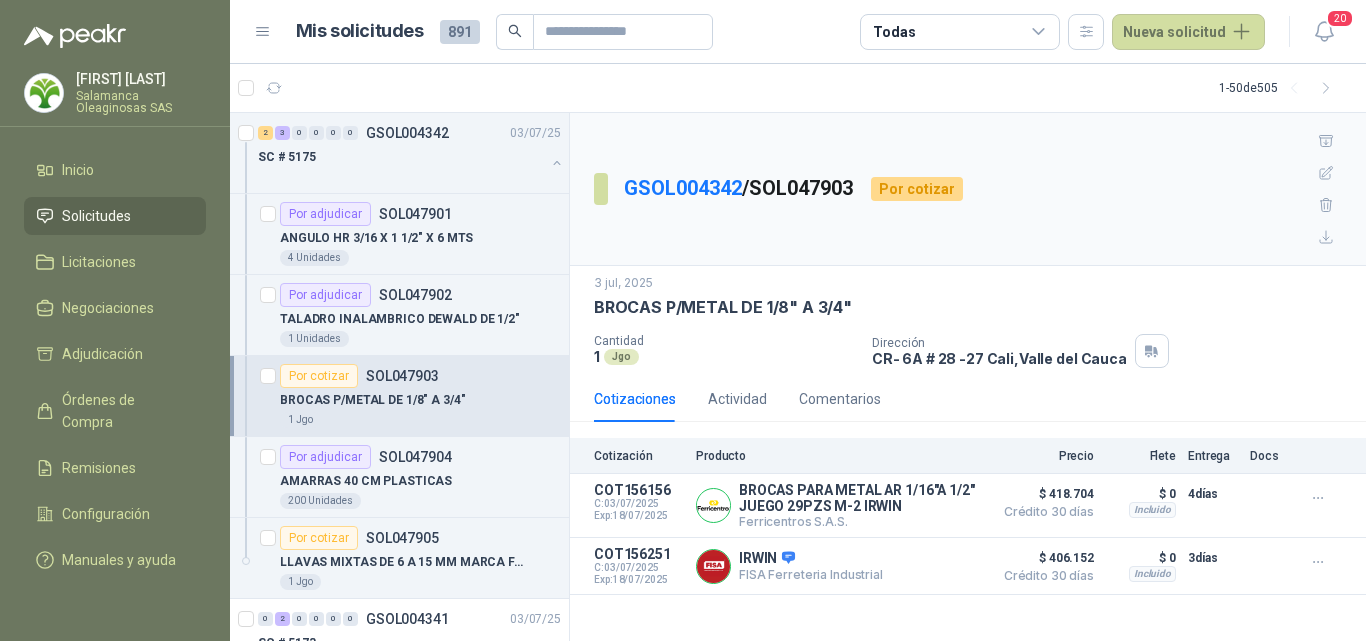 click on "Salamanca Oleaginosas SAS" at bounding box center (141, 102) 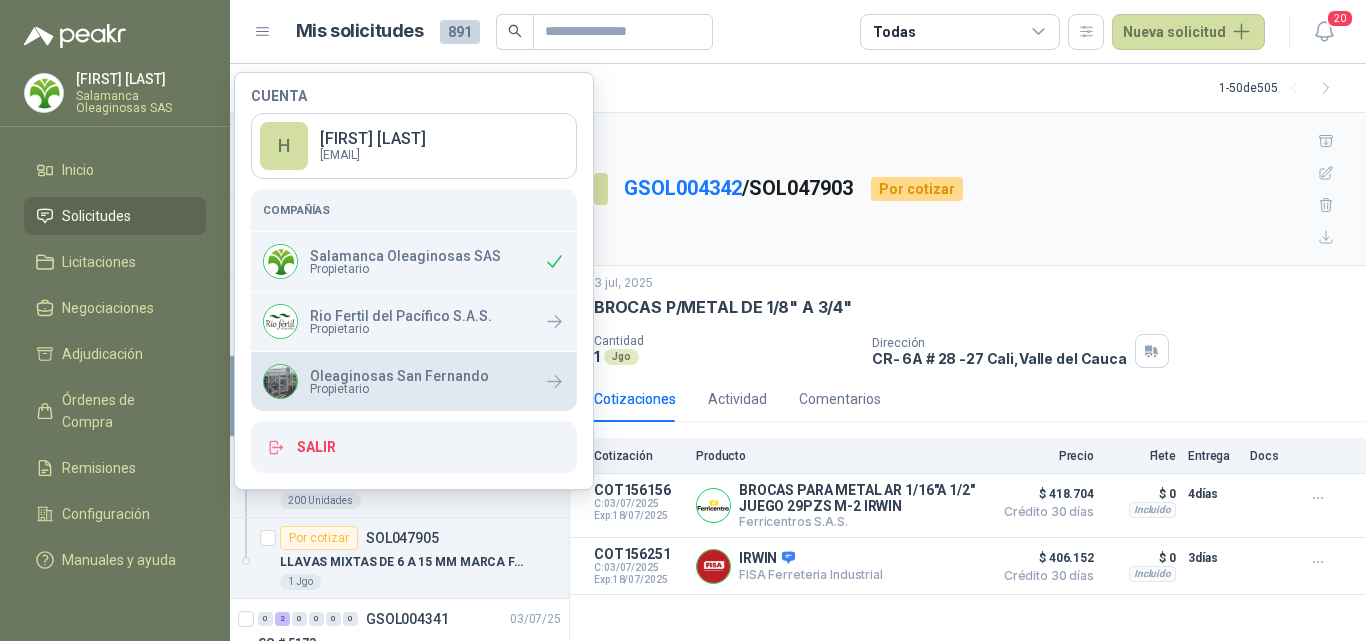 click on "Oleaginosas San Fernando" at bounding box center [399, 376] 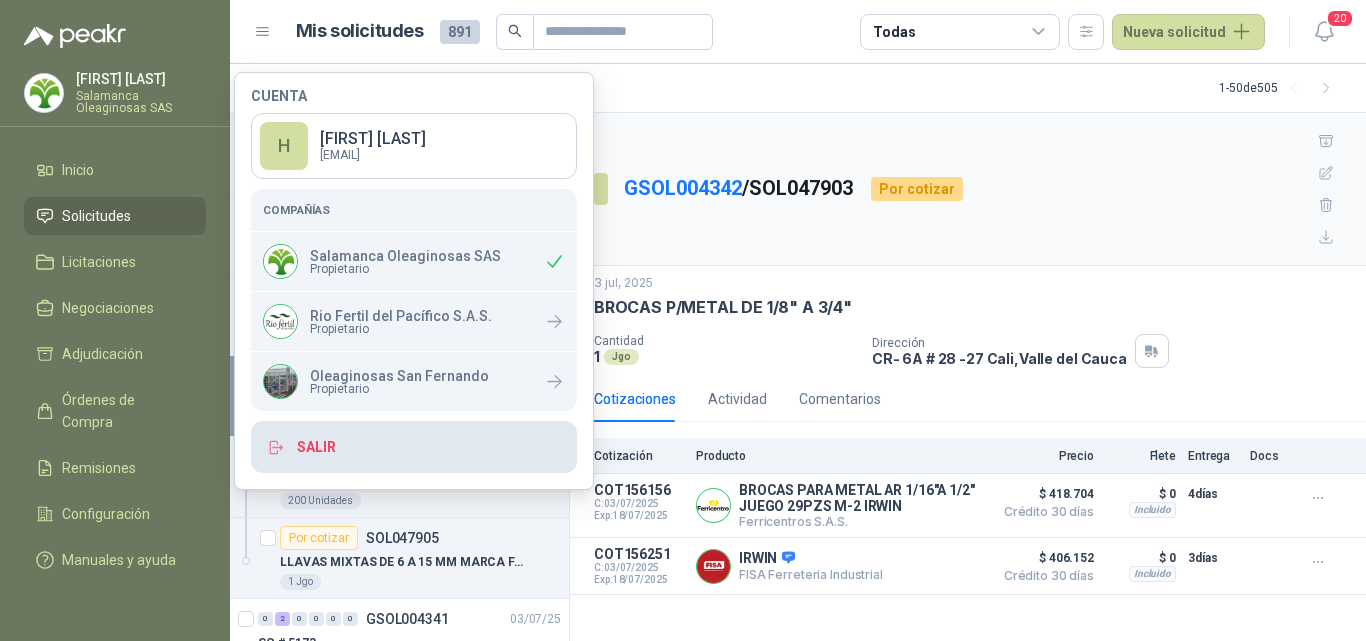 click on "Salir" at bounding box center (414, 447) 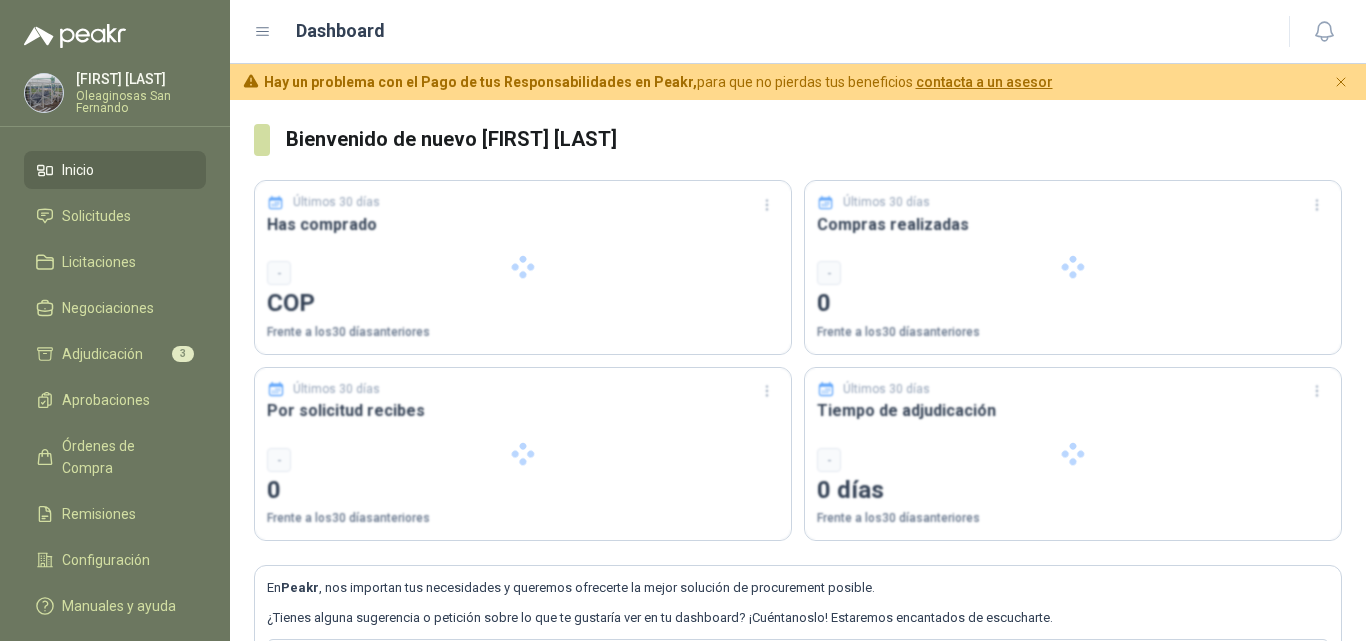 scroll, scrollTop: 0, scrollLeft: 0, axis: both 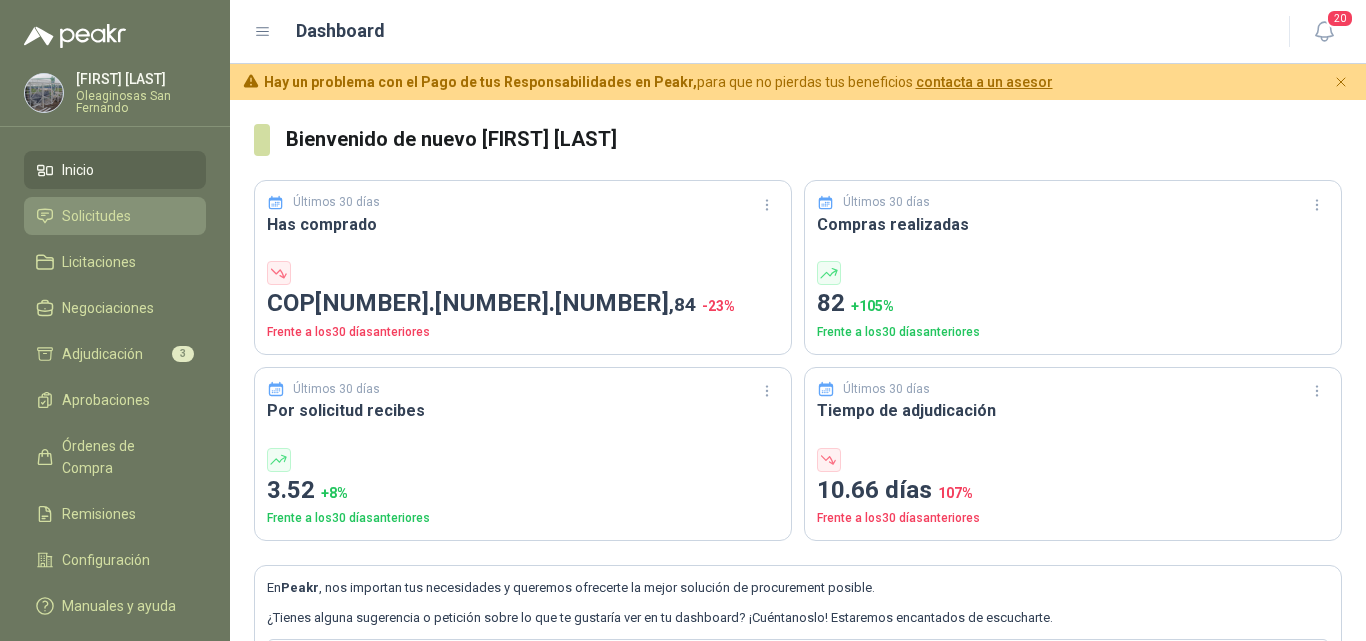 click on "Solicitudes" at bounding box center [96, 216] 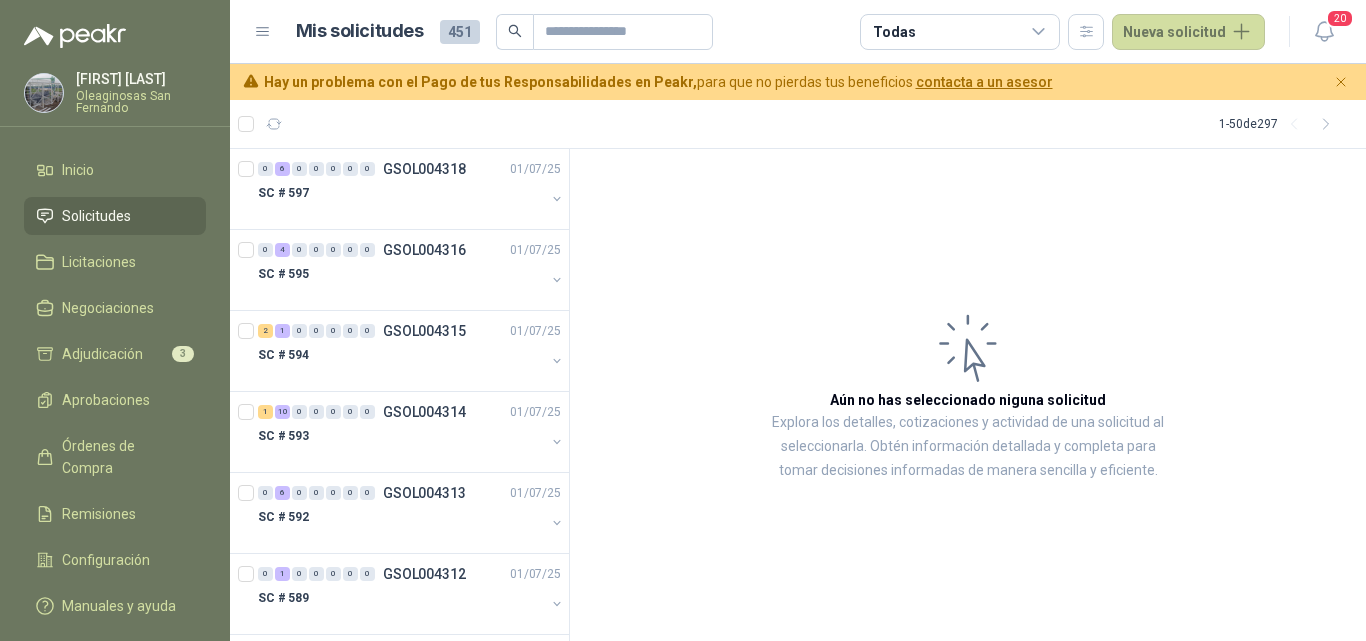 click on "[FIRST] [LAST]" at bounding box center [141, 79] 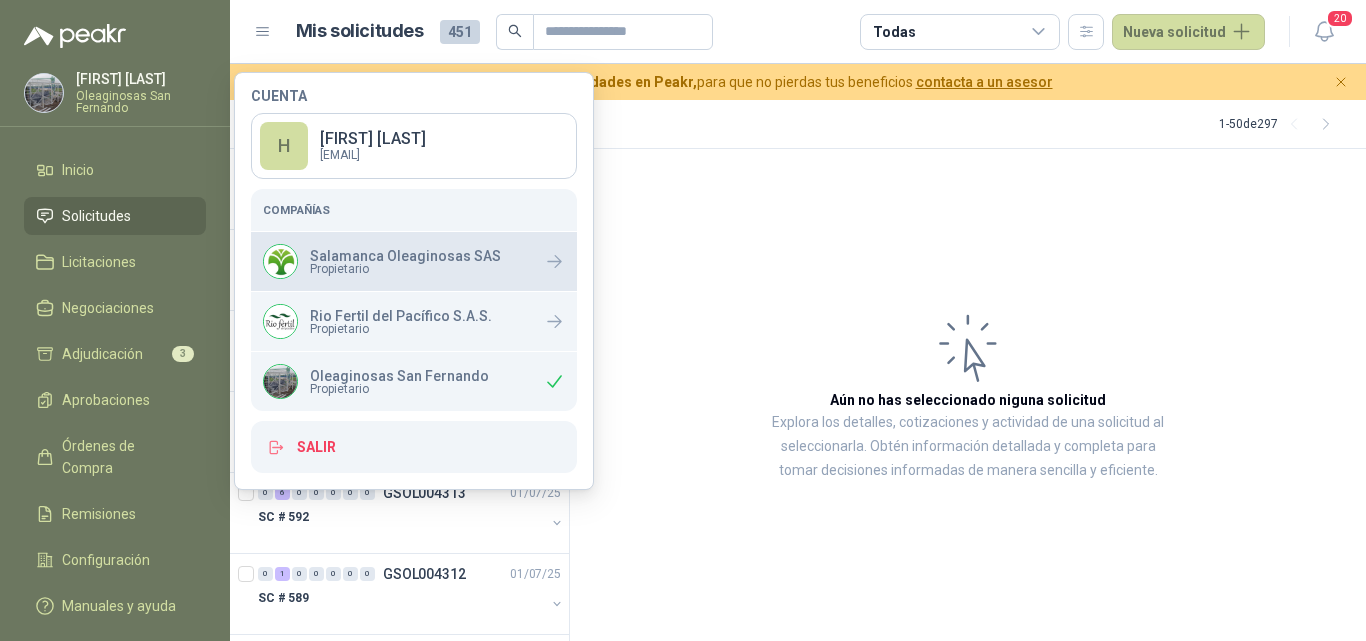 click on "Salamanca Oleaginosas SAS" at bounding box center [405, 256] 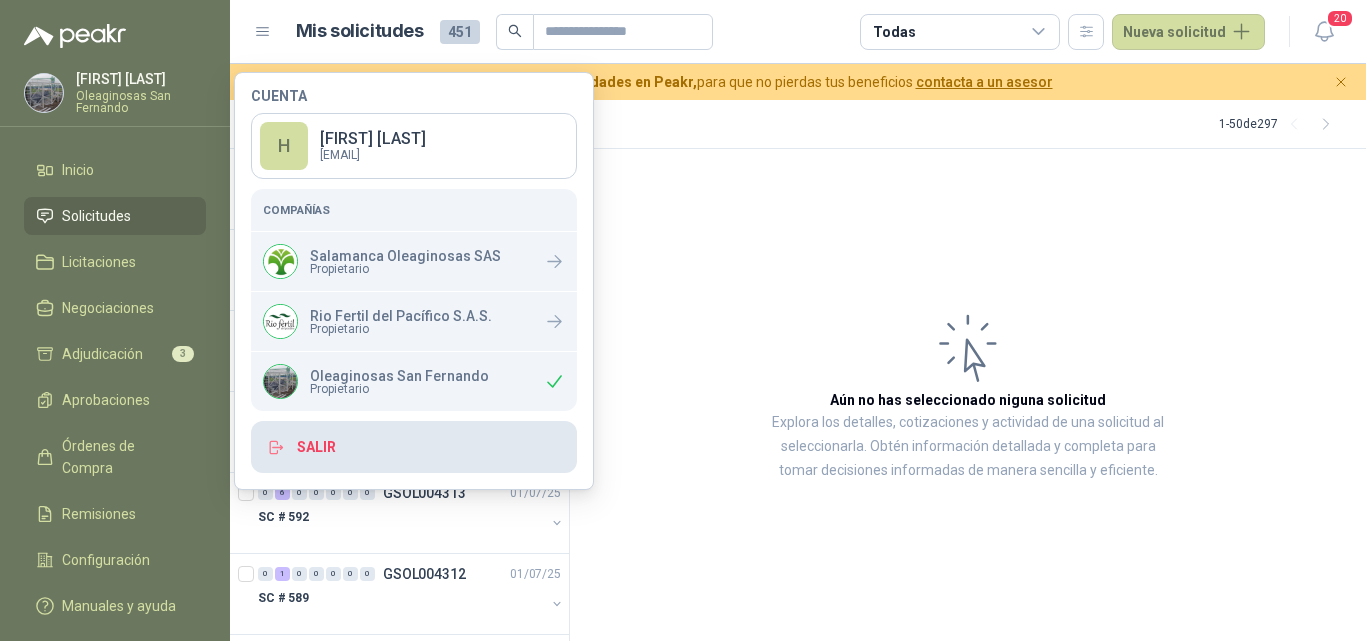 click on "Salir" at bounding box center (414, 447) 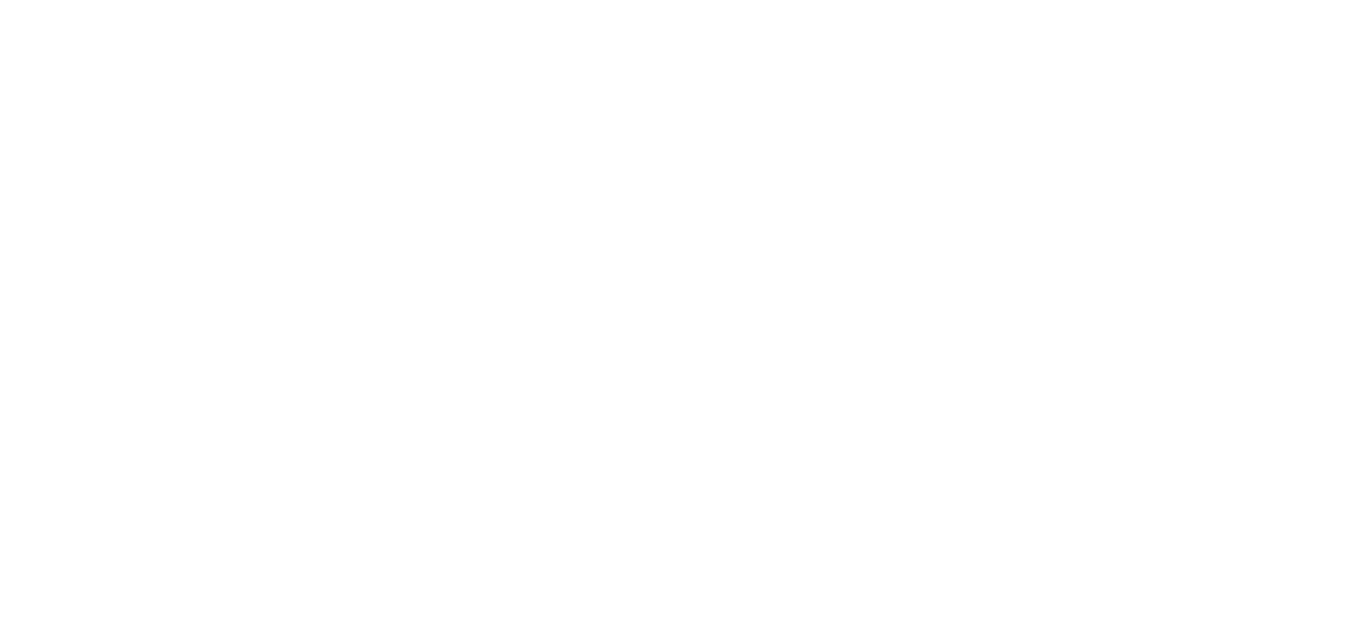 scroll, scrollTop: 0, scrollLeft: 0, axis: both 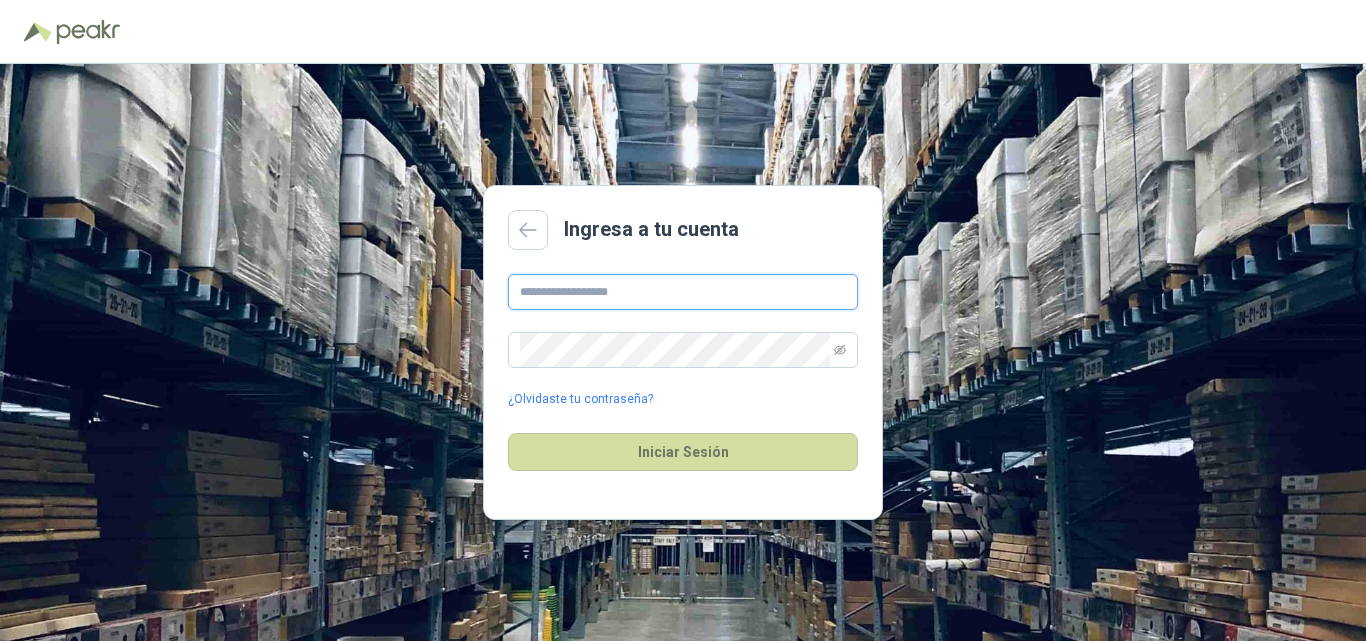 click at bounding box center (683, 292) 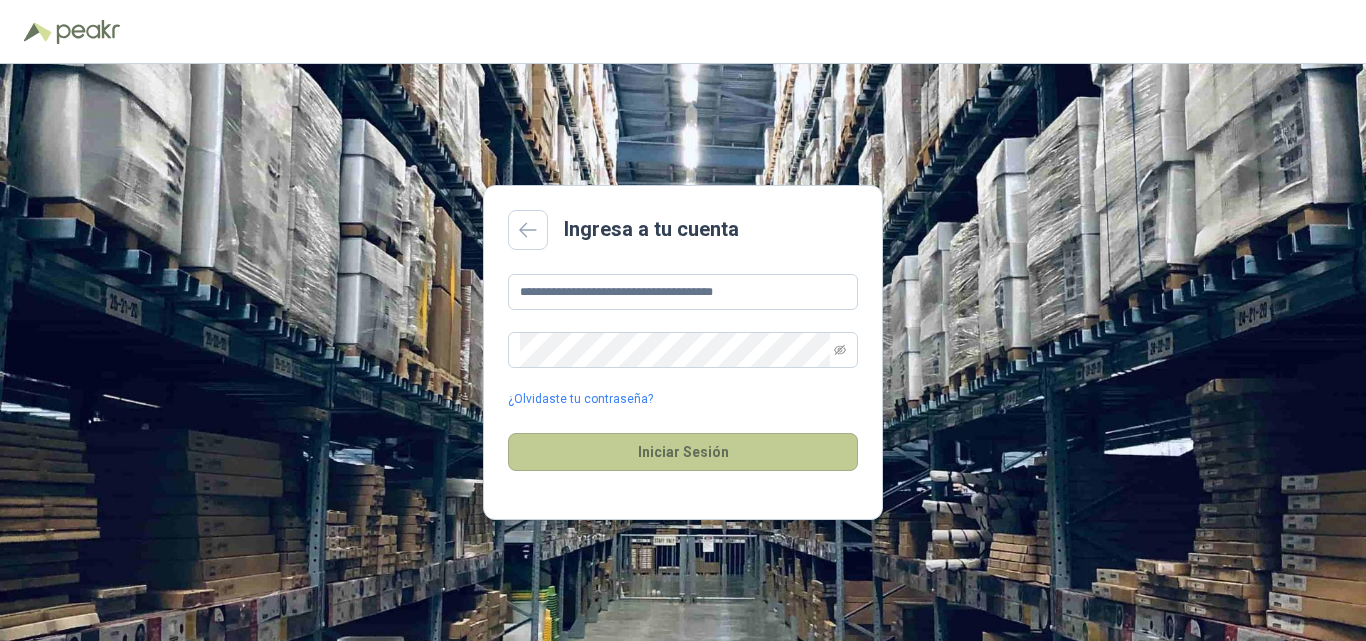 click on "Iniciar Sesión" at bounding box center (683, 452) 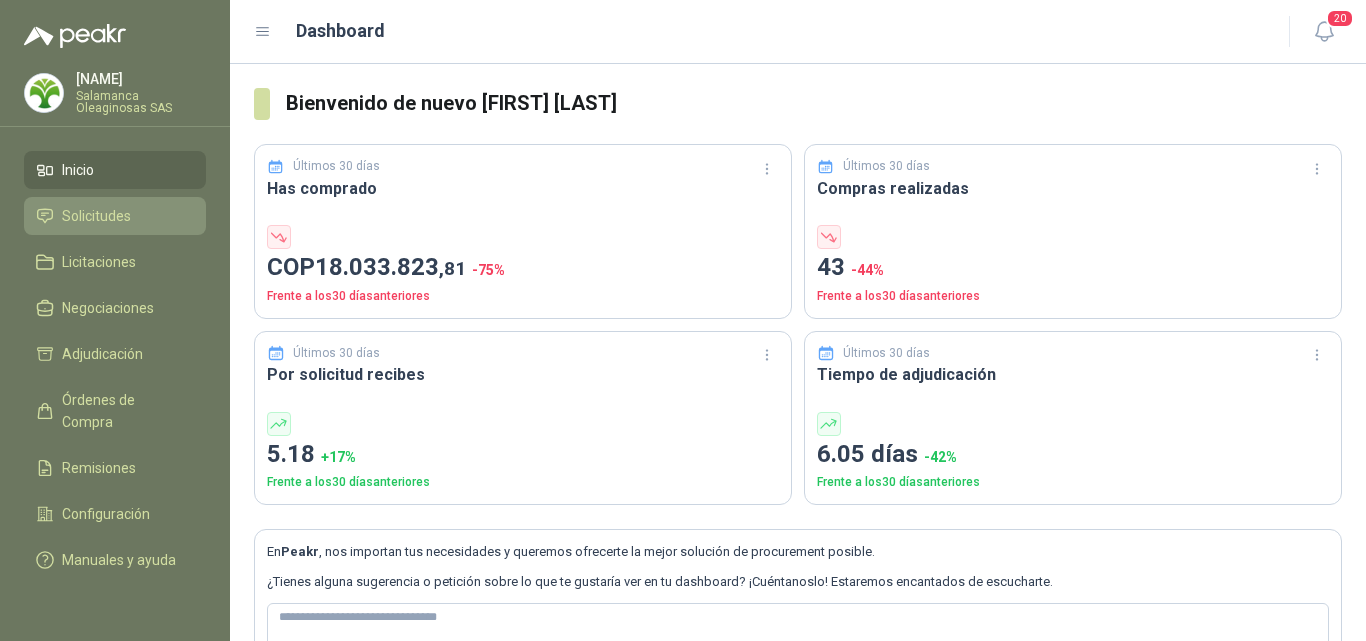 click on "Solicitudes" at bounding box center (96, 216) 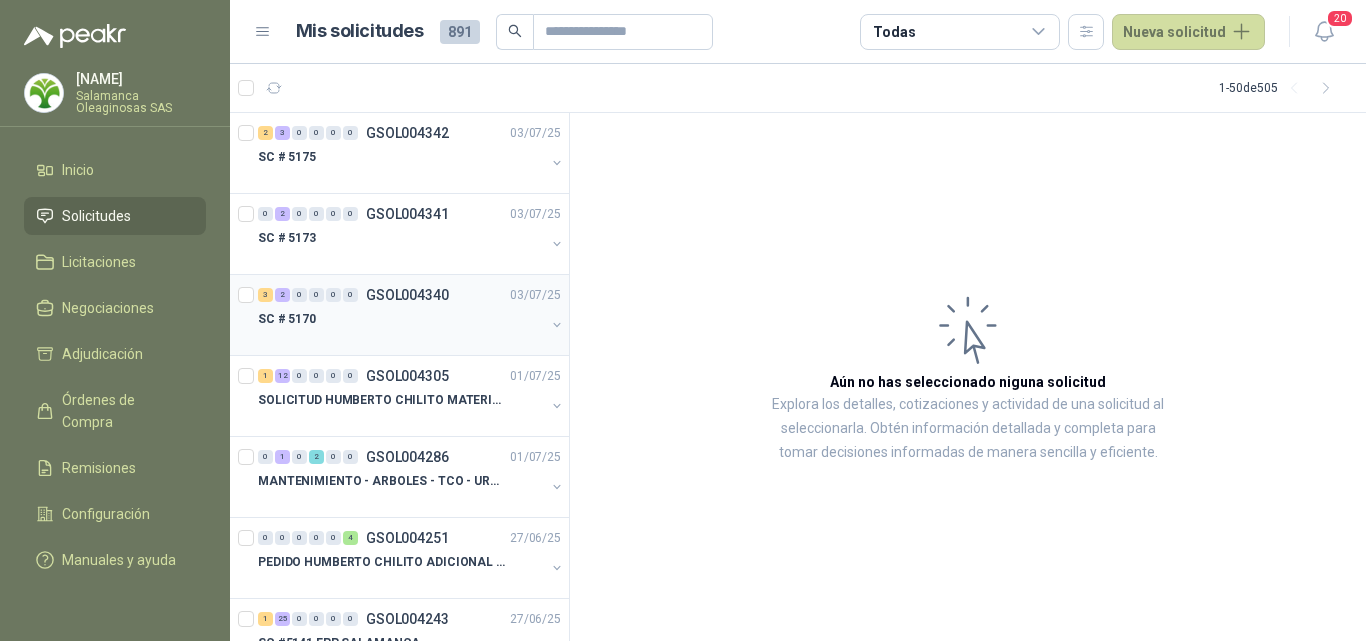 click on "SC # 5170" at bounding box center (401, 319) 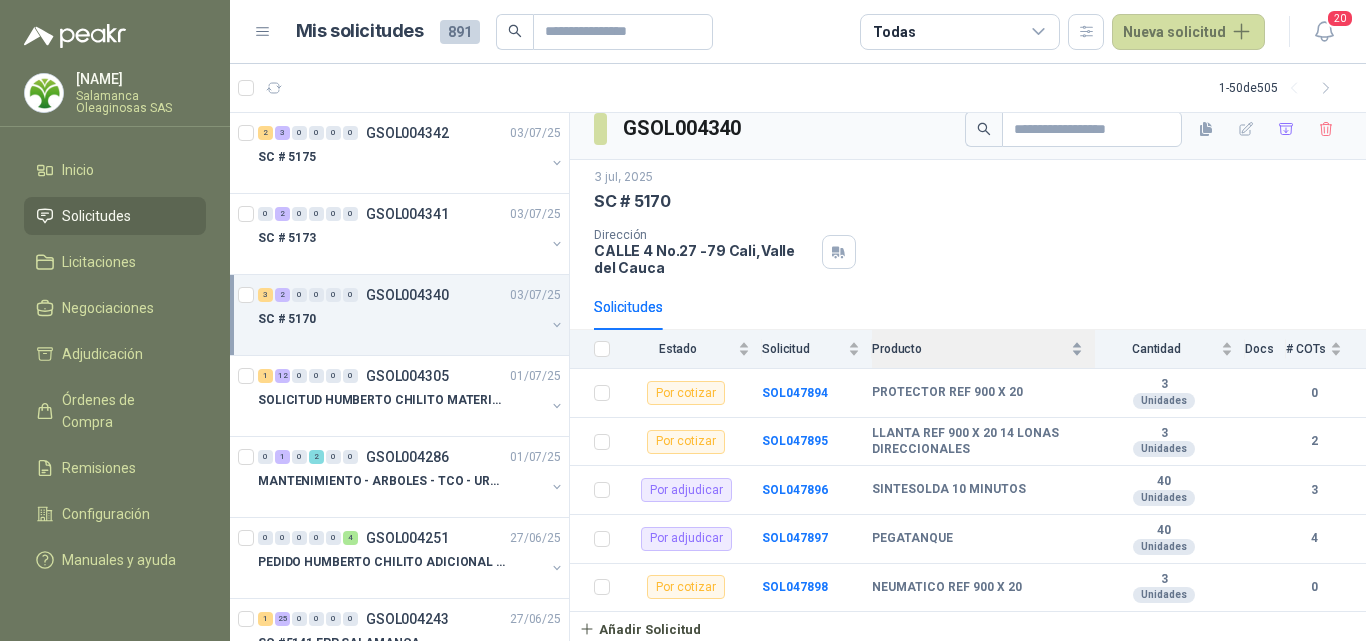 scroll, scrollTop: 18, scrollLeft: 0, axis: vertical 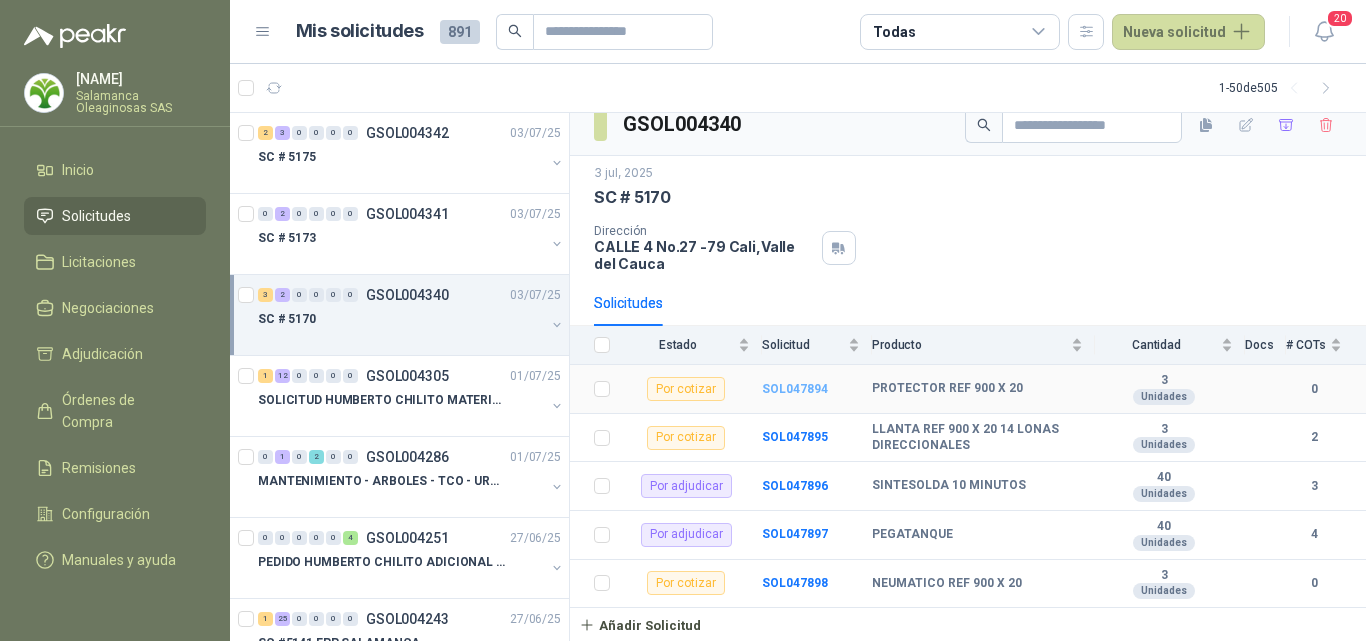 click on "SOL047894" at bounding box center [795, 389] 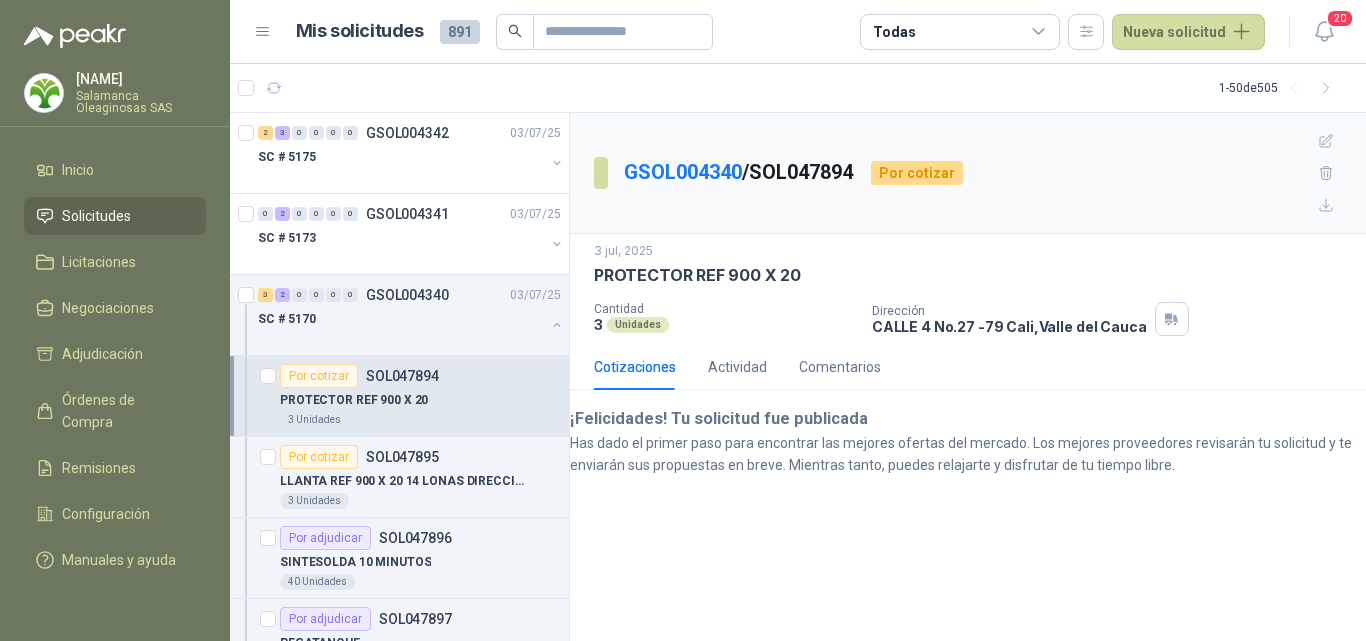 click on "Mis solicitudes 891 Todas Nueva solicitud" at bounding box center (781, 32) 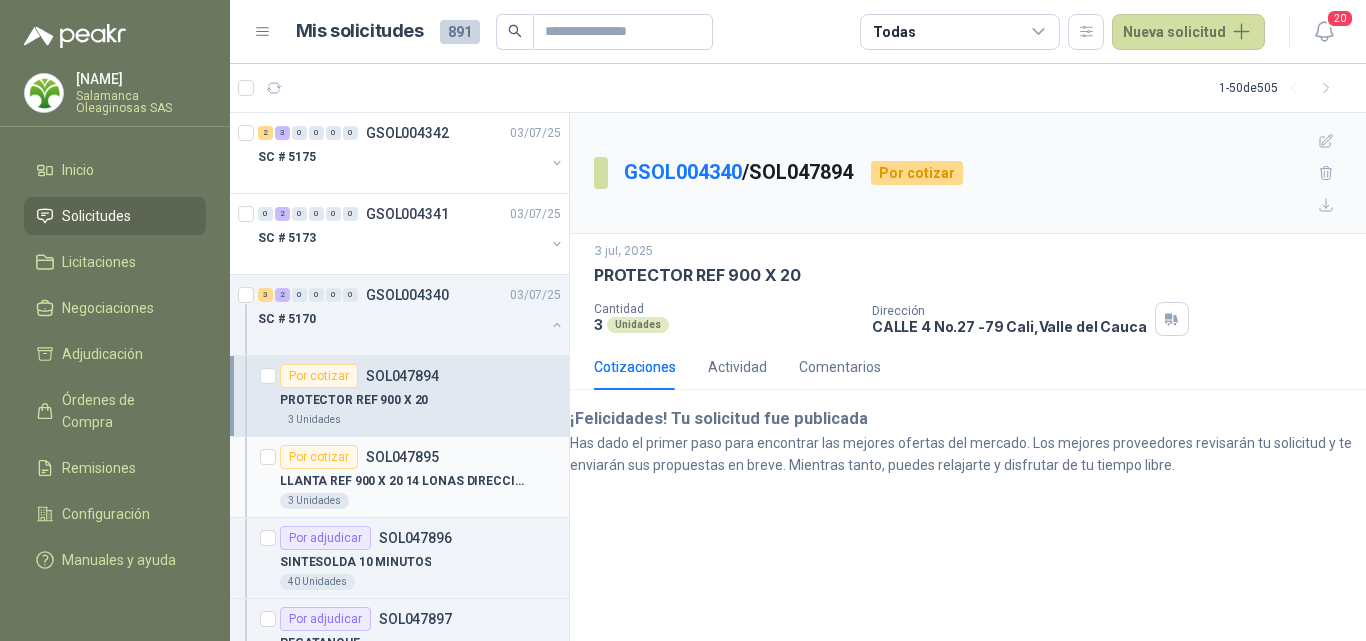 click on "LLANTA REF 900 X 20   14 LONAS DIRECCIONALES" at bounding box center (404, 481) 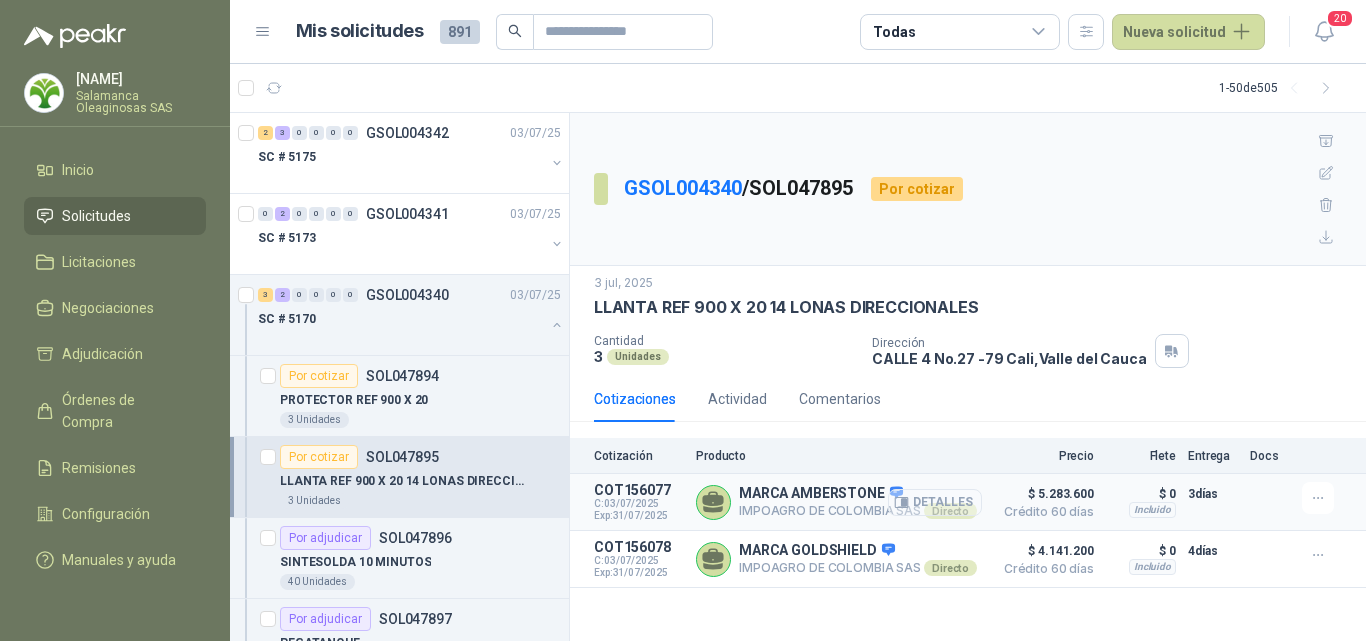 click on "Detalles" at bounding box center (935, 502) 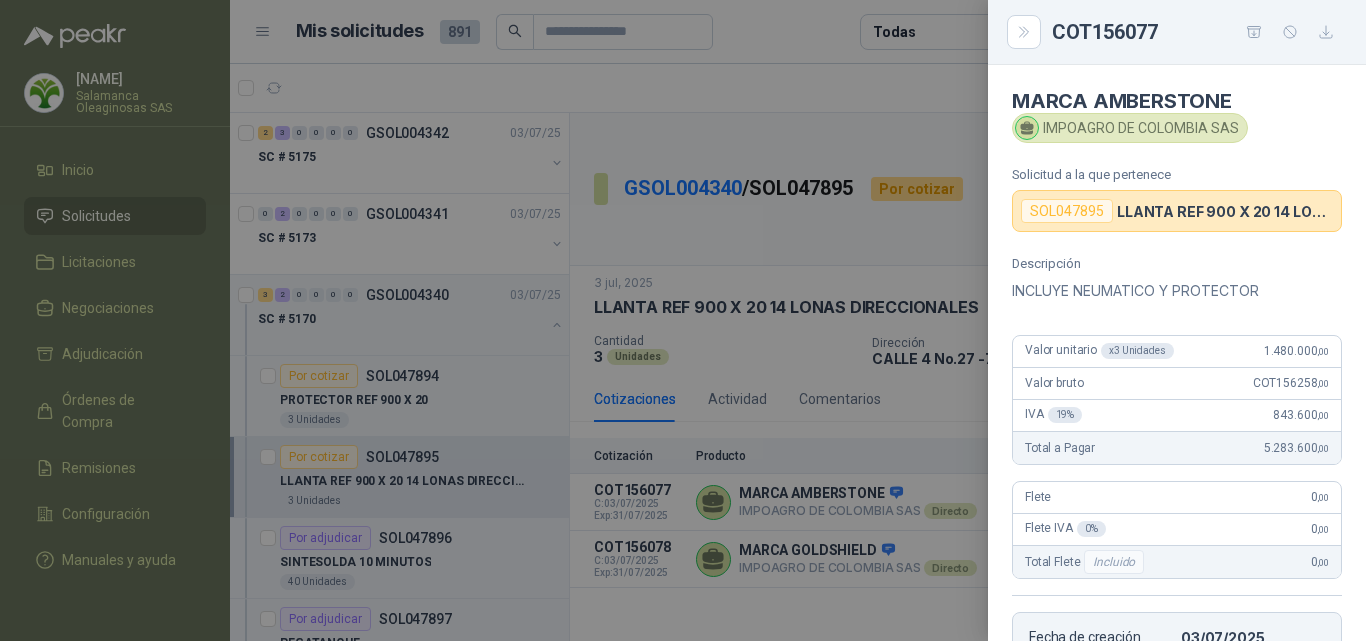 click on "COT156077" at bounding box center (1197, 32) 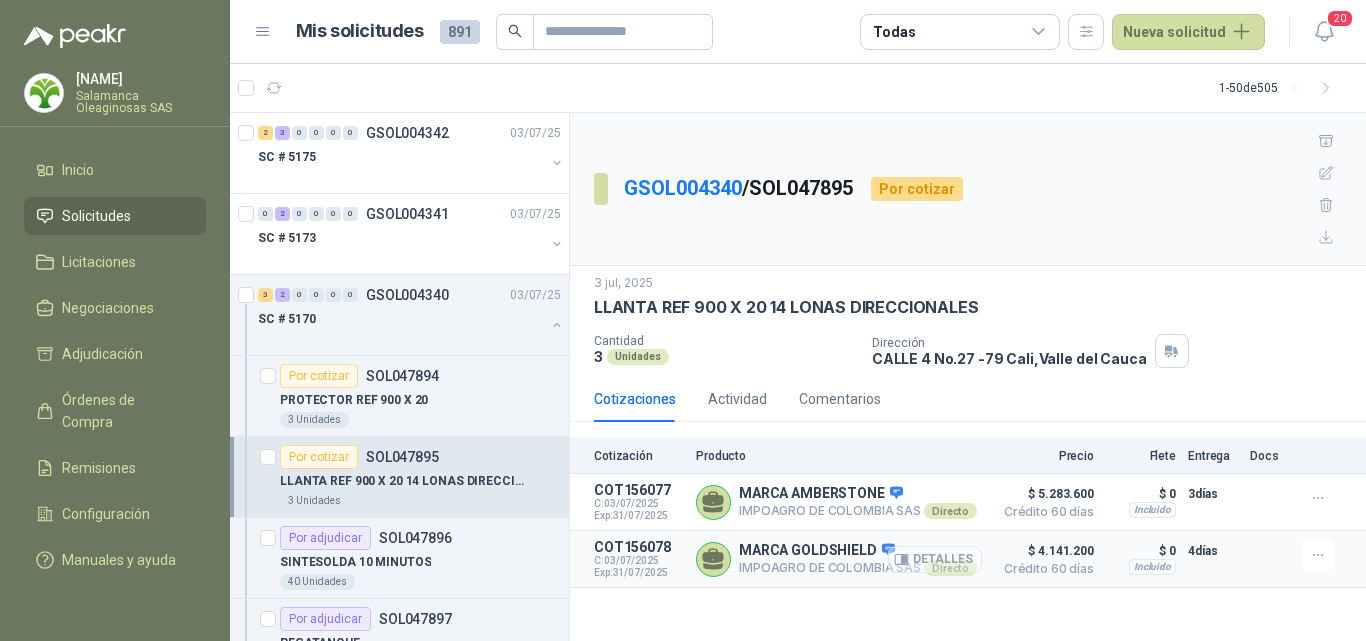 click on "Detalles" at bounding box center [0, 0] 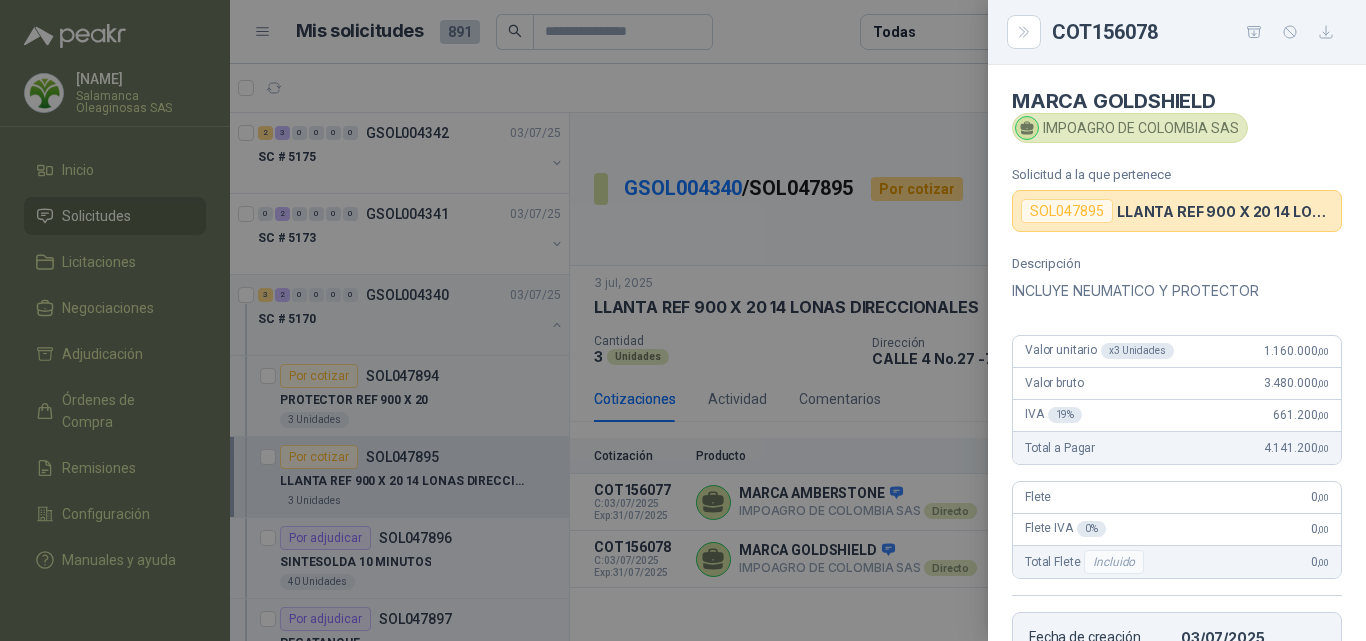 click at bounding box center (683, 320) 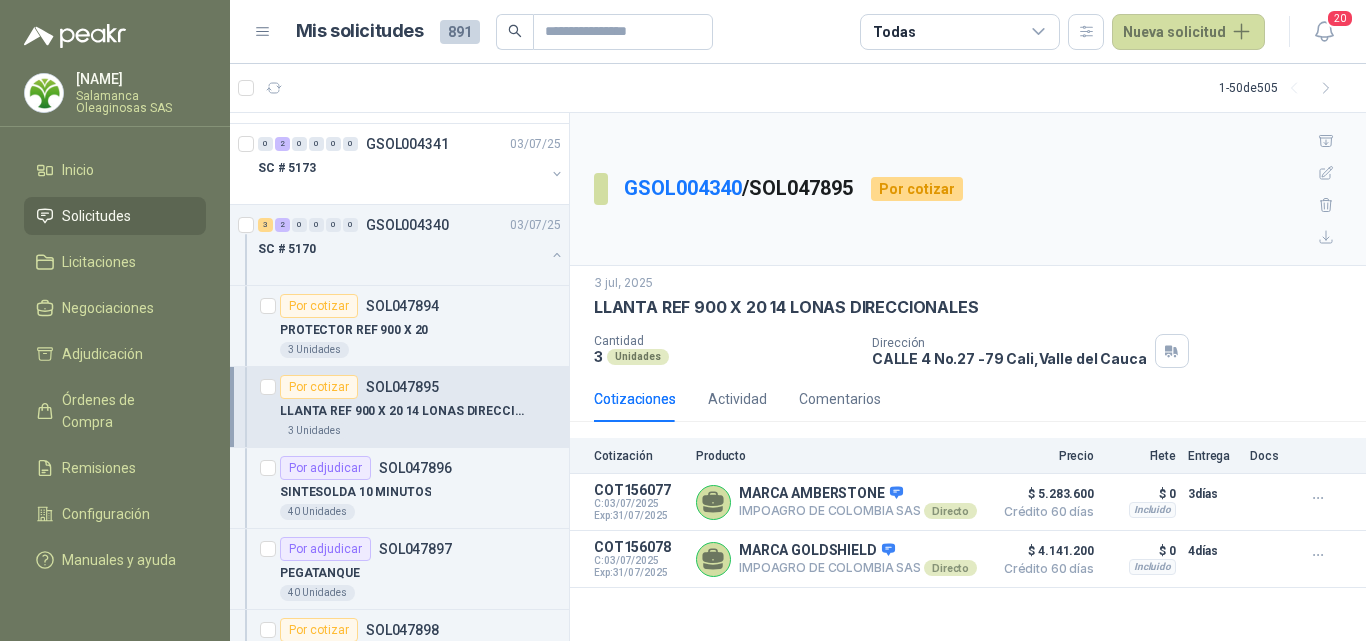 scroll, scrollTop: 100, scrollLeft: 0, axis: vertical 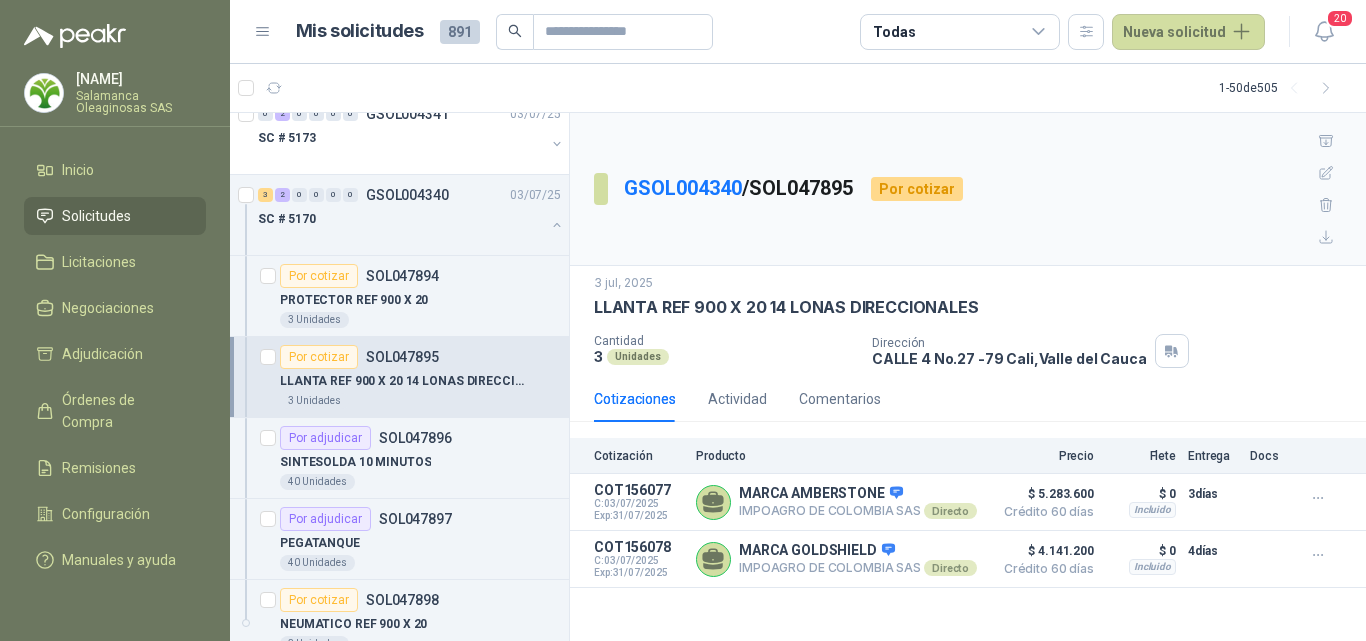 click on "SINTESOLDA 10 MINUTOS" at bounding box center [420, 462] 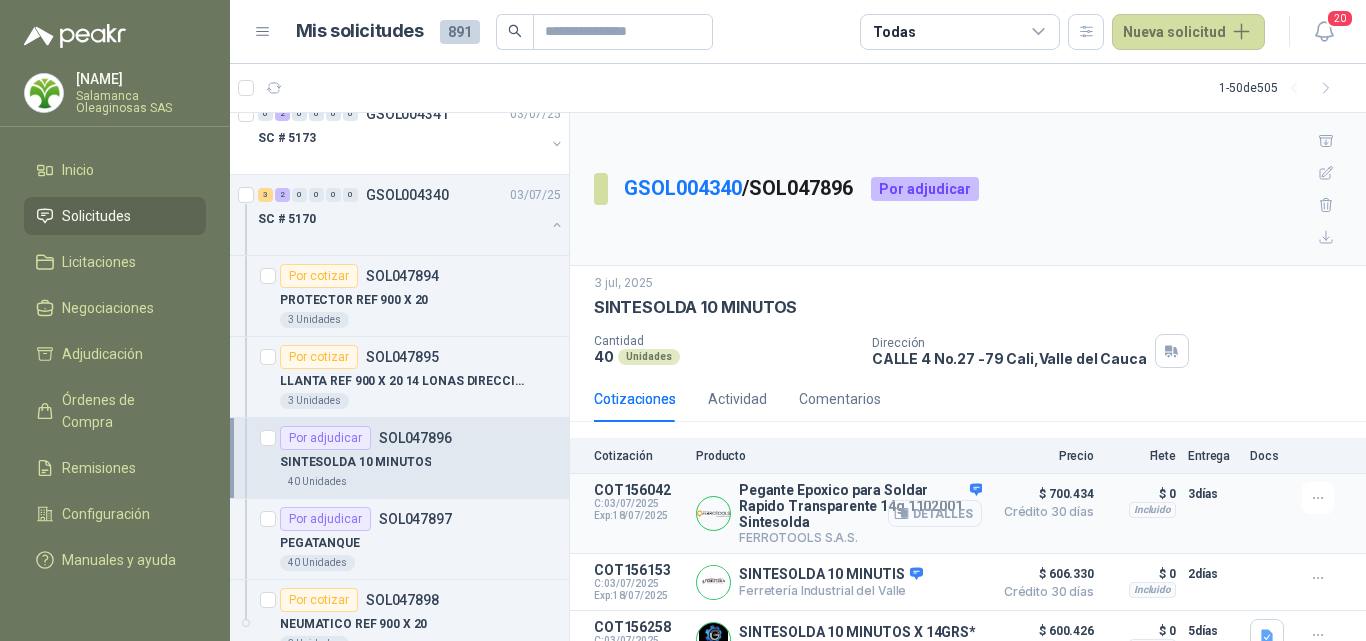click on "Detalles" at bounding box center [935, 513] 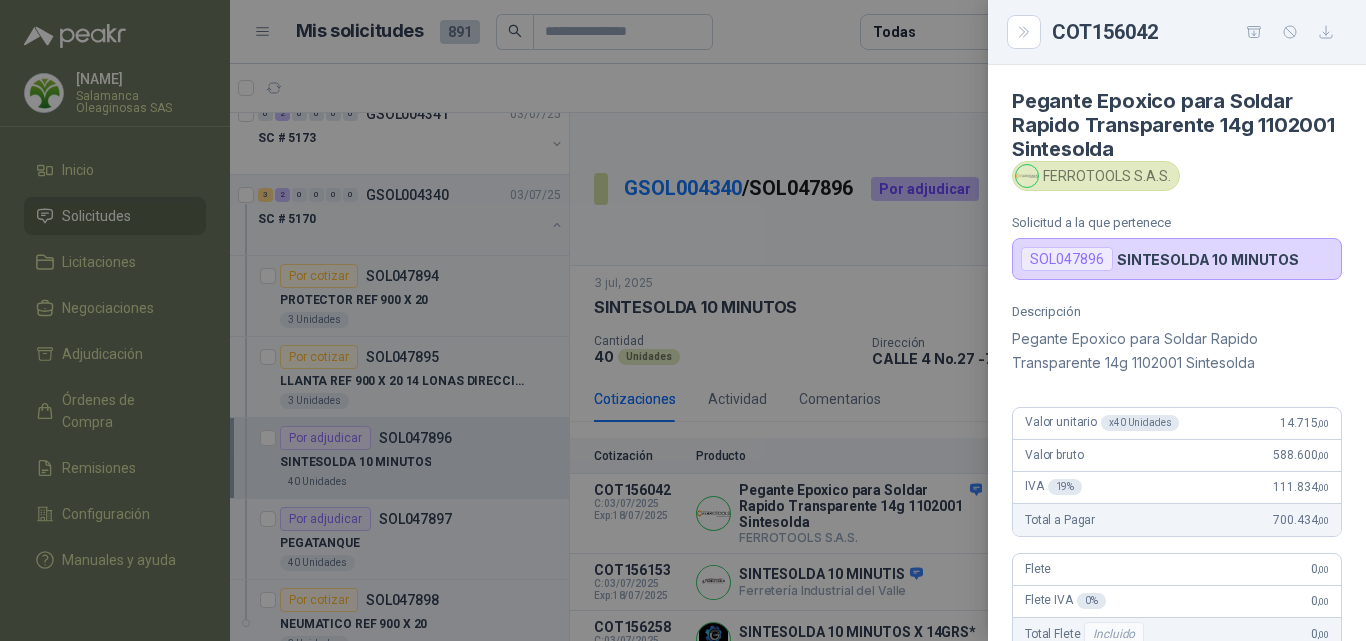 click at bounding box center [683, 320] 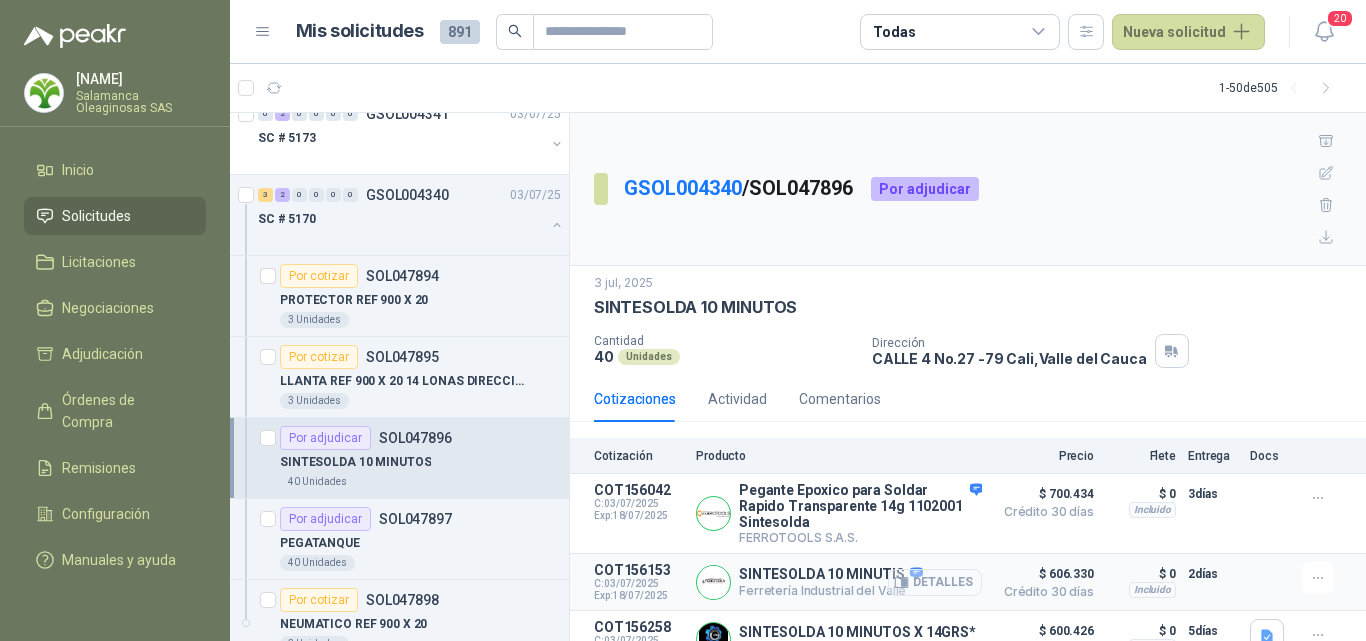 click on "Detalles" at bounding box center (0, 0) 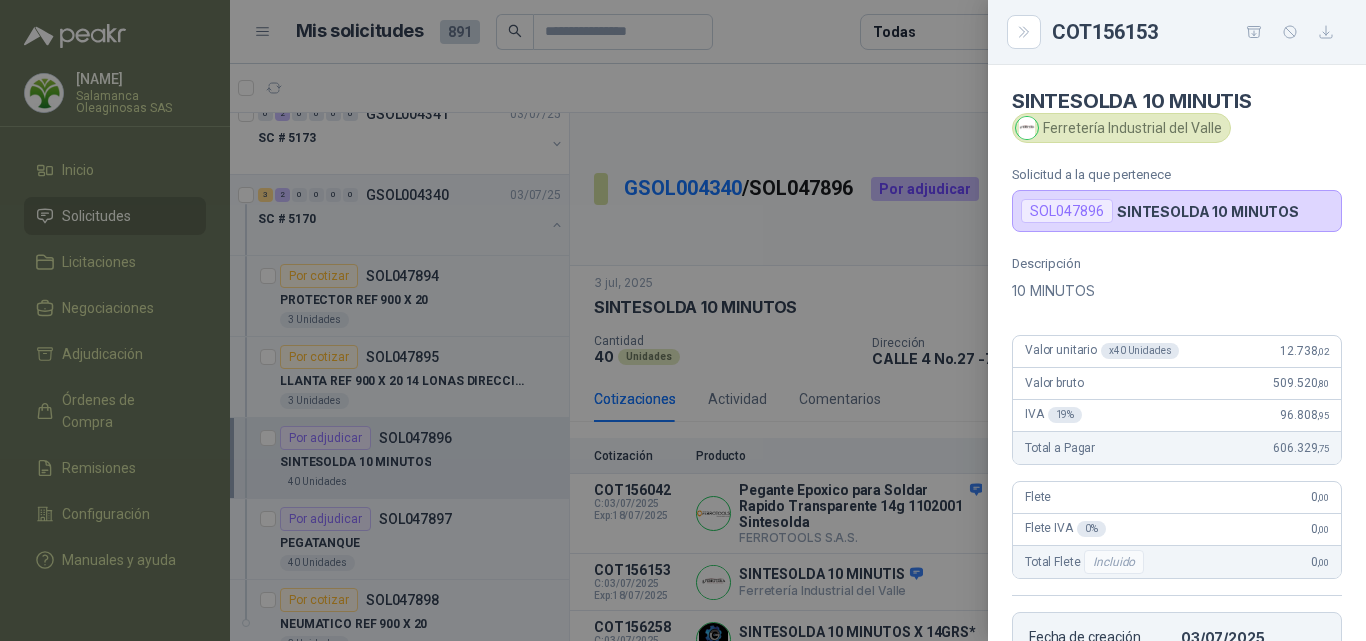 click at bounding box center [683, 320] 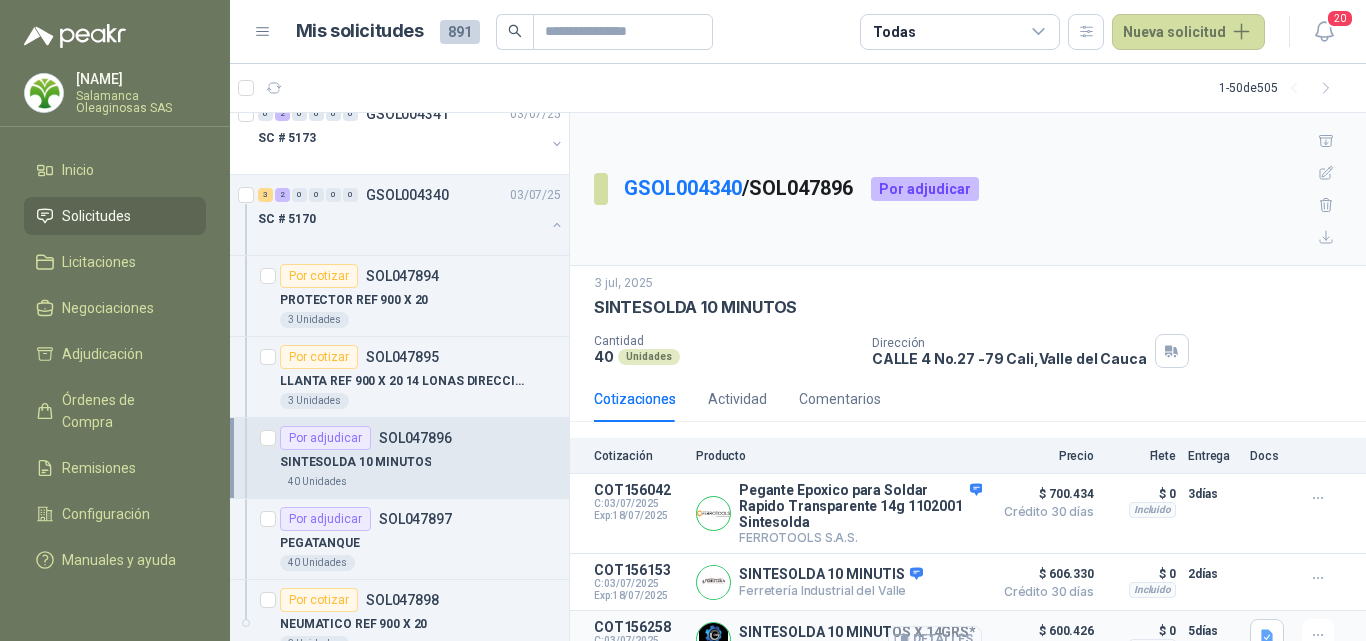 click on "Detalles" at bounding box center (0, 0) 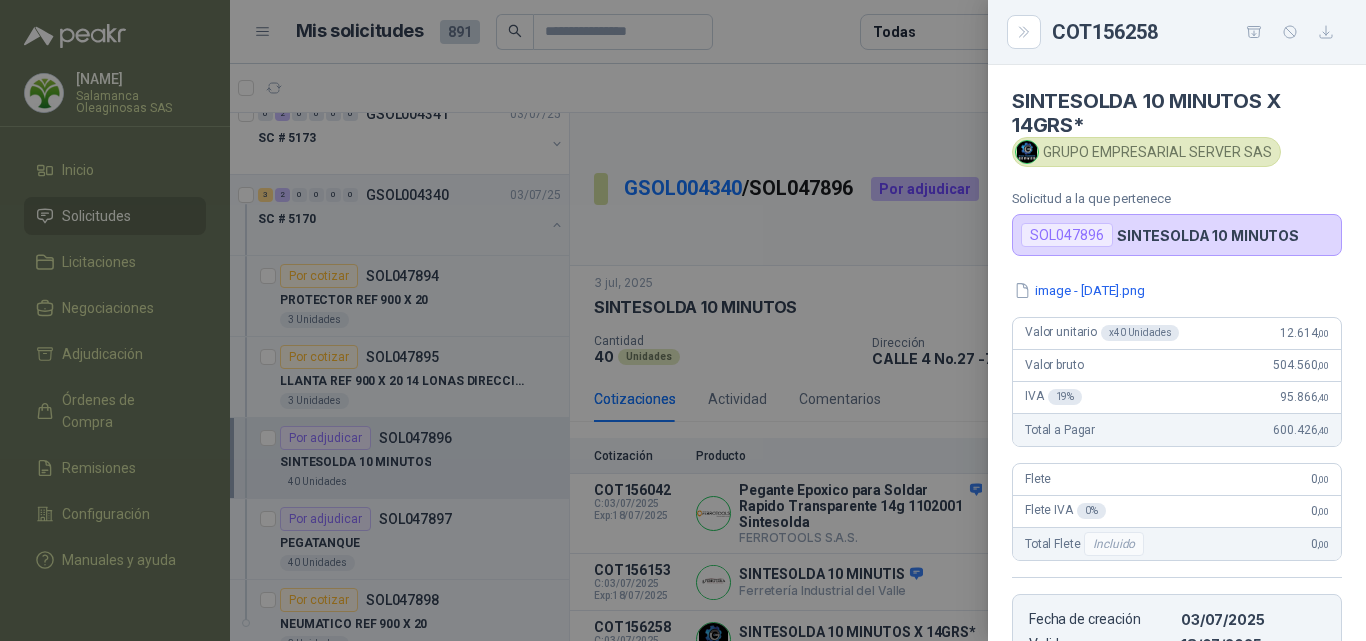 click at bounding box center (683, 320) 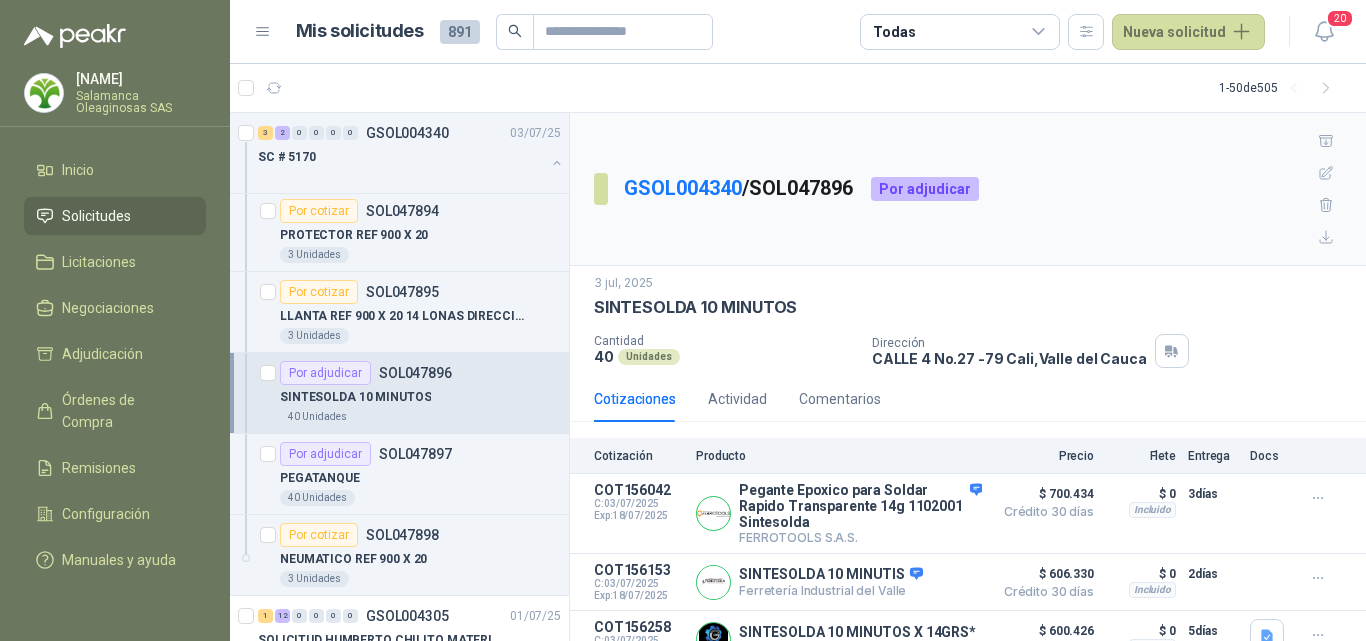 scroll, scrollTop: 200, scrollLeft: 0, axis: vertical 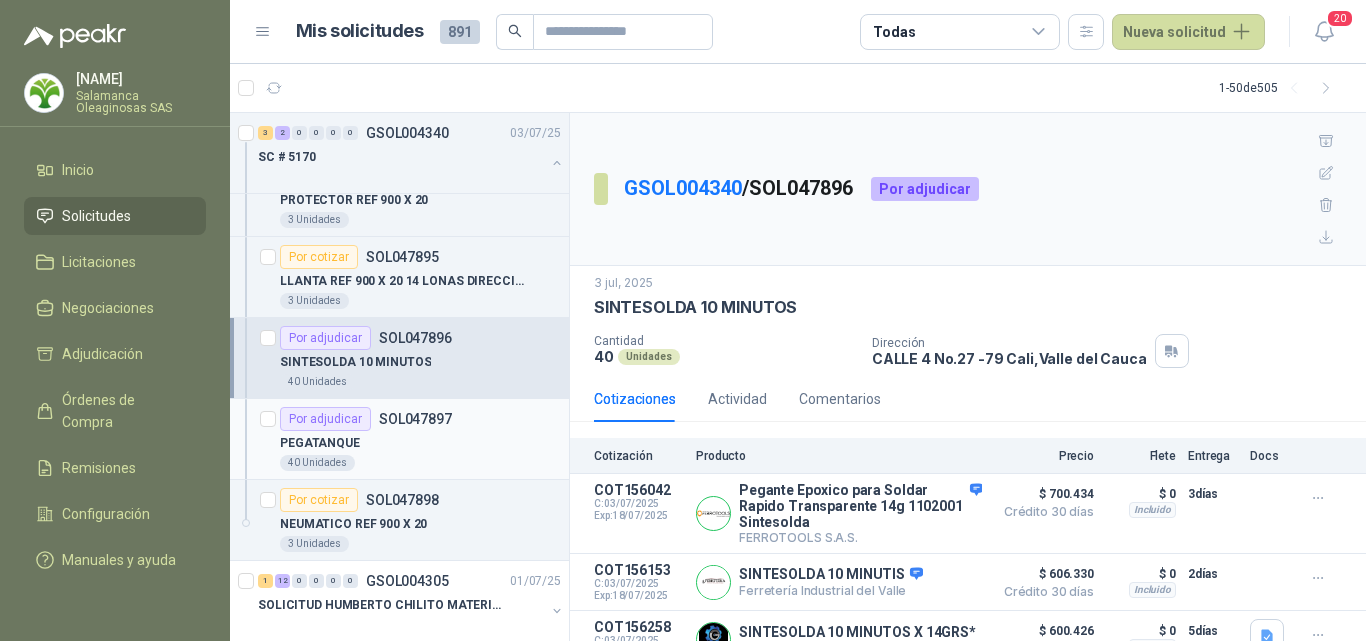 click on "PEGATANQUE" at bounding box center [420, 443] 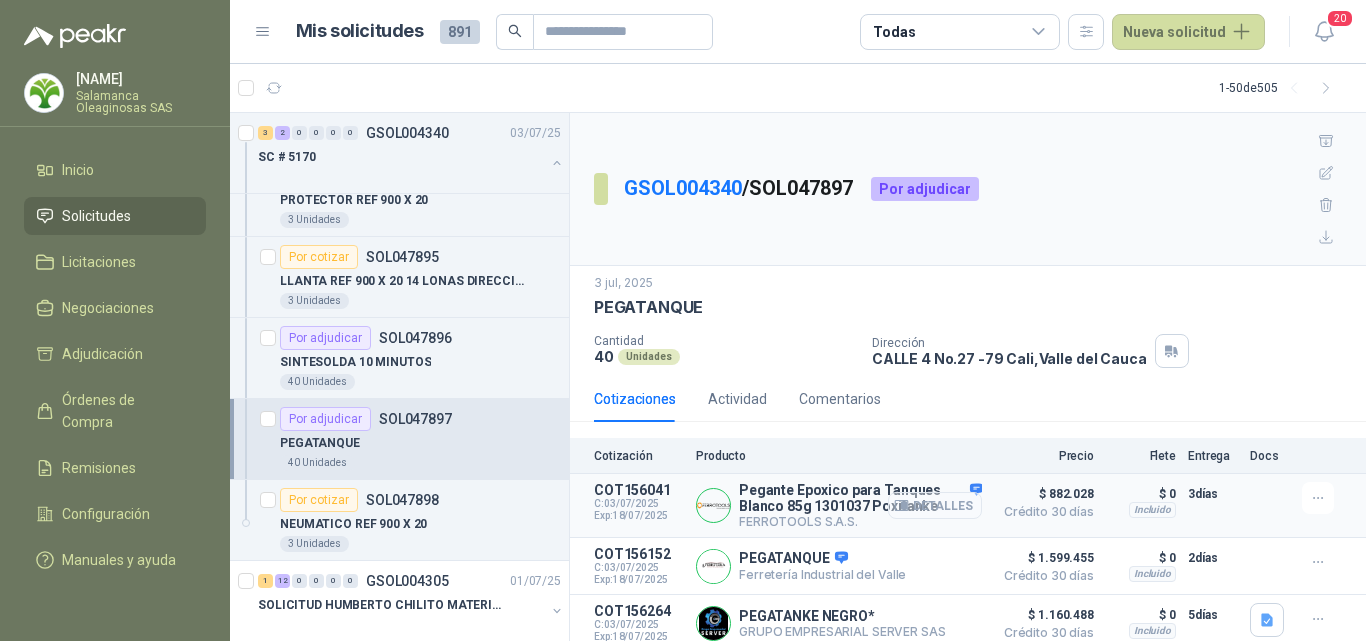click on "Detalles" at bounding box center [935, 505] 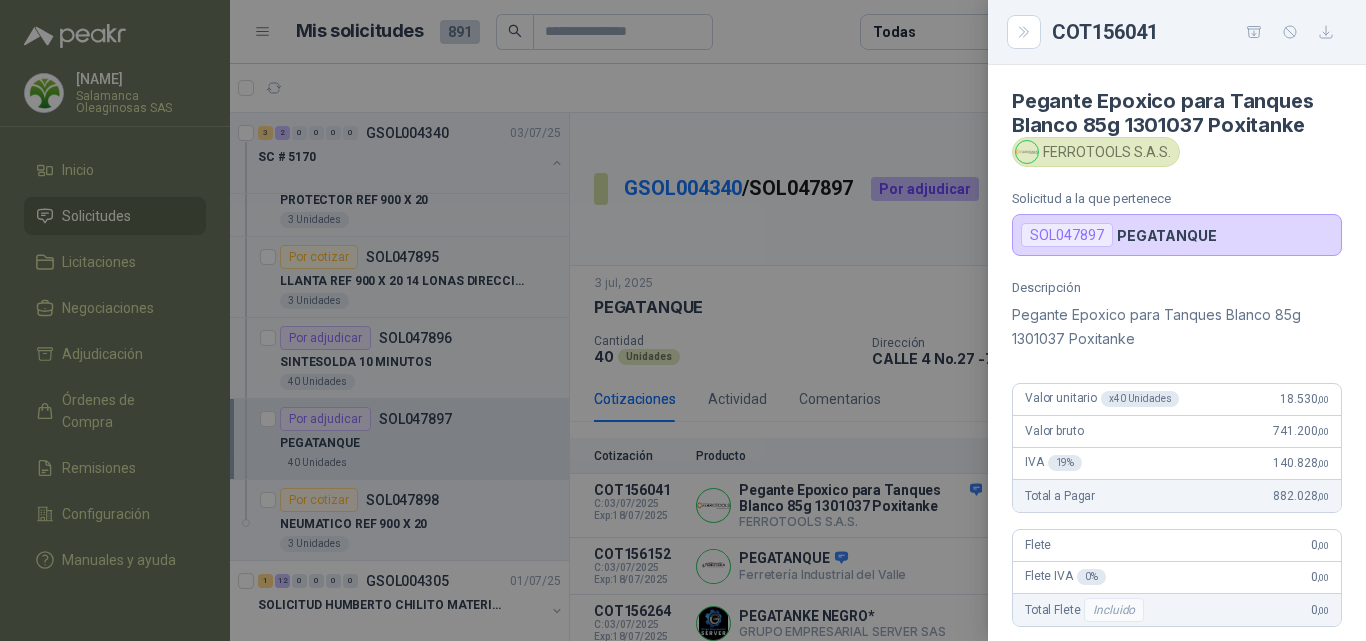 click at bounding box center [683, 320] 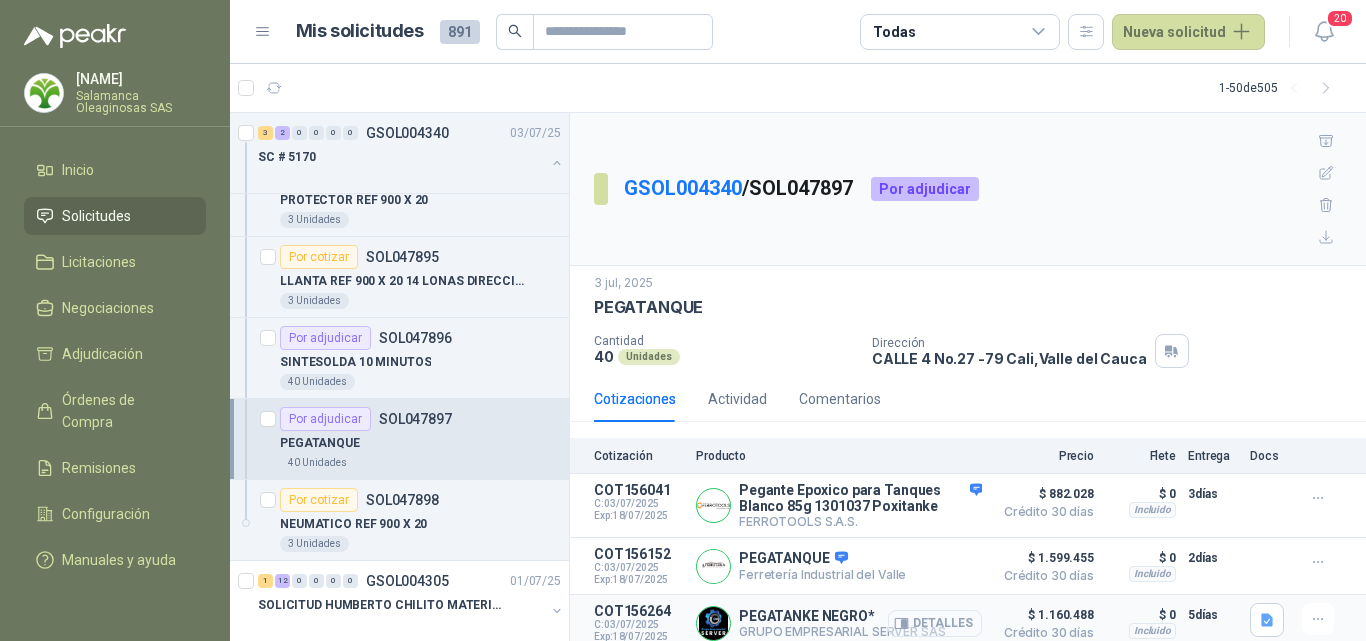 click on "Detalles" at bounding box center (0, 0) 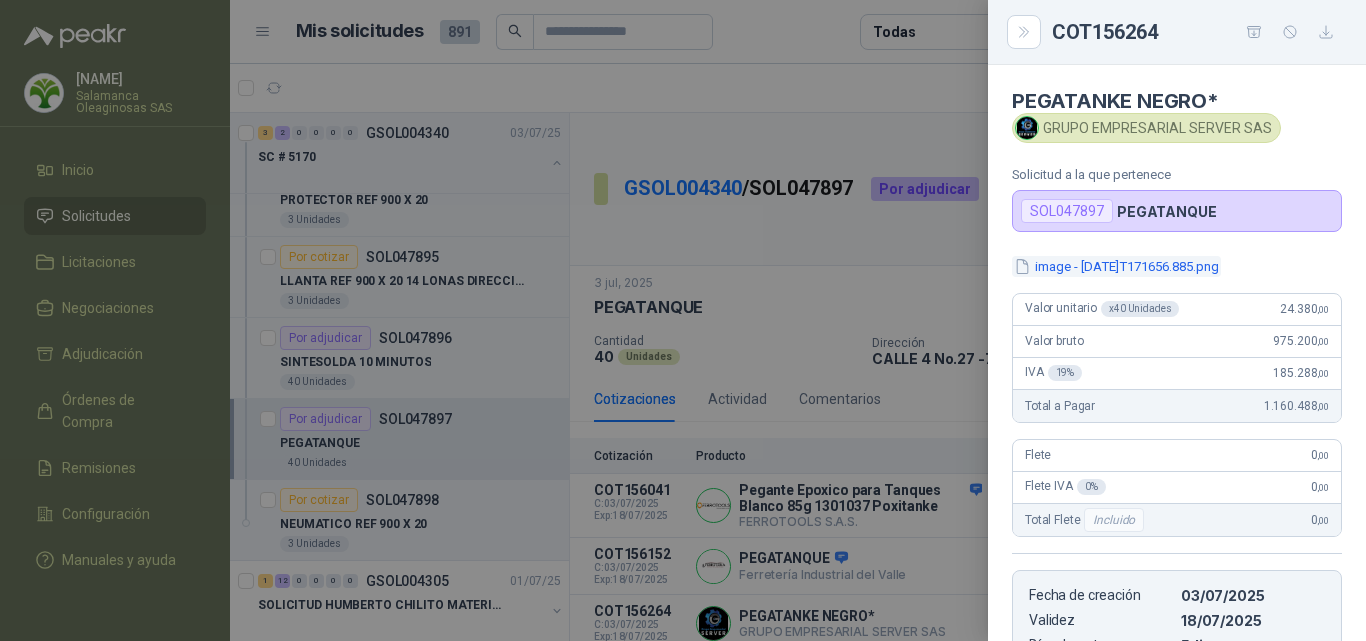 click on "image - [DATE]T171656.885.png" at bounding box center (1116, 266) 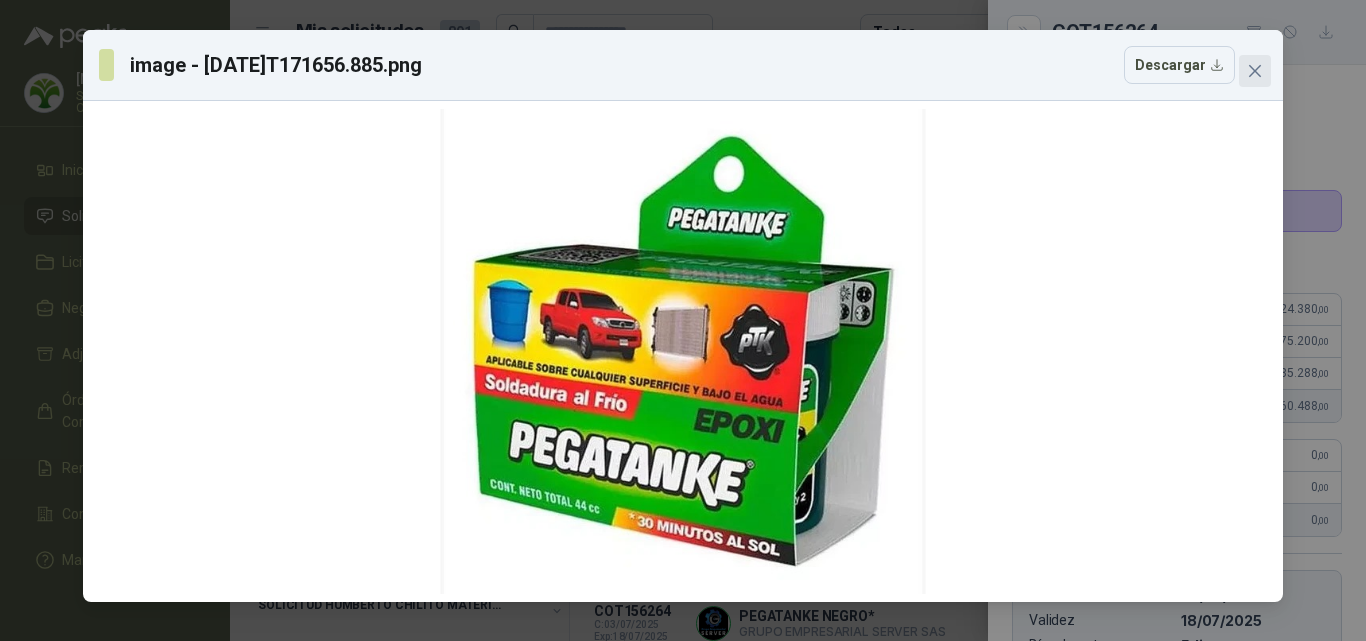 click at bounding box center (1255, 71) 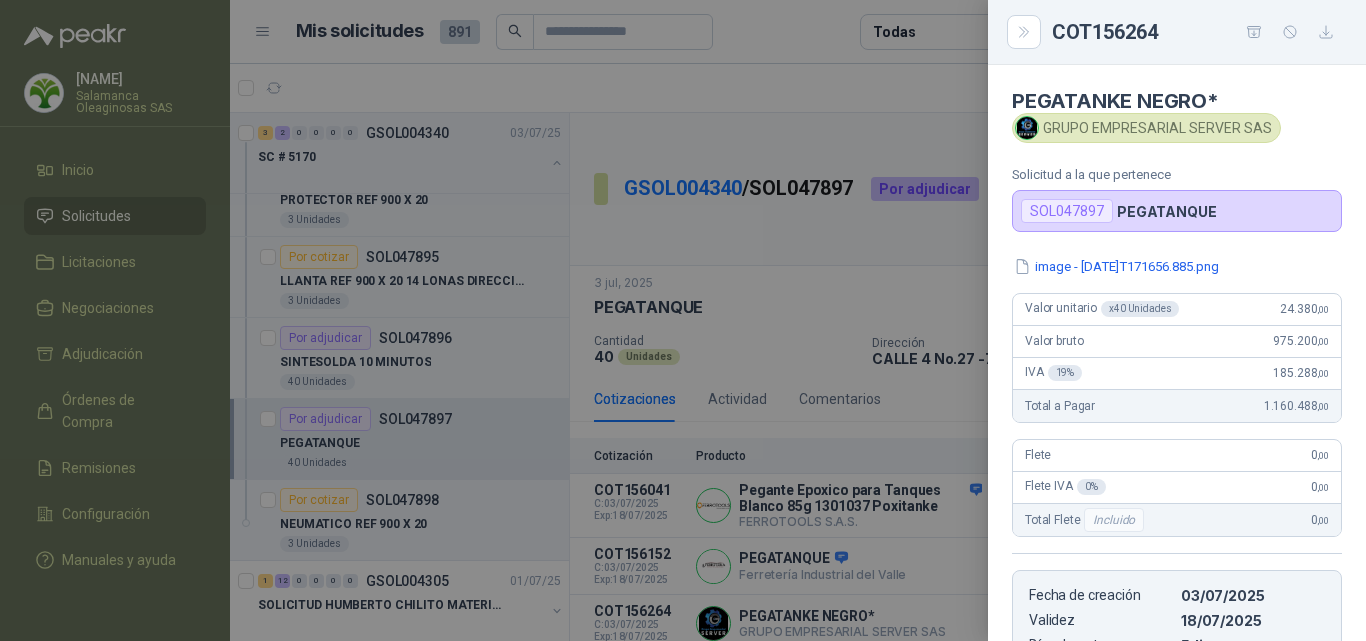 click at bounding box center (683, 320) 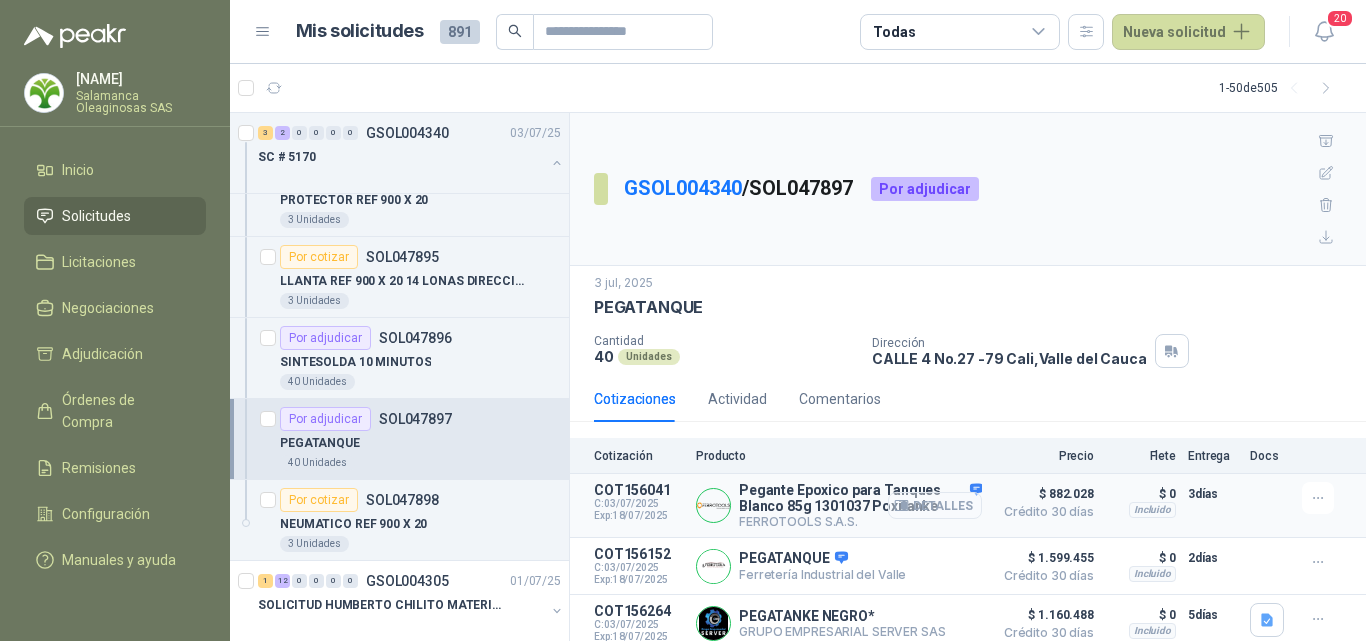 click on "Detalles" at bounding box center (935, 505) 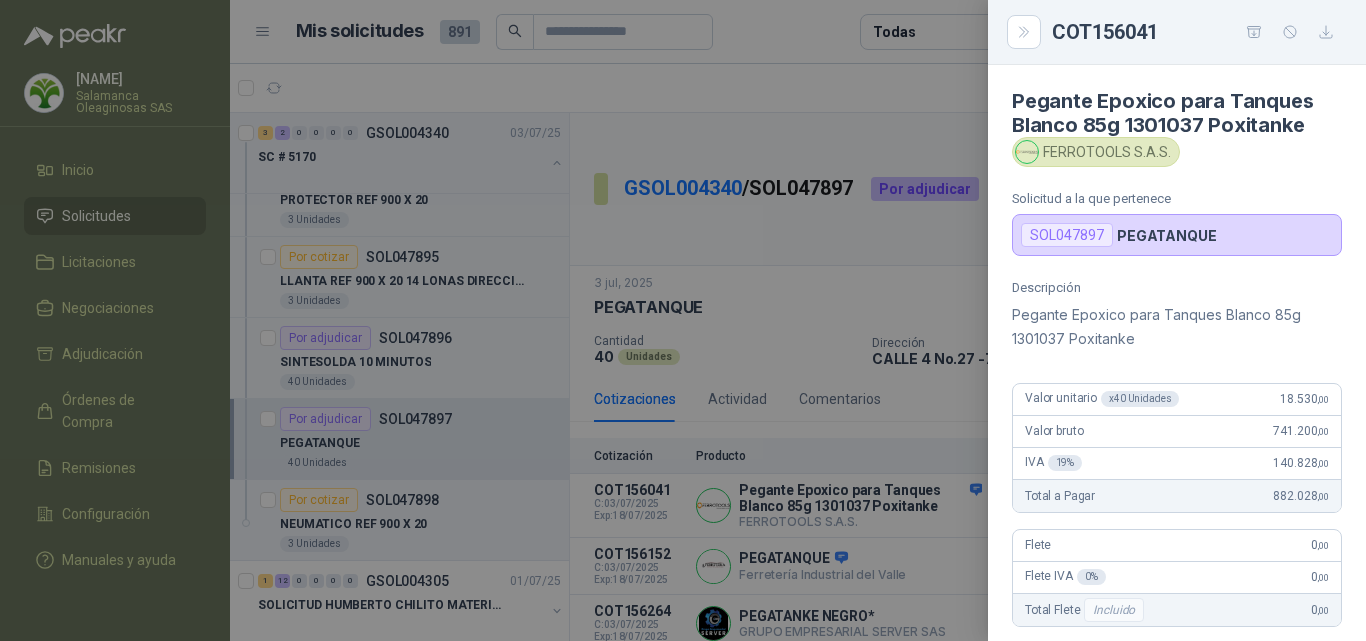 click at bounding box center (683, 320) 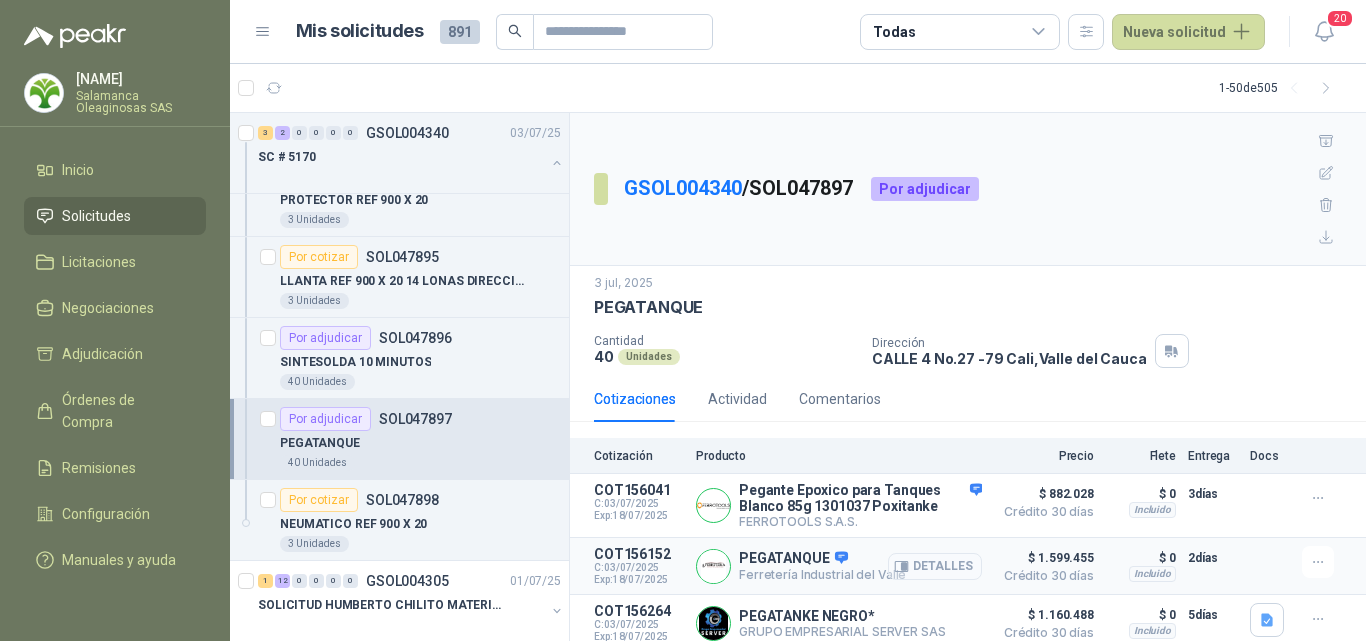 click on "Detalles" at bounding box center [0, 0] 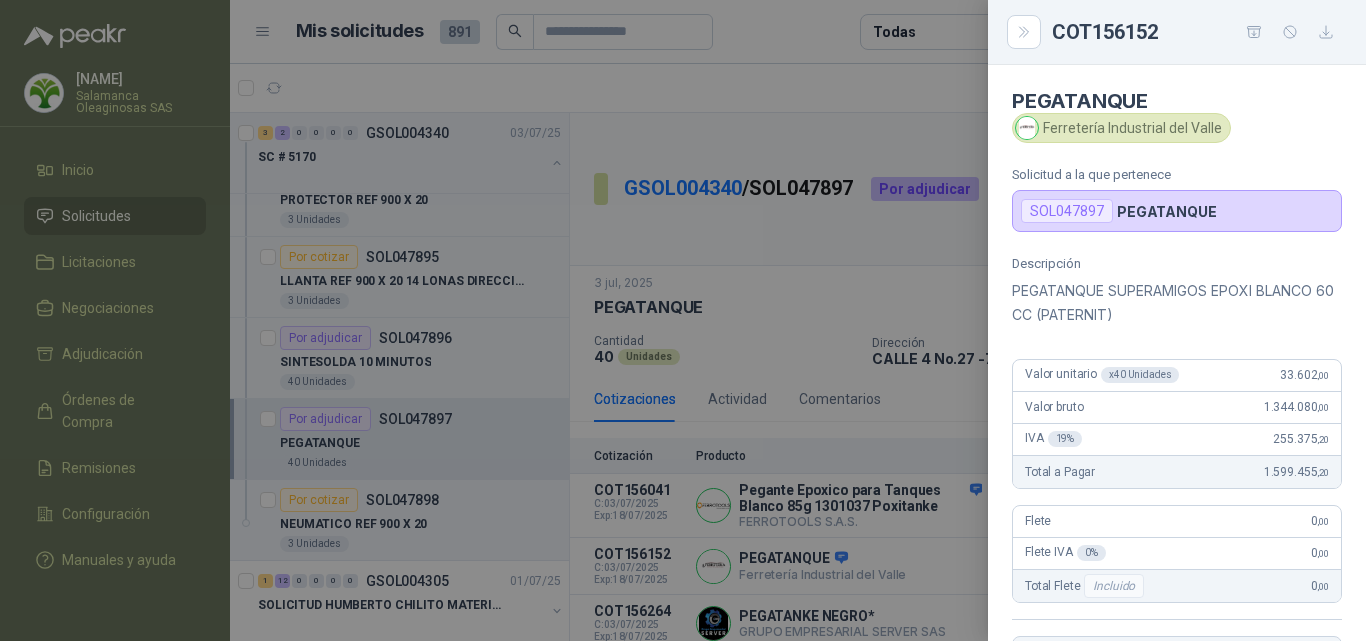 click at bounding box center (683, 320) 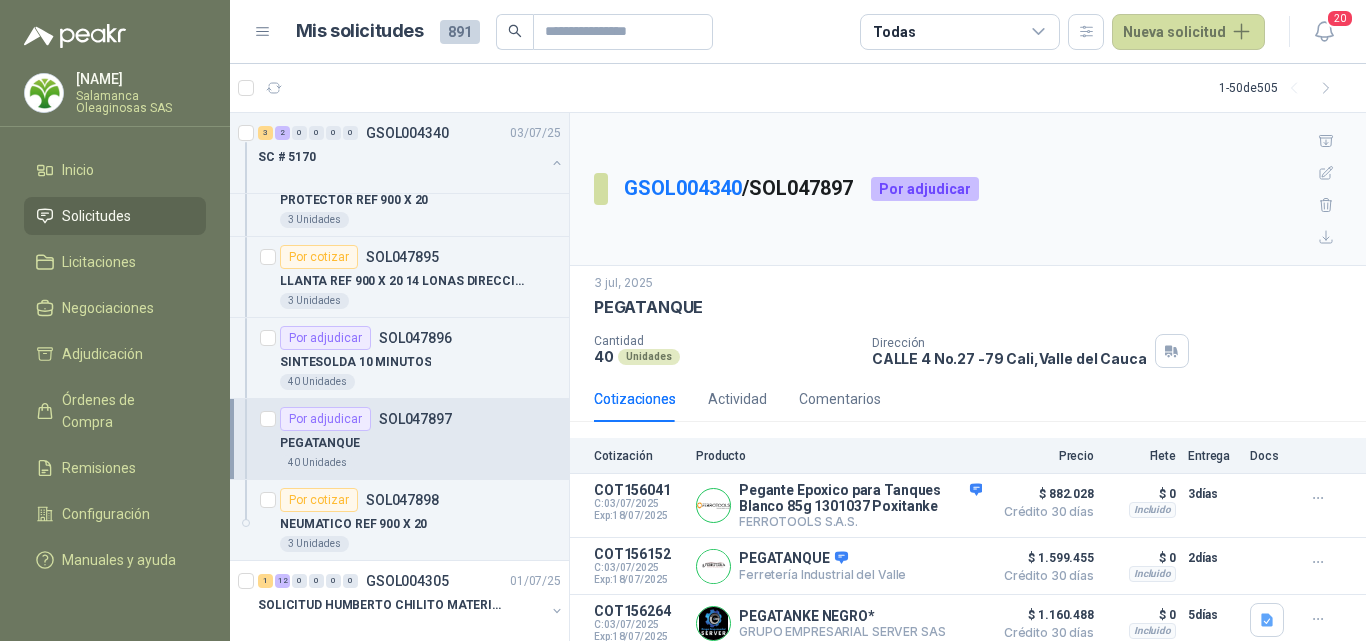 click on "Detalles" at bounding box center [0, 0] 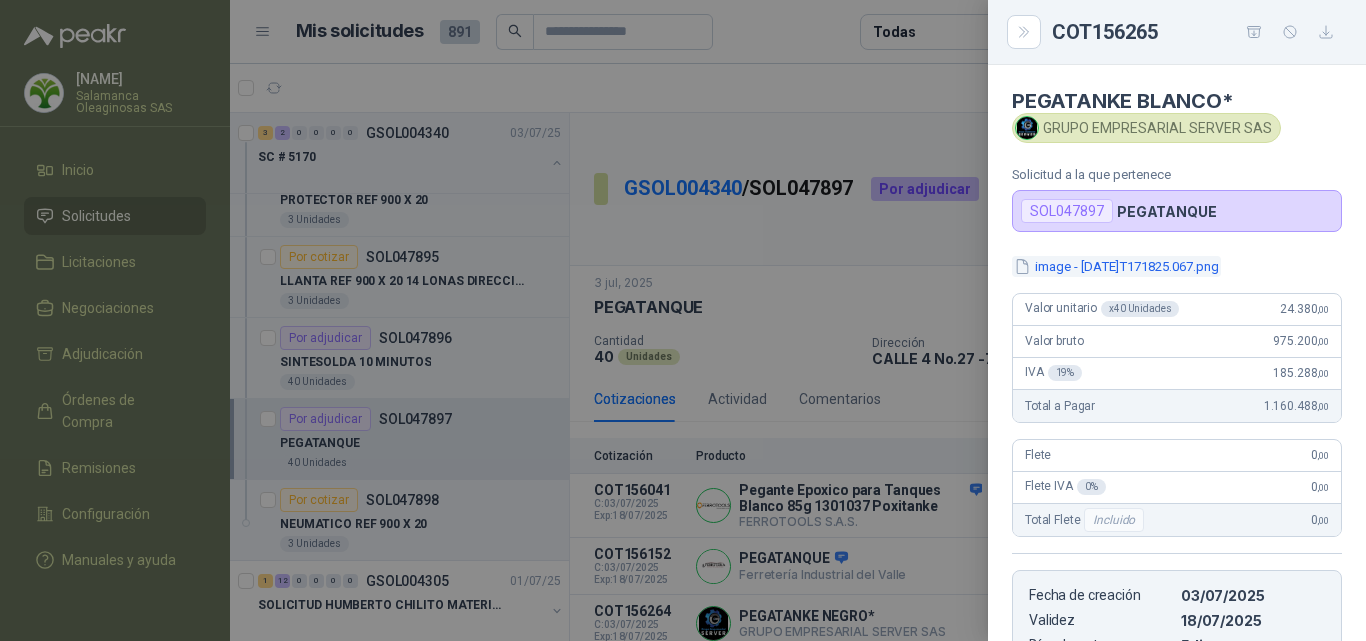 click on "image - [DATE]T171825.067.png" at bounding box center [1116, 266] 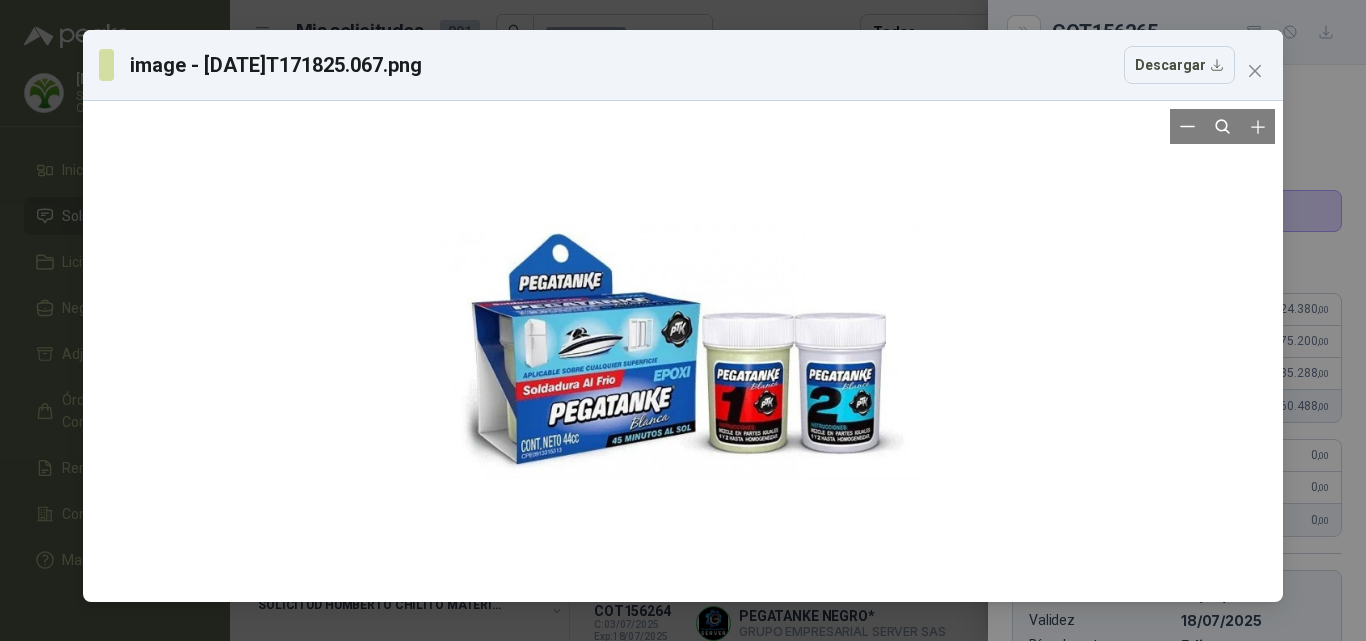 click at bounding box center (683, 351) 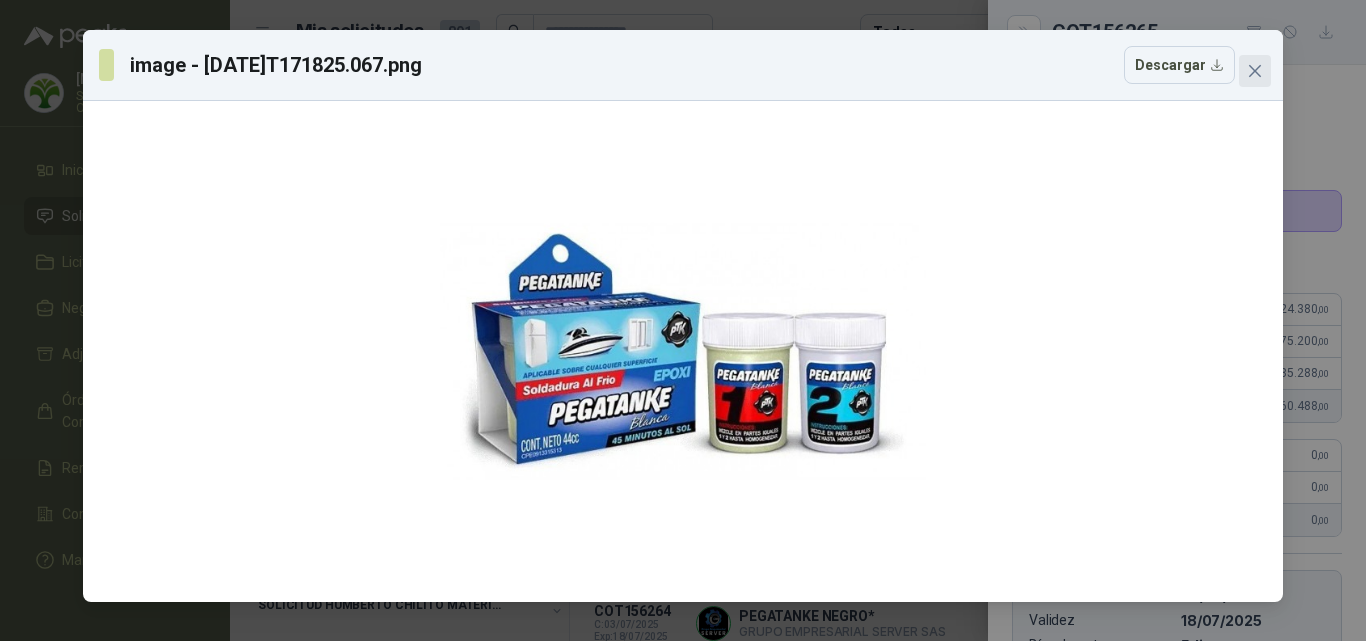 click at bounding box center (1255, 71) 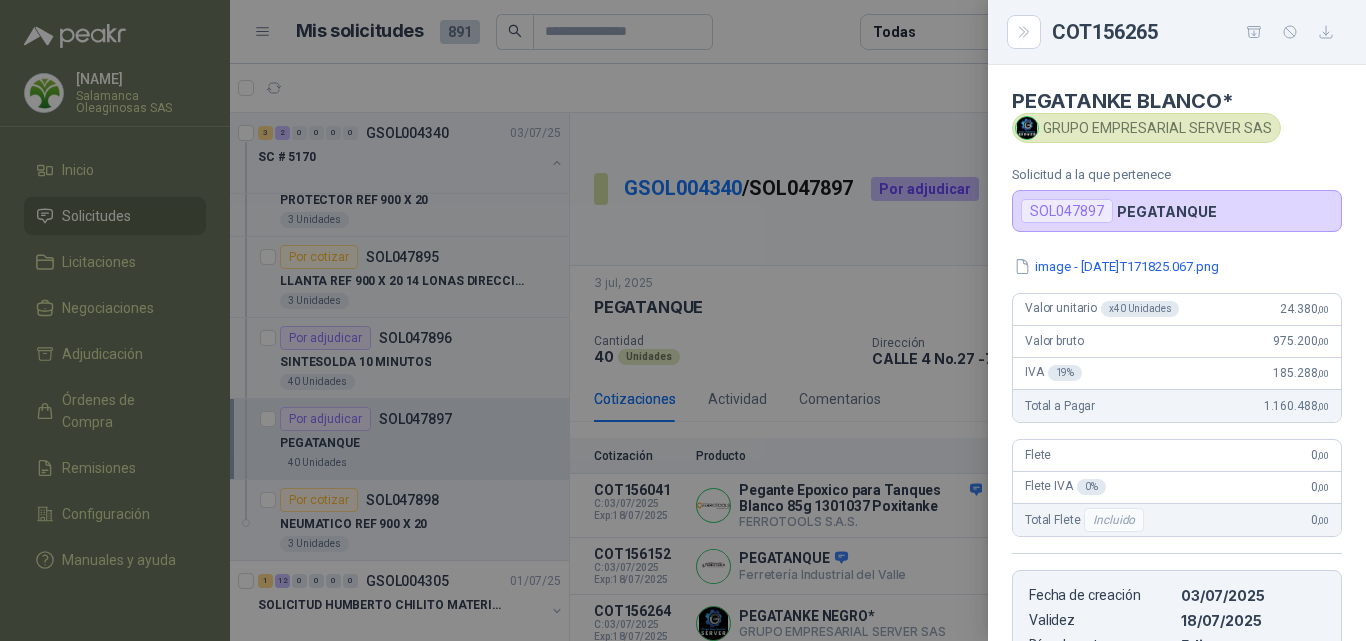click at bounding box center (683, 320) 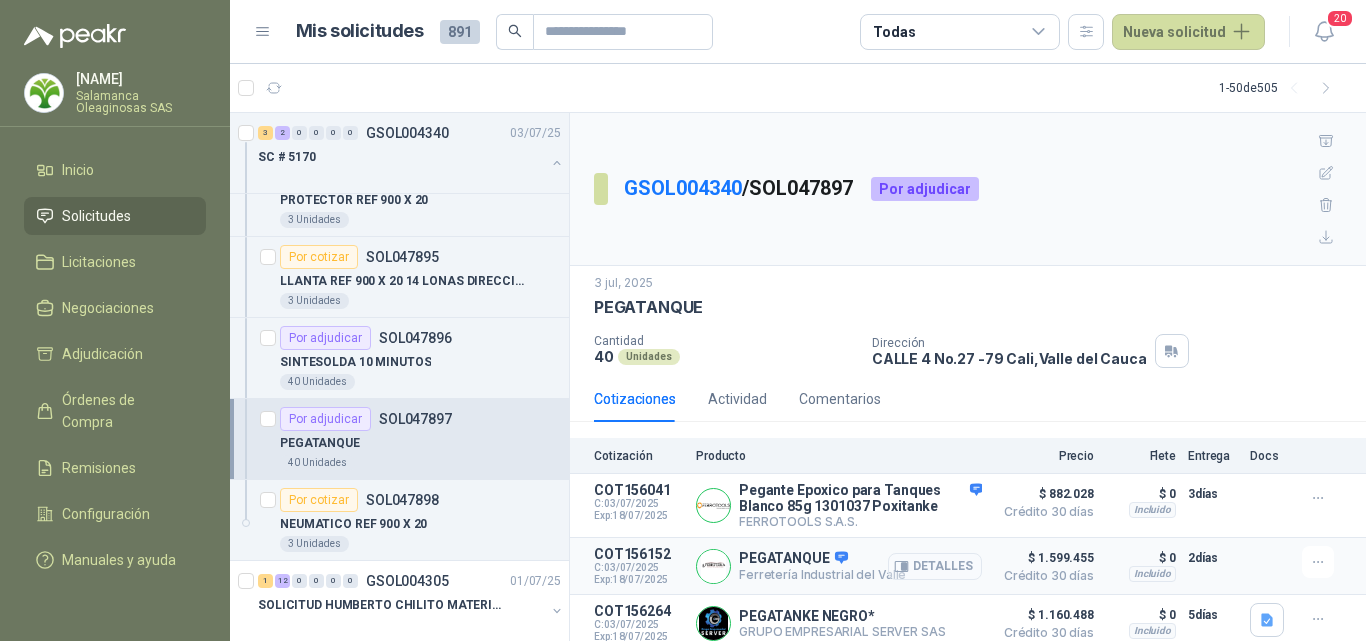 click on "Detalles" at bounding box center [0, 0] 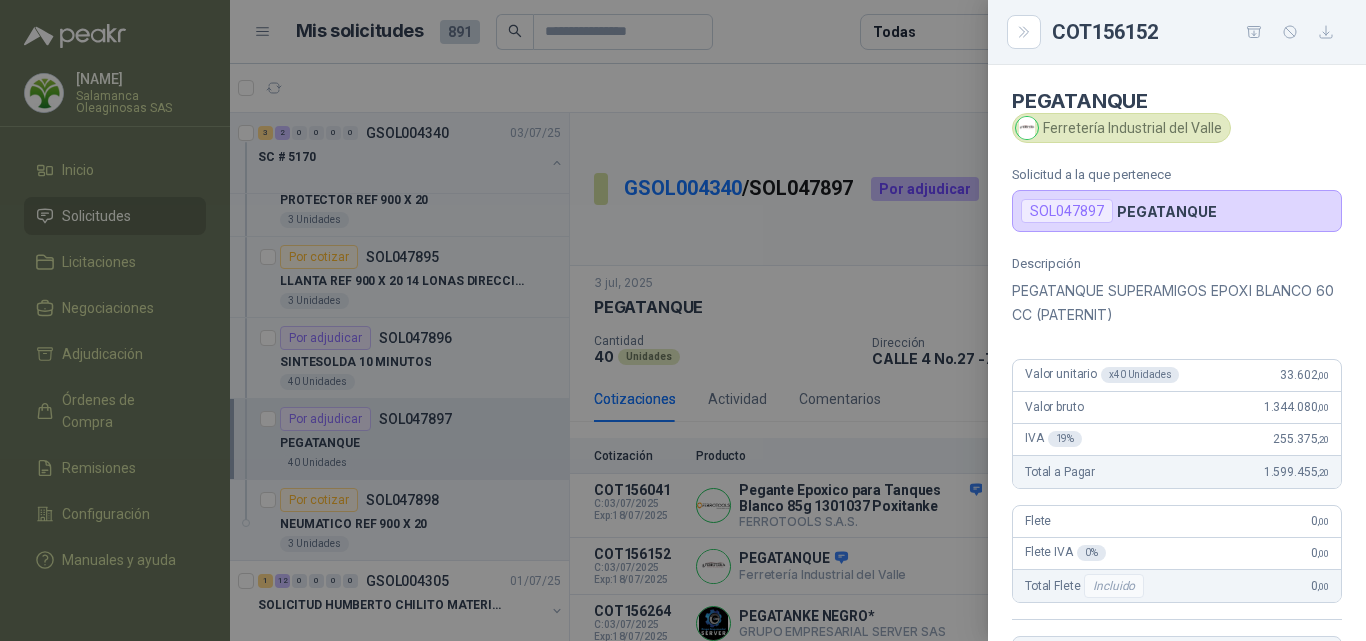 click at bounding box center [683, 320] 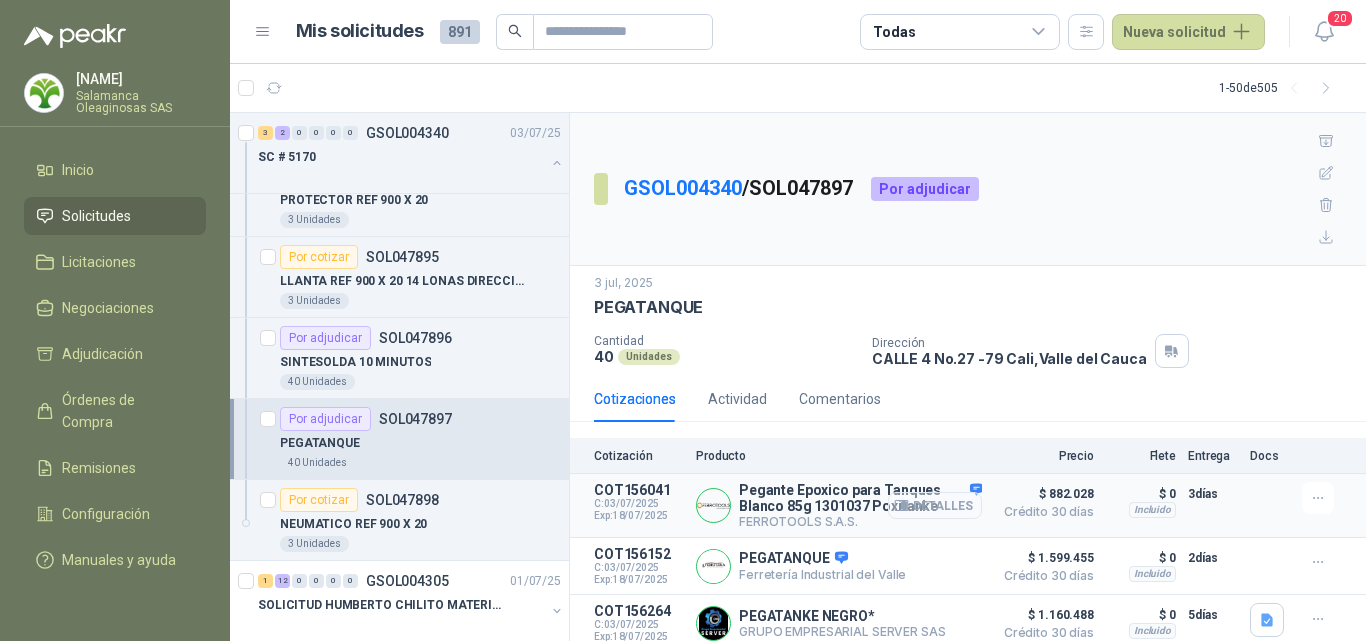 click on "Detalles" at bounding box center [935, 505] 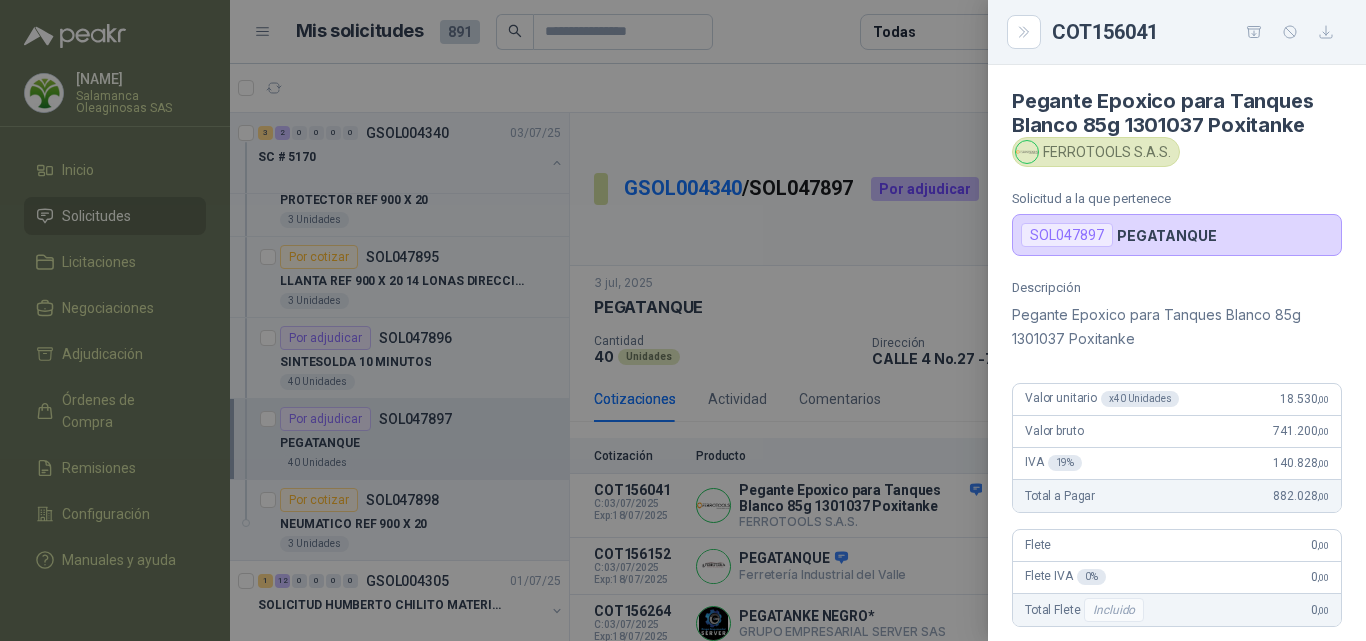 click at bounding box center (683, 320) 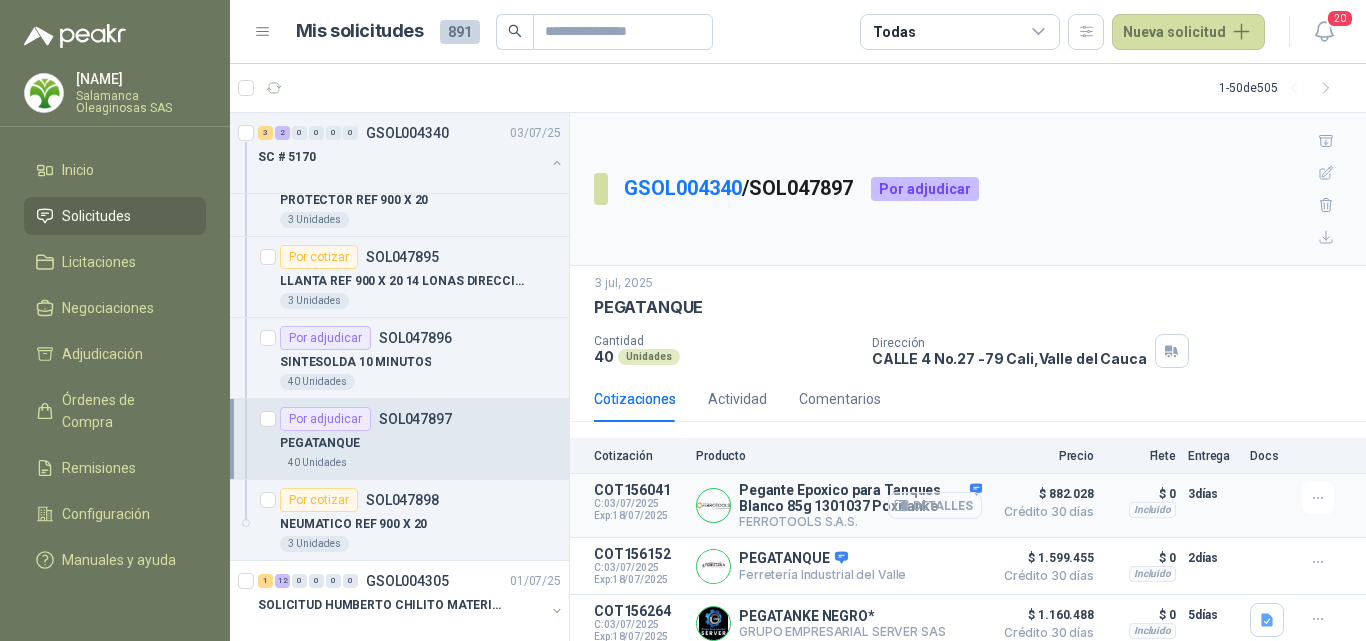click on "Detalles" at bounding box center (935, 505) 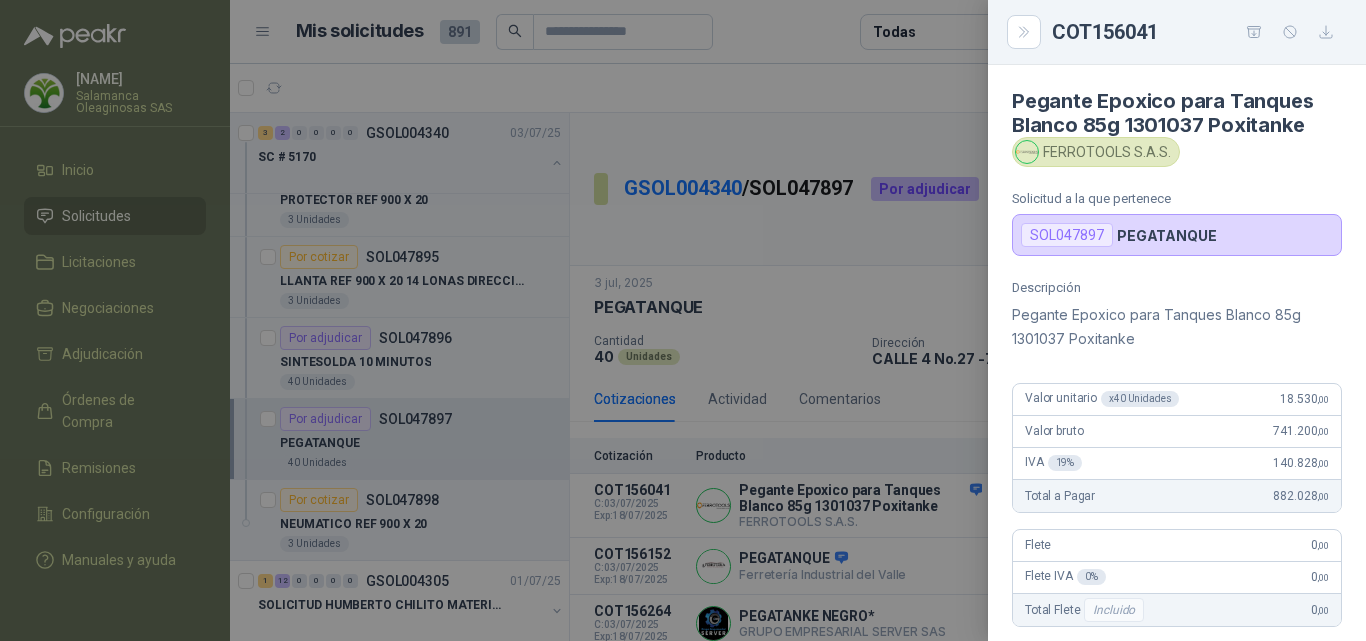 click at bounding box center (683, 320) 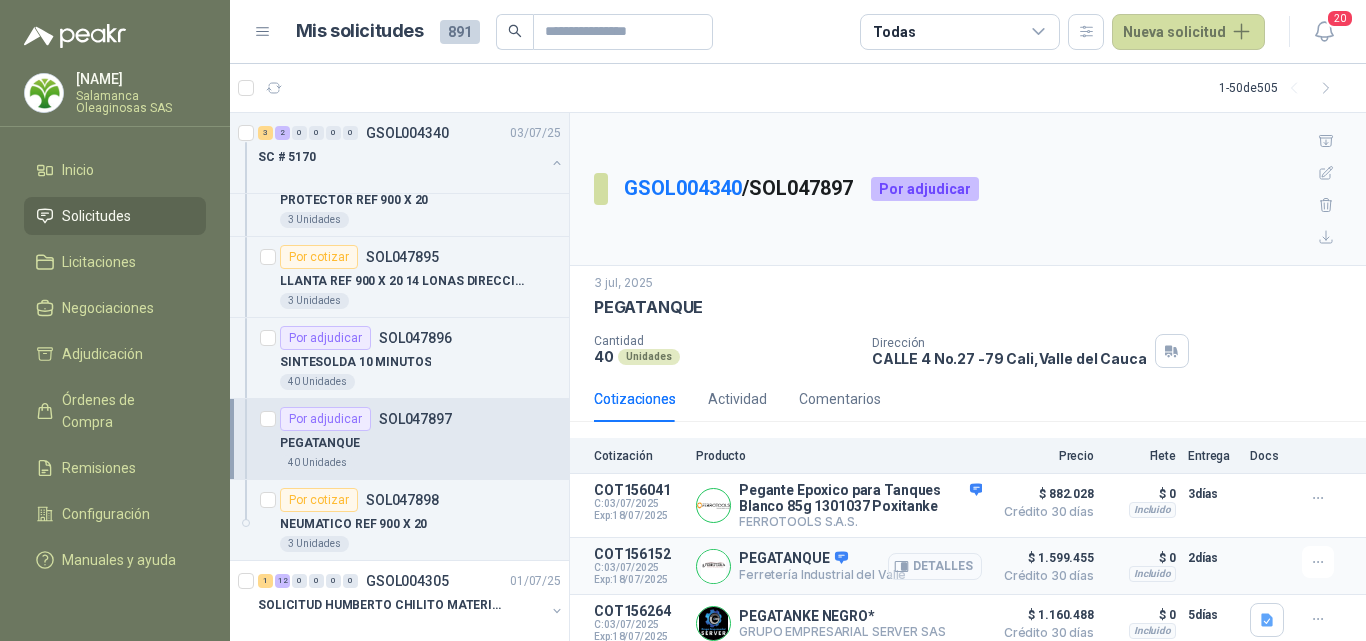 click on "Detalles" at bounding box center (0, 0) 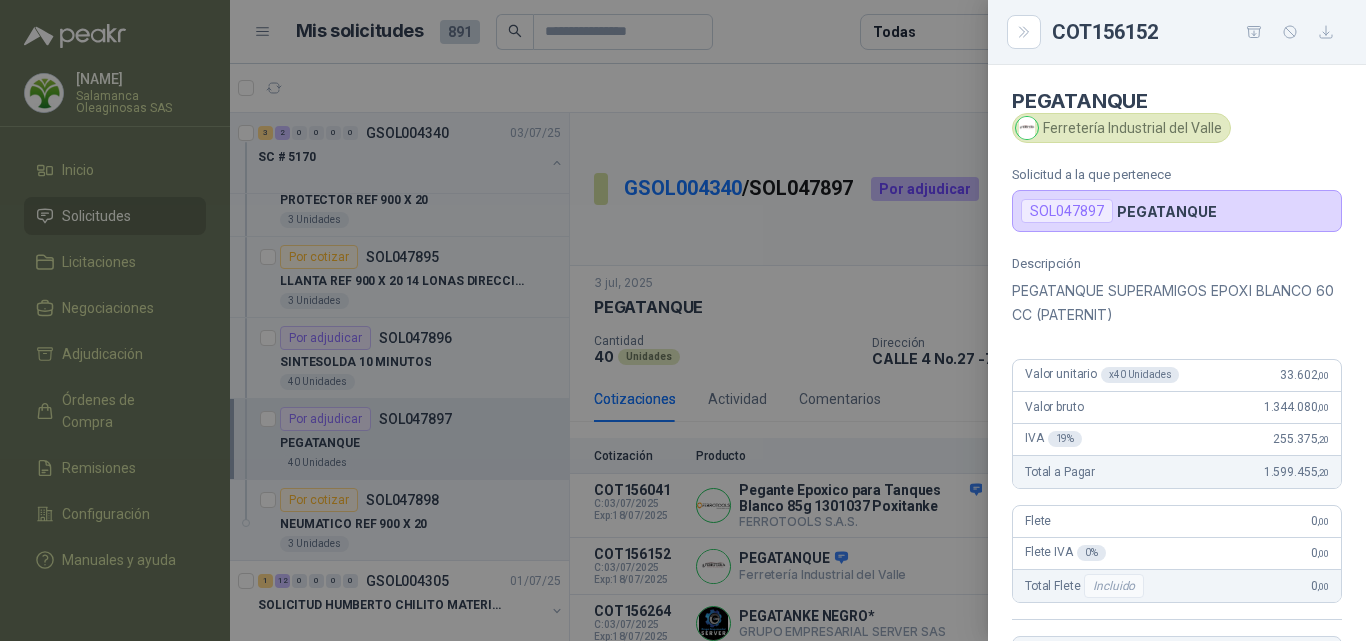 click at bounding box center [683, 320] 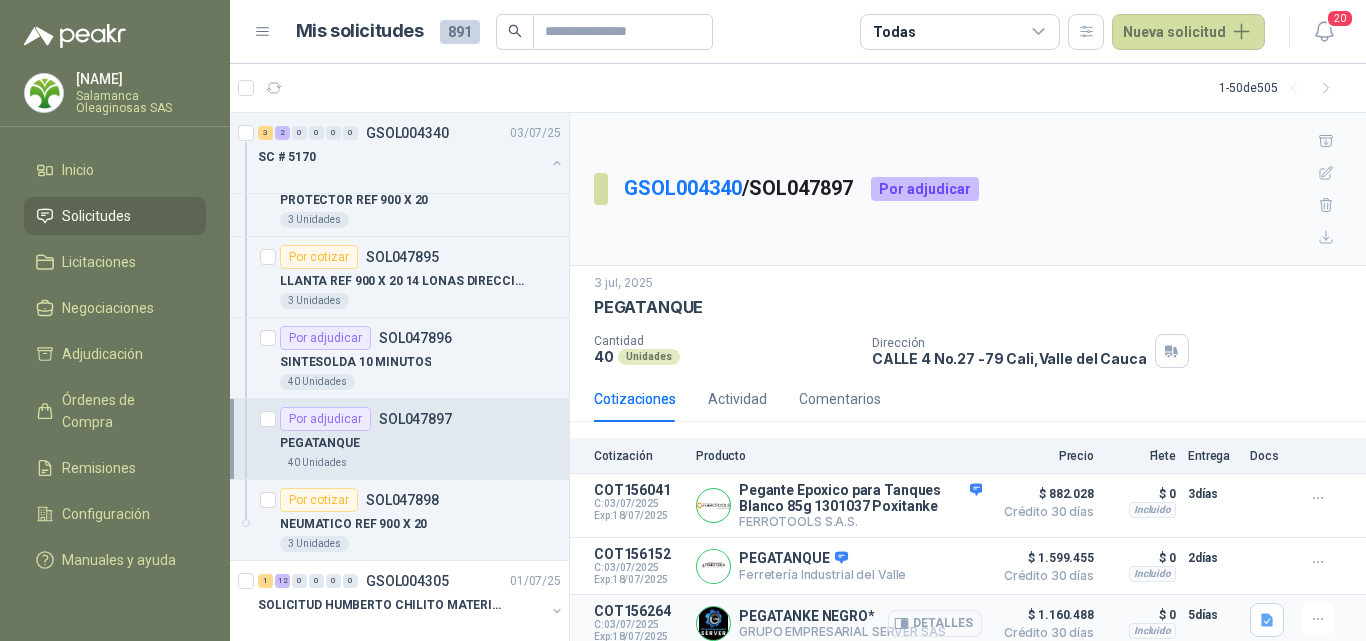 click on "Detalles" at bounding box center [0, 0] 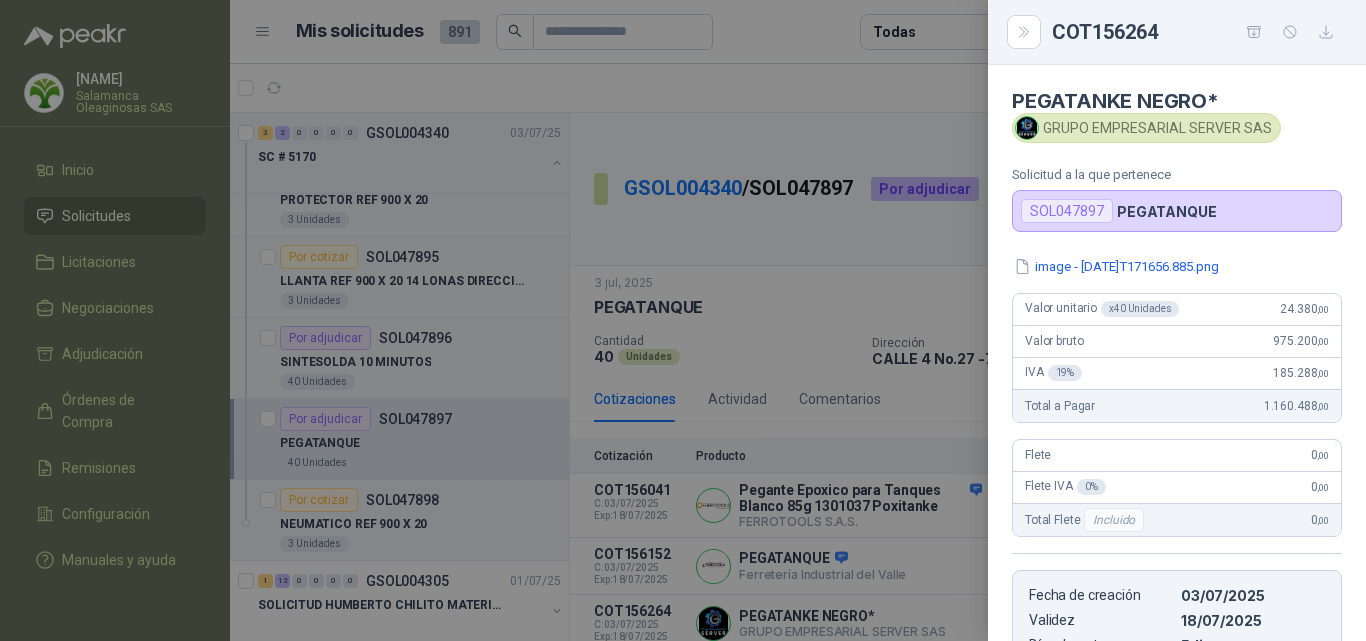 click at bounding box center [683, 320] 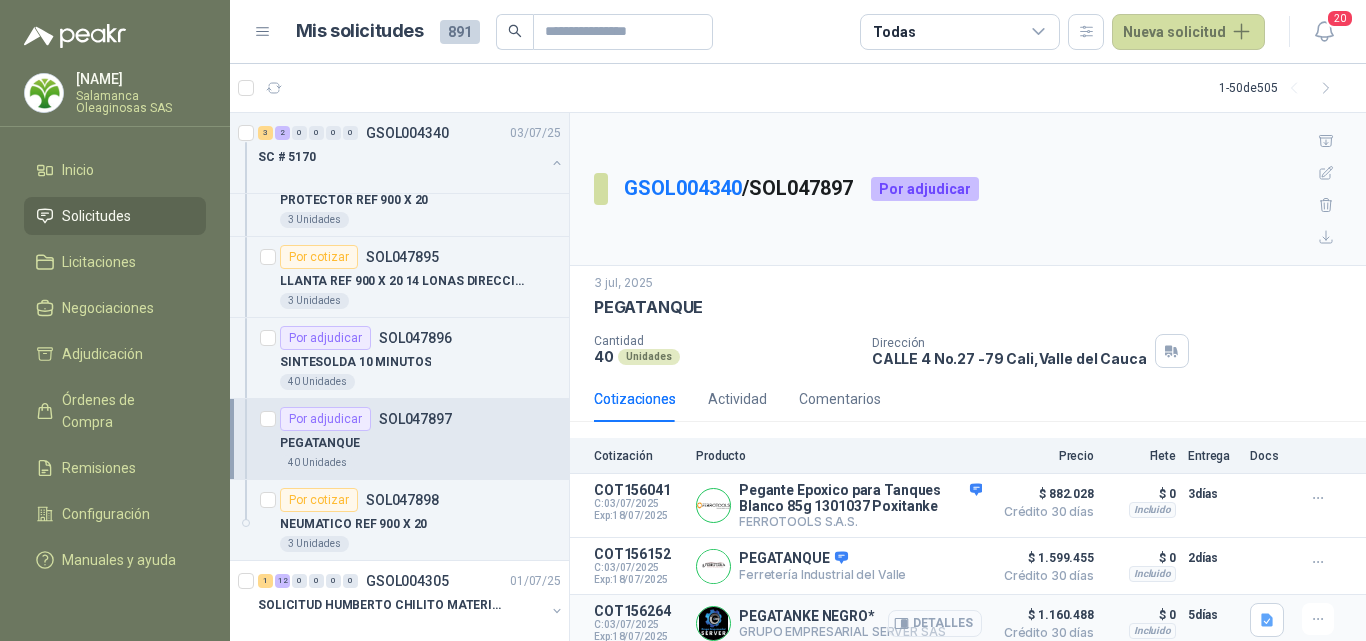click on "Detalles" at bounding box center (0, 0) 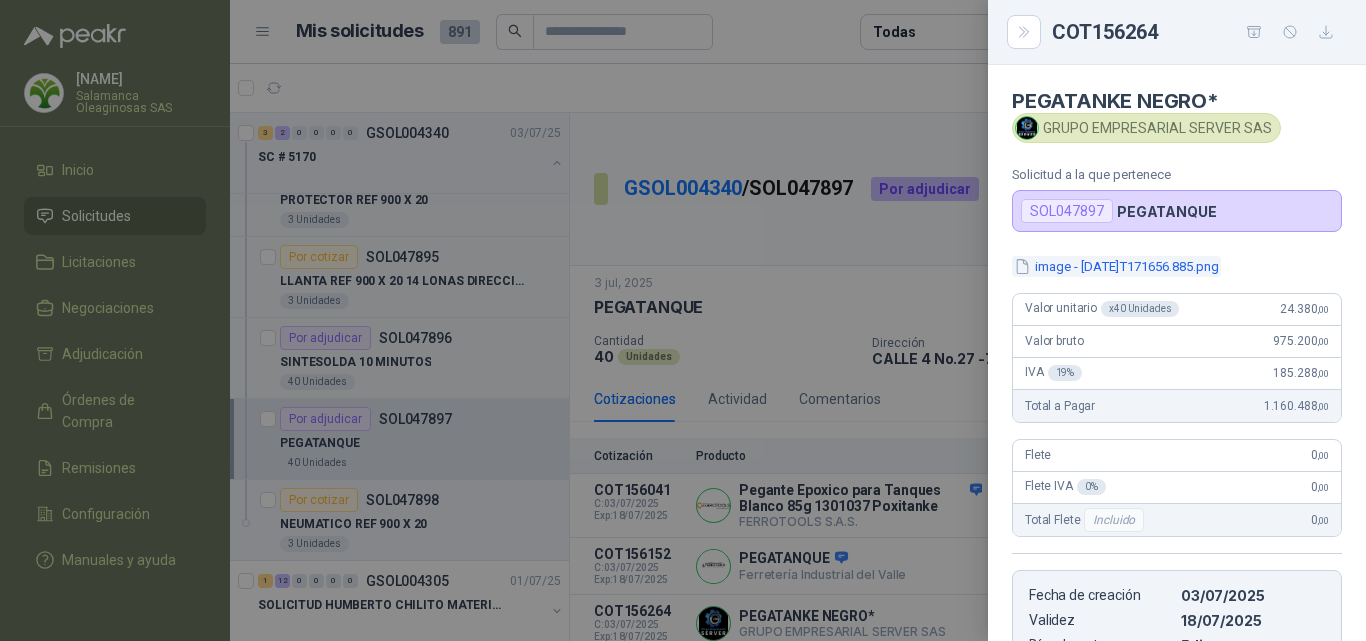 click on "image - [DATE]T171656.885.png" at bounding box center [1116, 266] 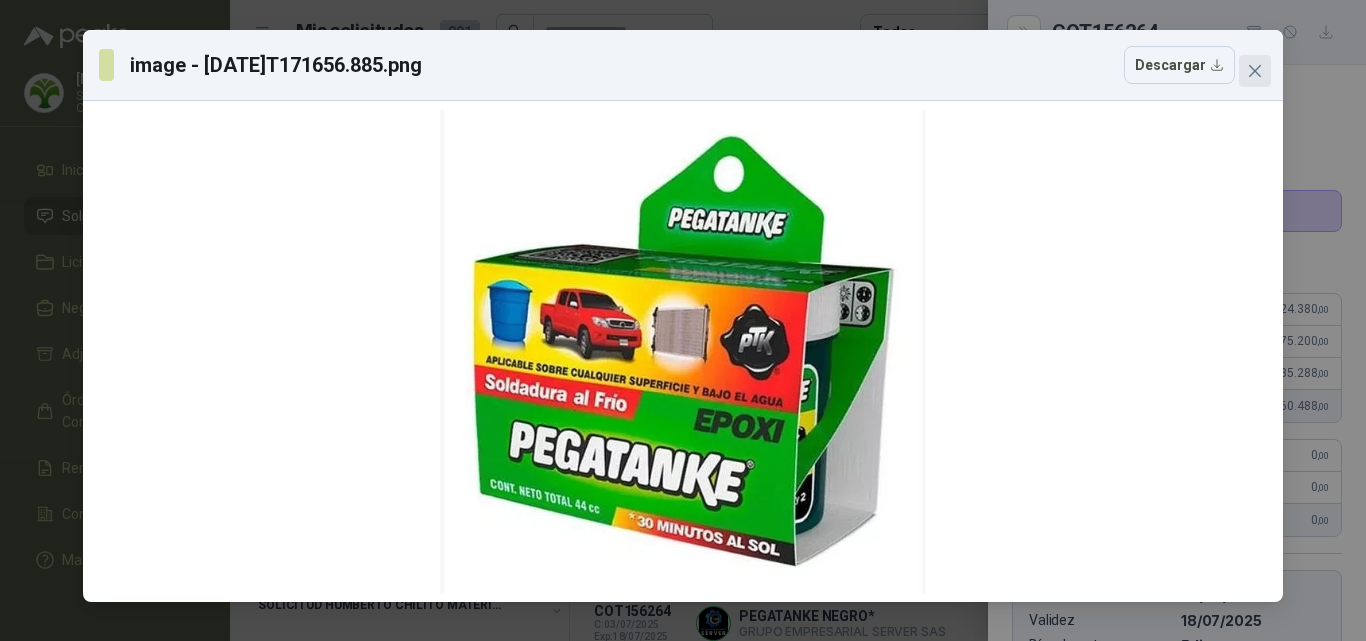 click at bounding box center (1255, 71) 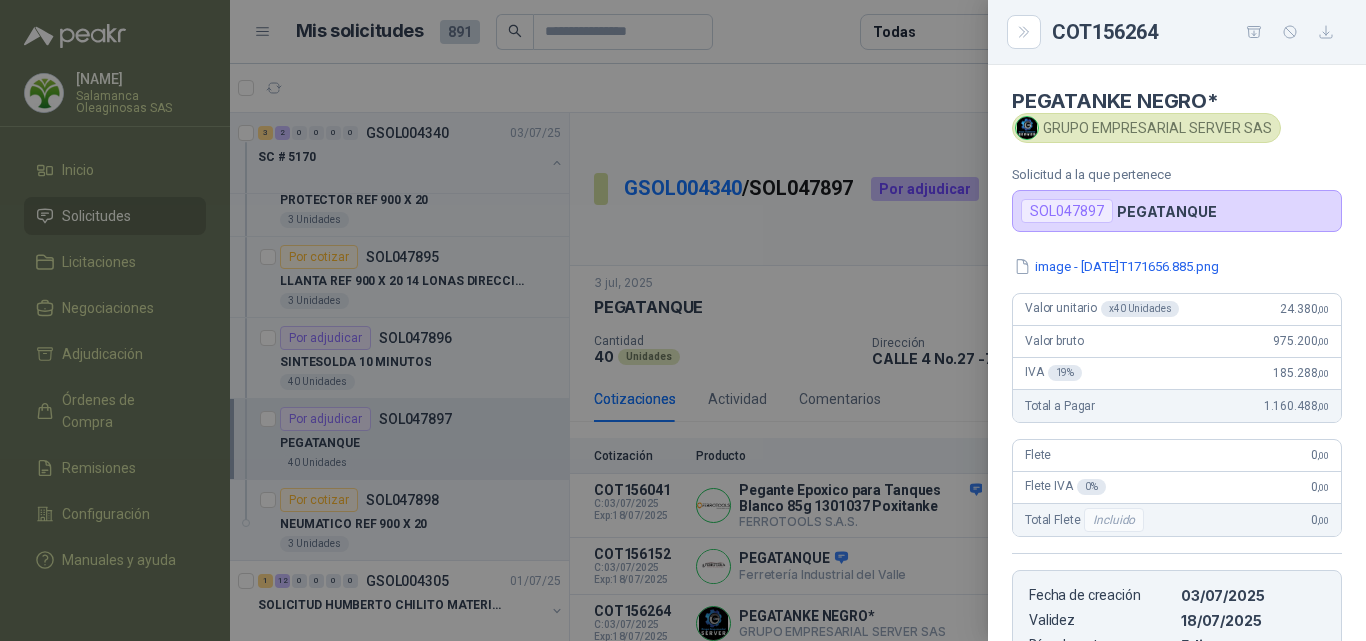 click at bounding box center (683, 320) 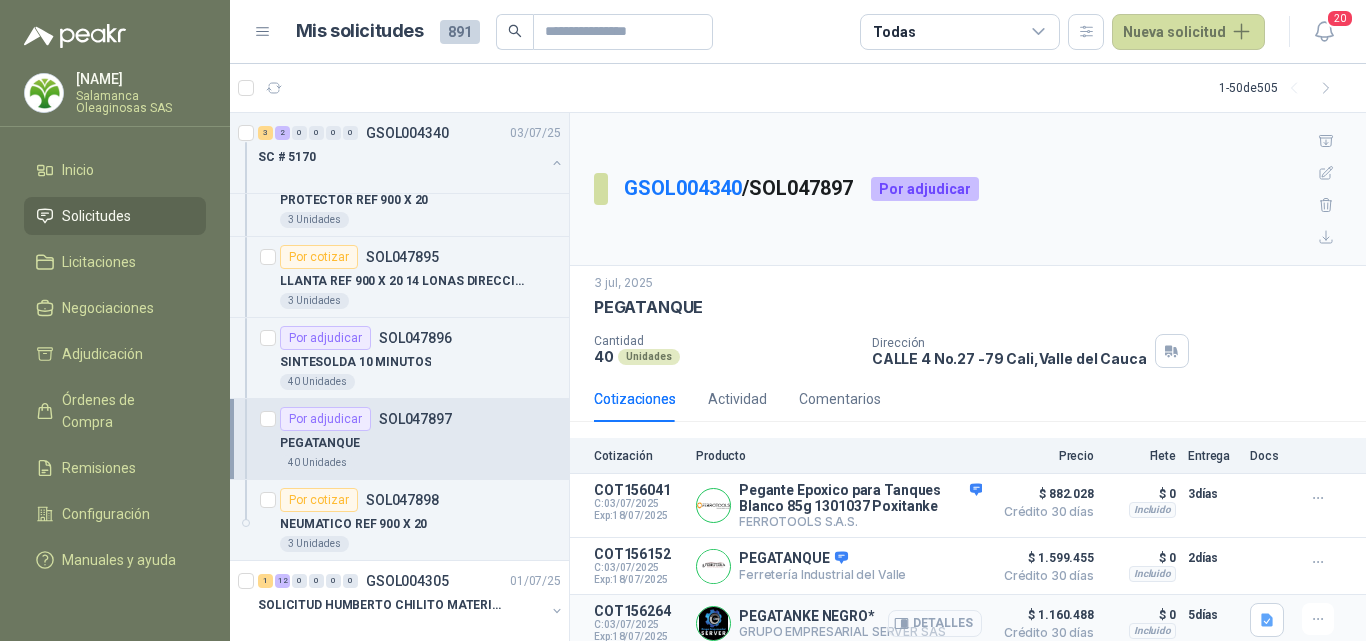 click on "Detalles" at bounding box center (0, 0) 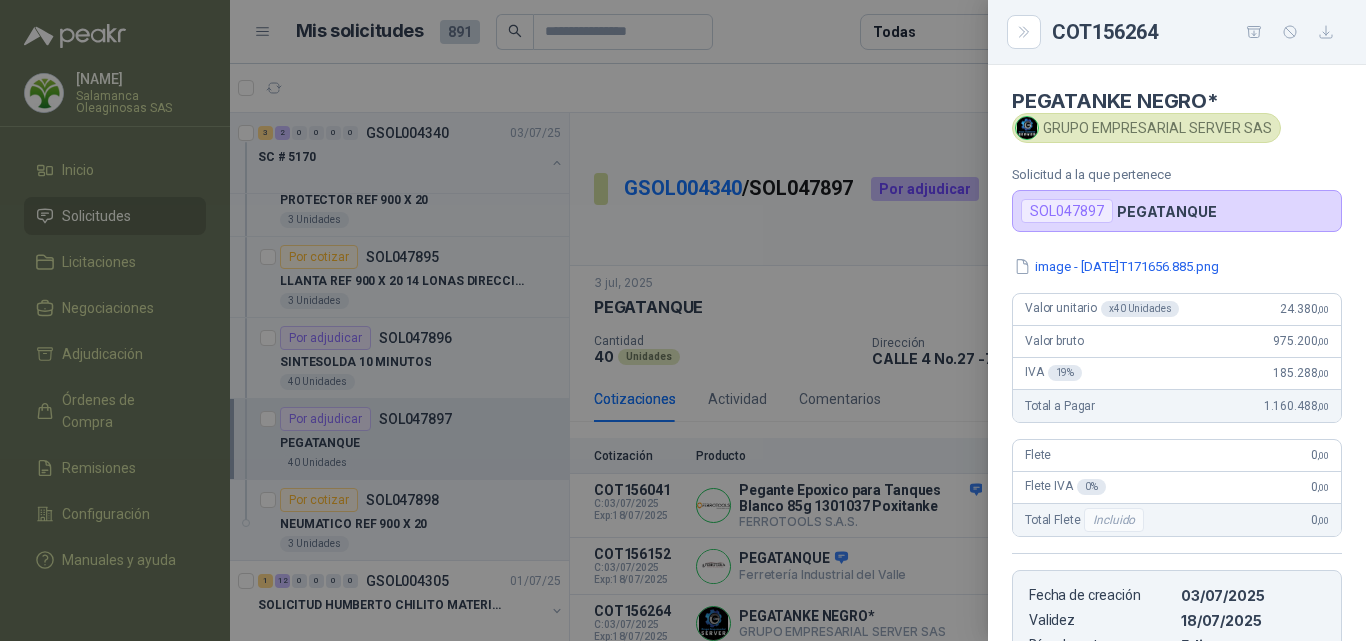 click at bounding box center (683, 320) 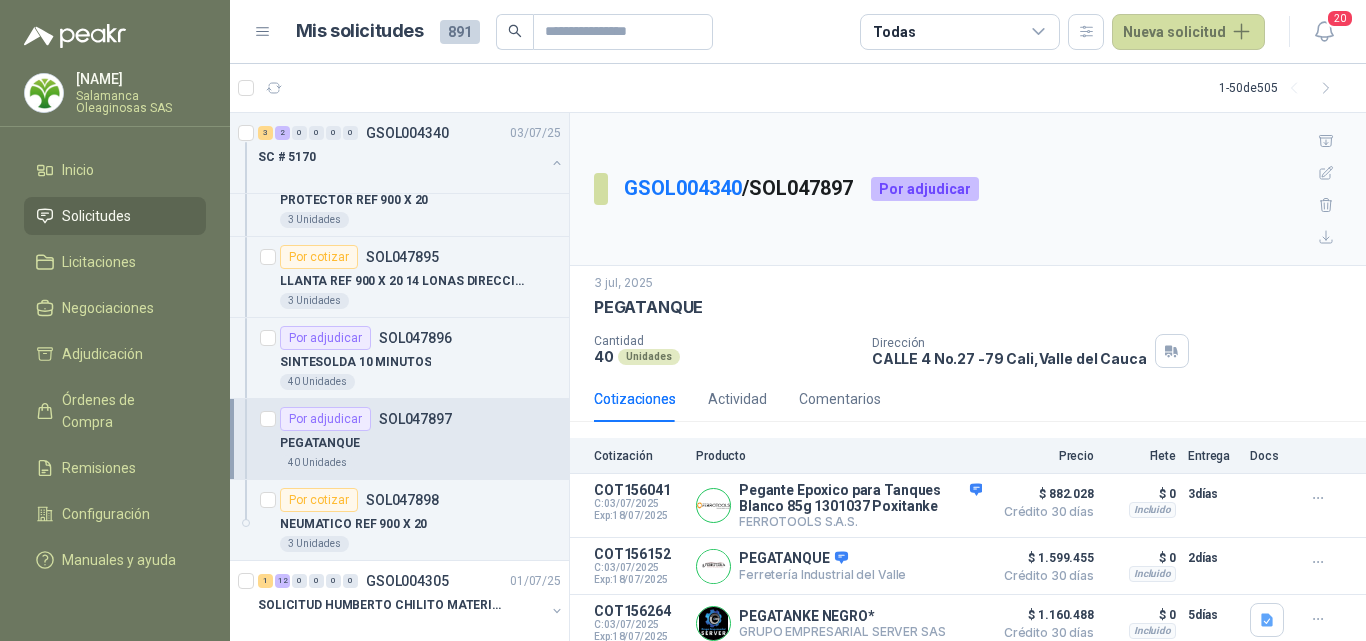 click on "Detalles" at bounding box center (0, 0) 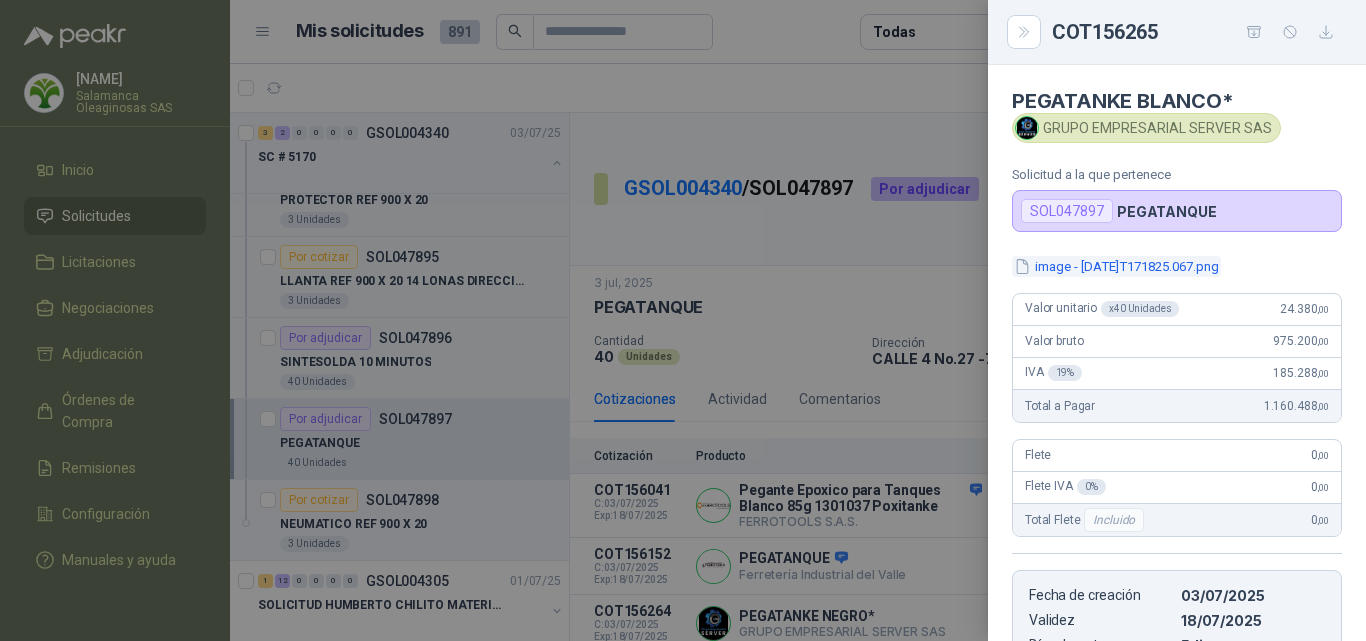 click on "image - [DATE]T171825.067.png" at bounding box center [1116, 266] 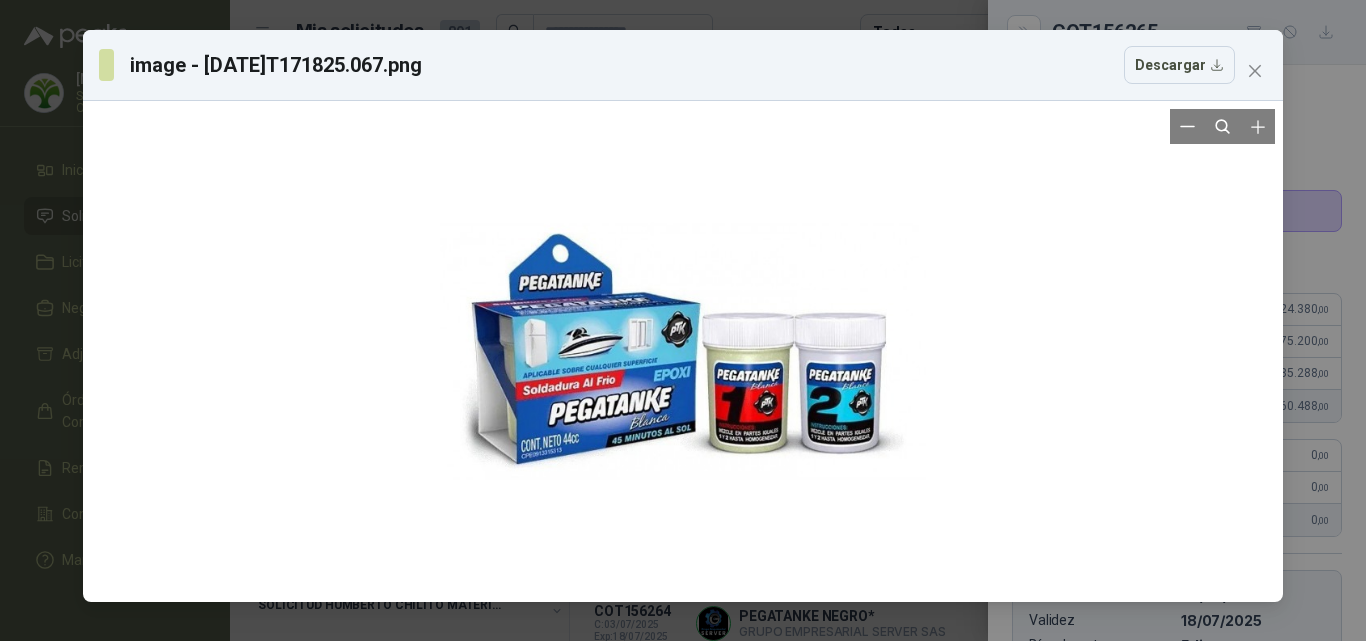 click at bounding box center [683, 351] 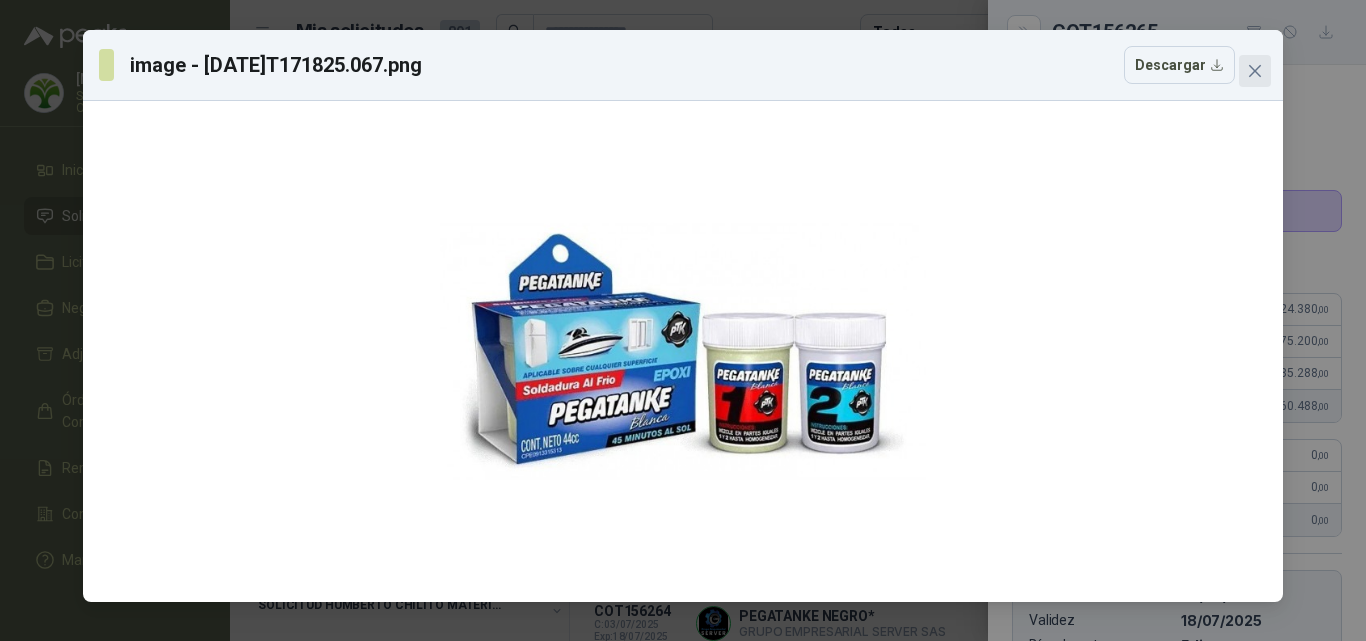click at bounding box center [1255, 71] 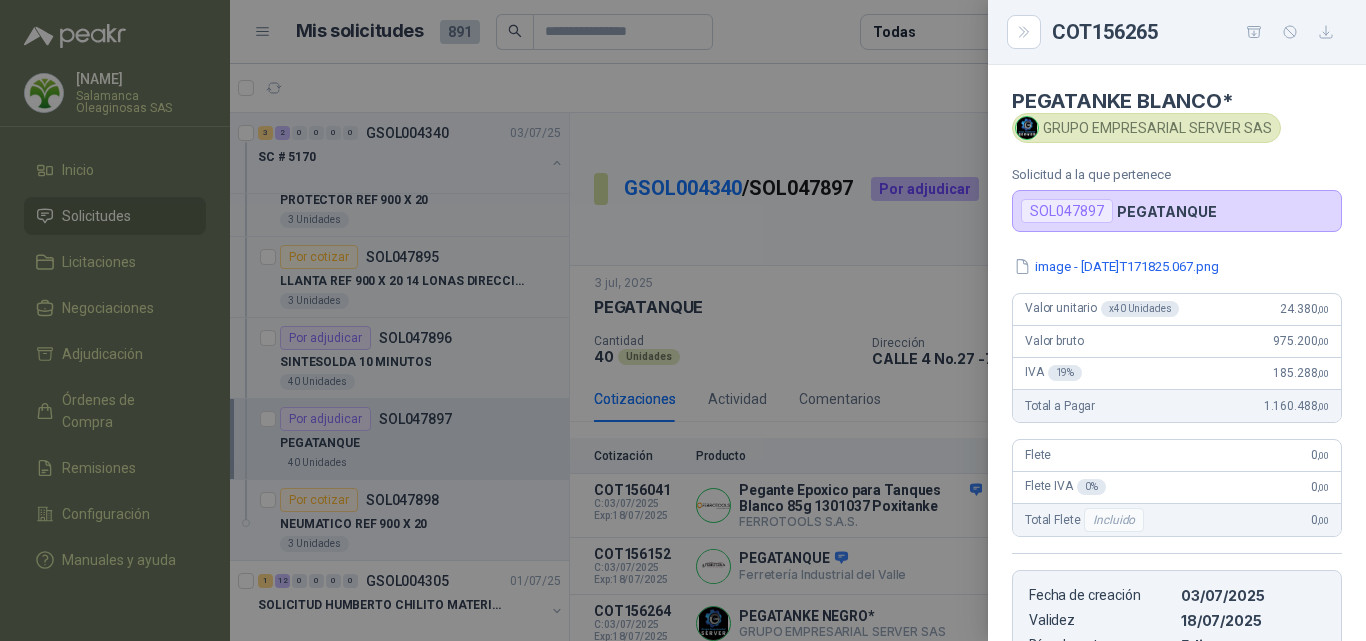 click at bounding box center [683, 320] 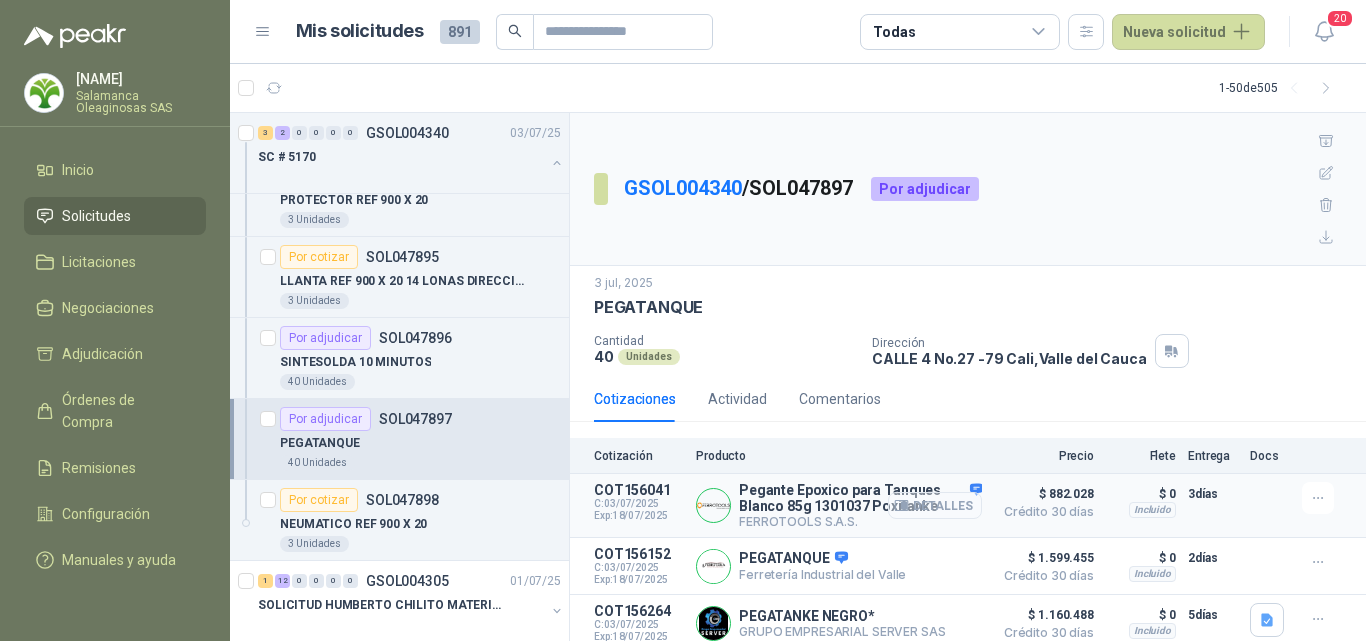 click on "Detalles" at bounding box center [935, 505] 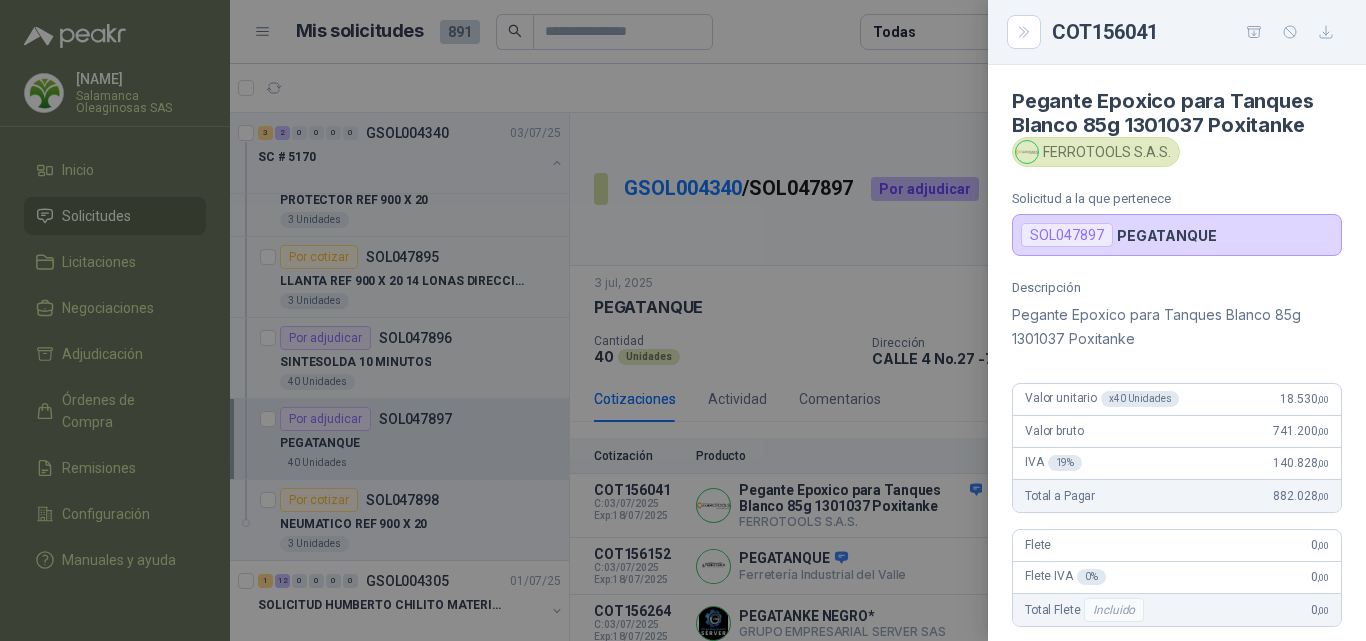click at bounding box center (683, 320) 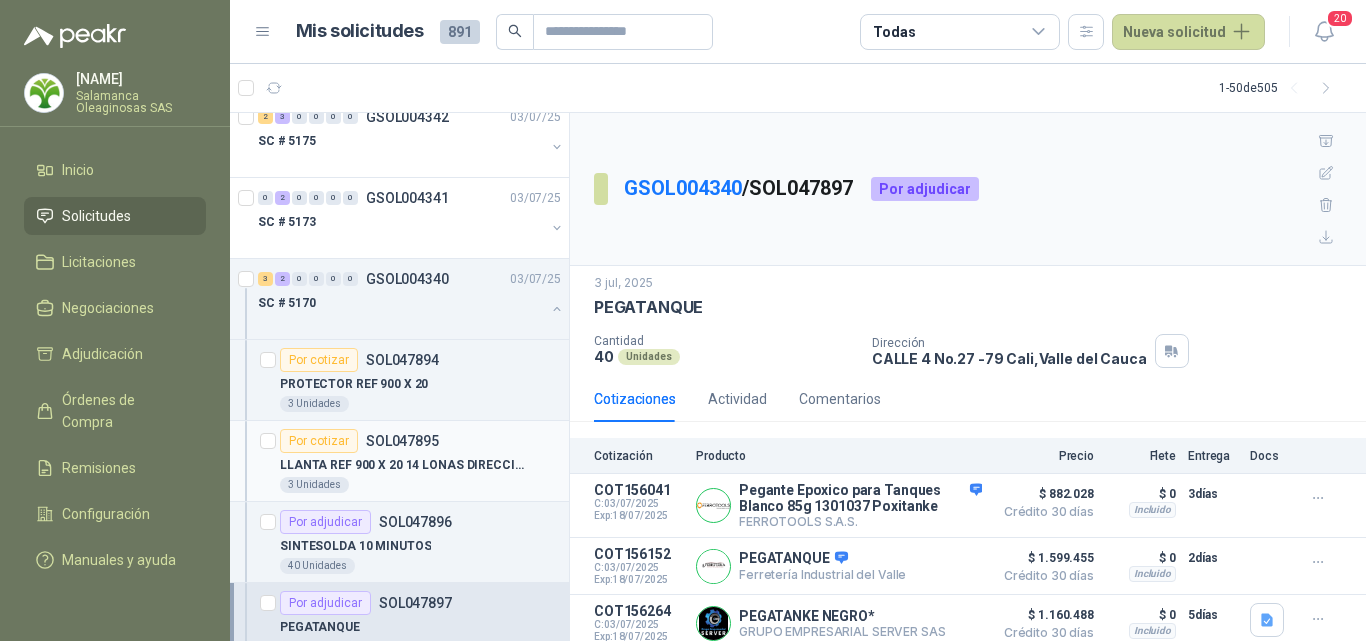 scroll, scrollTop: 0, scrollLeft: 0, axis: both 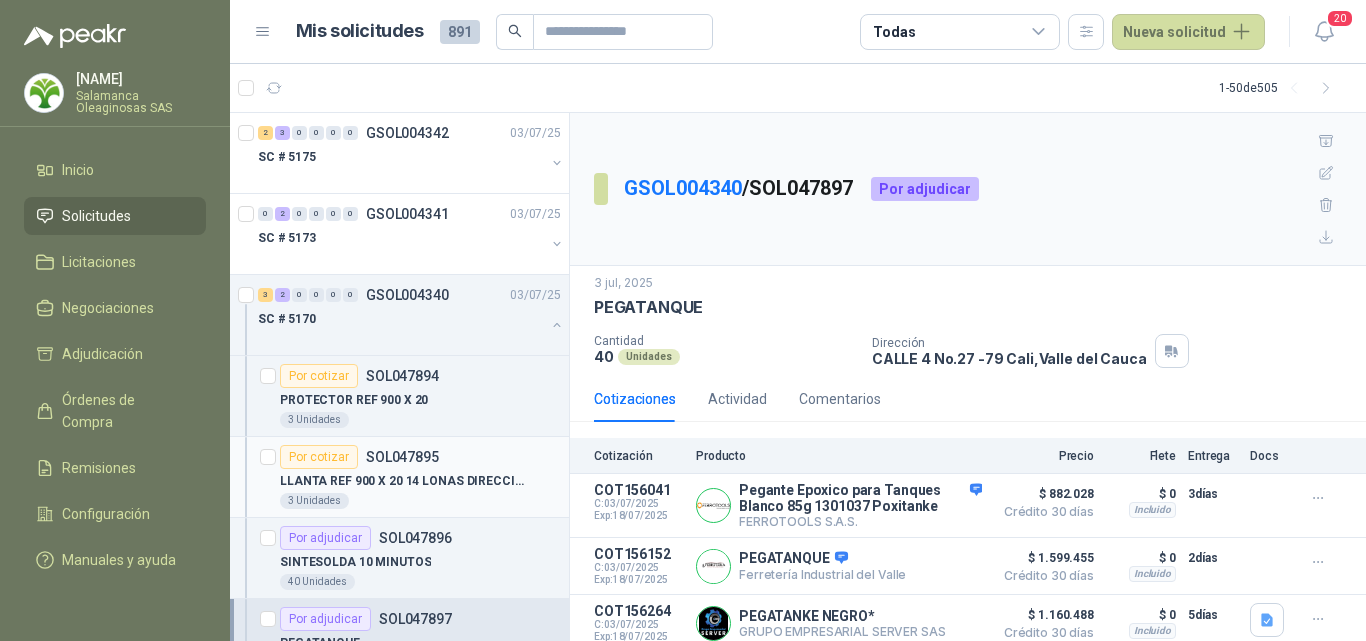 click on "LLANTA REF 900 X 20   14 LONAS DIRECCIONALES" at bounding box center (404, 481) 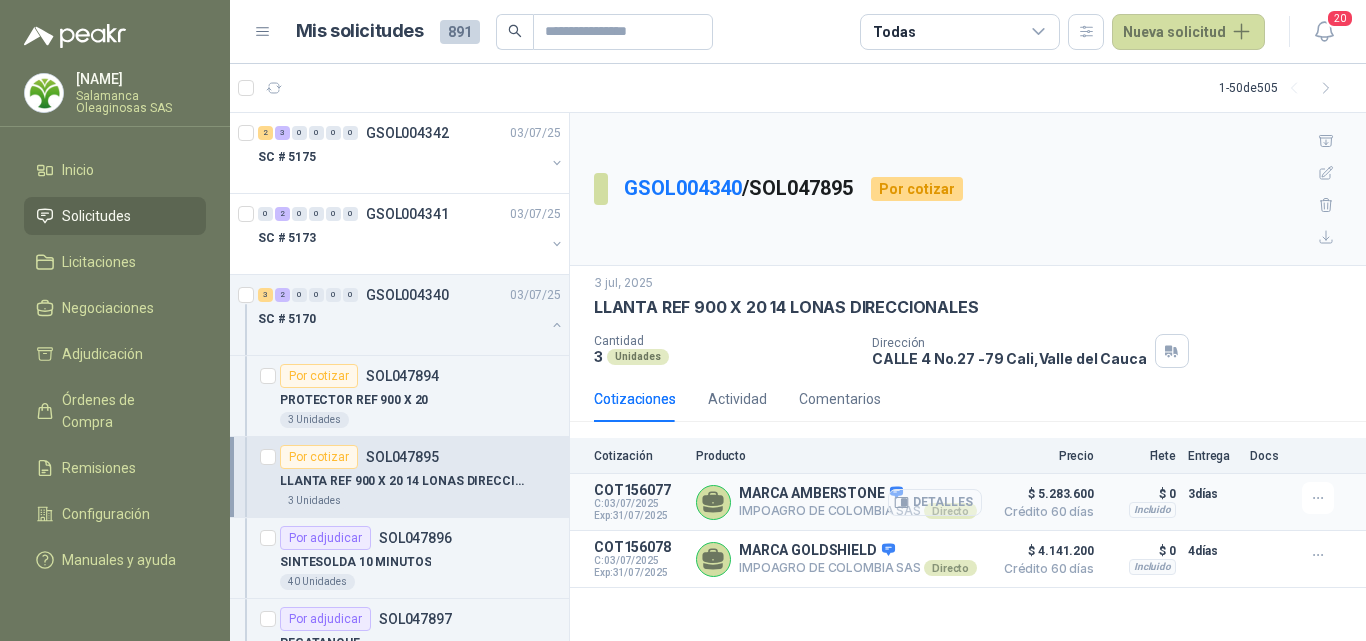 click on "Detalles" at bounding box center [935, 502] 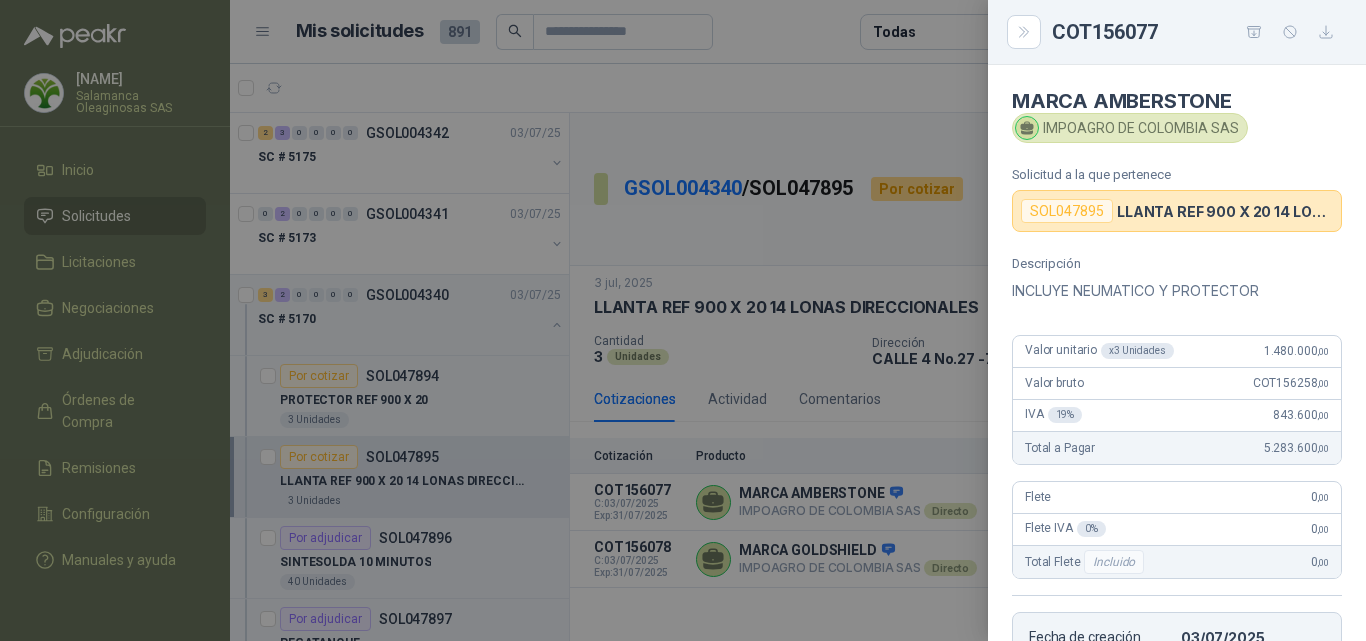 click at bounding box center (683, 320) 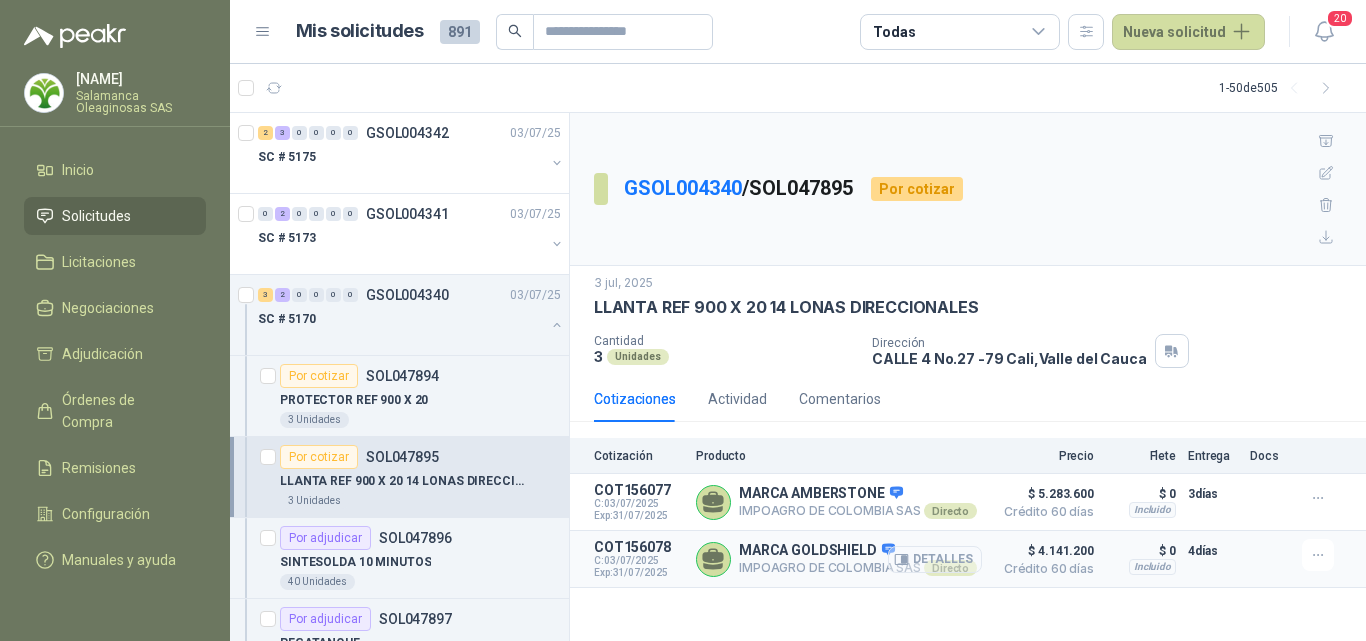 click on "Detalles" at bounding box center (0, 0) 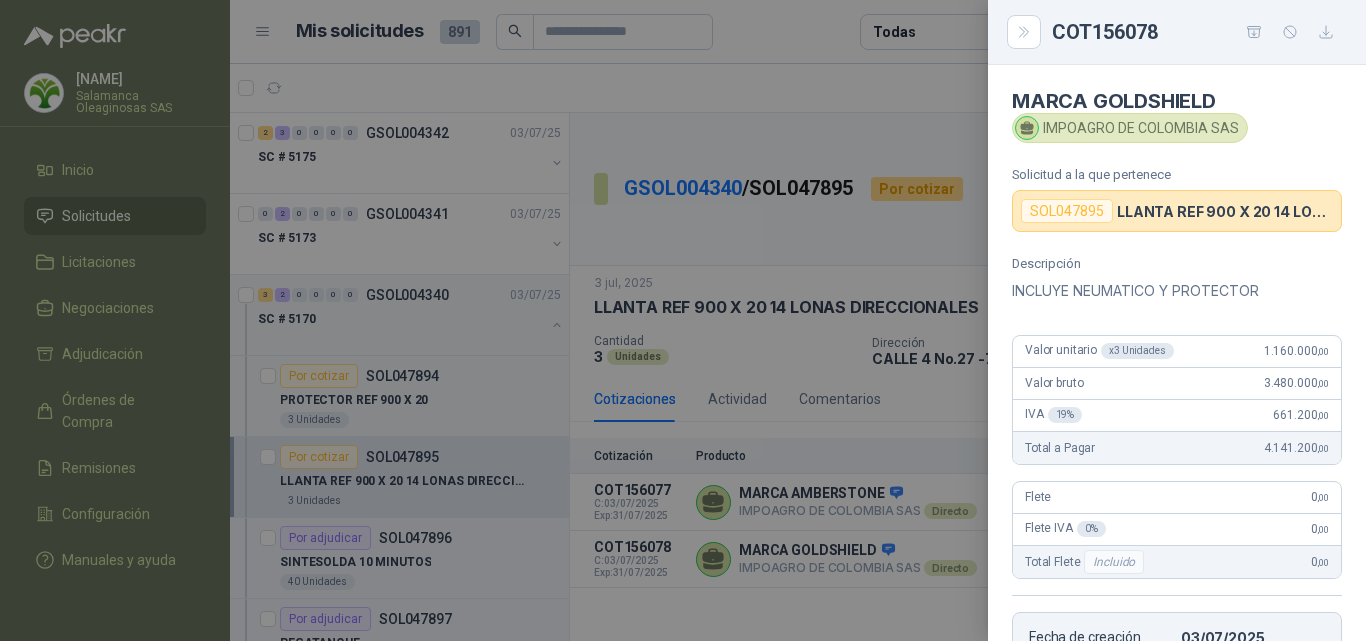 click at bounding box center (683, 320) 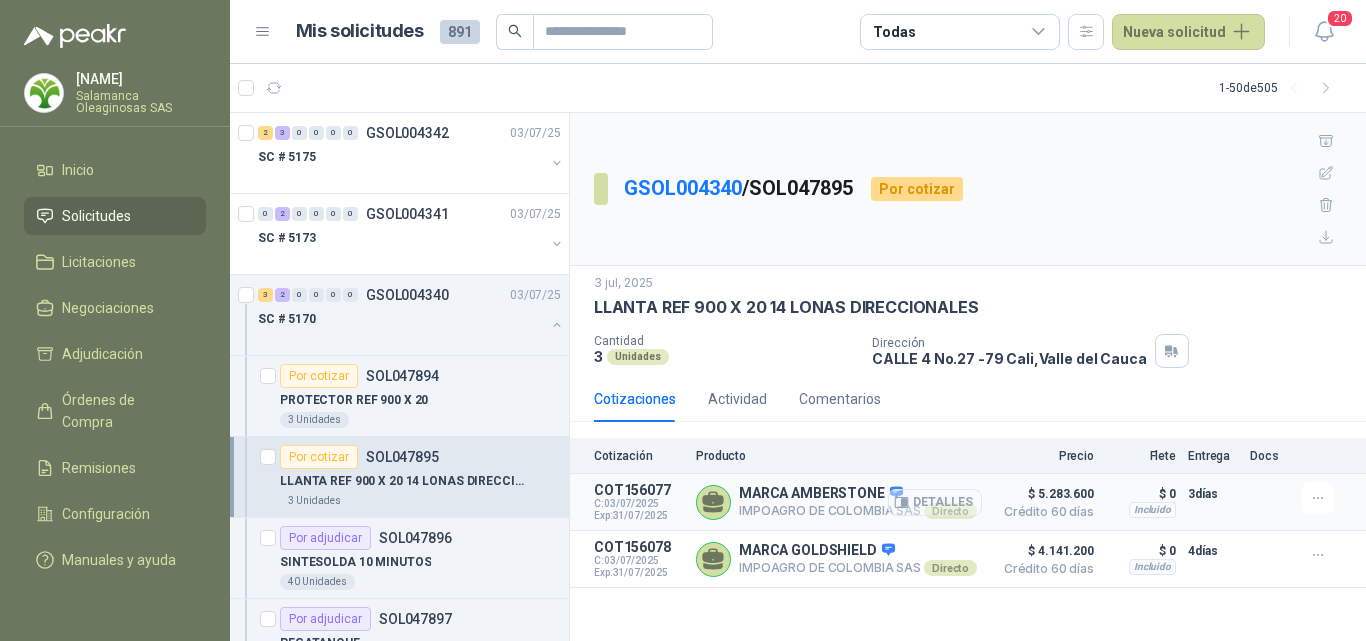 click on "Detalles" at bounding box center [935, 502] 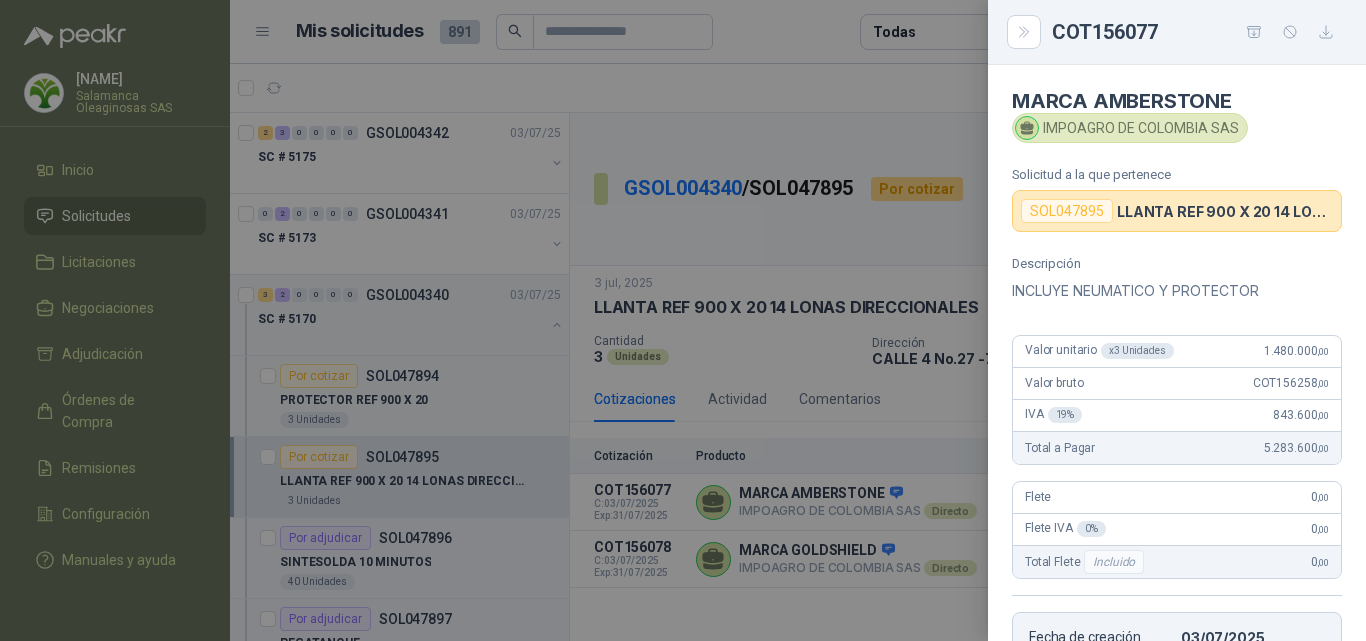 click at bounding box center [683, 320] 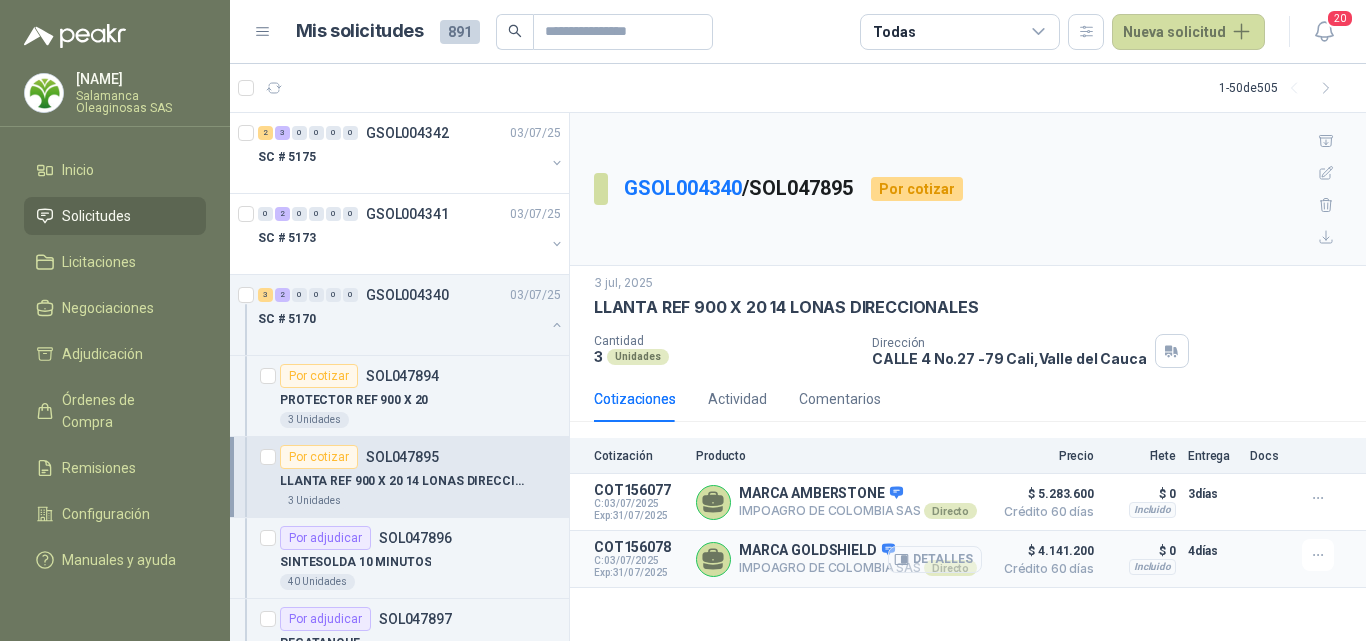 click on "Detalles" at bounding box center (0, 0) 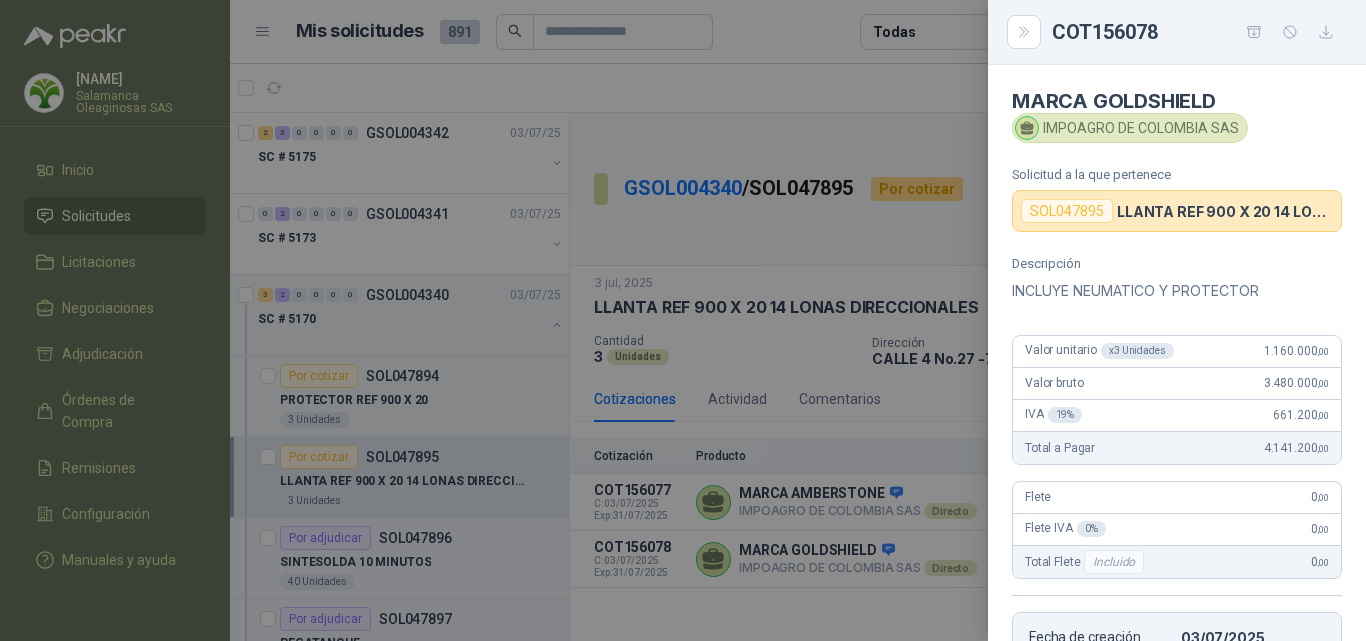 click at bounding box center [683, 320] 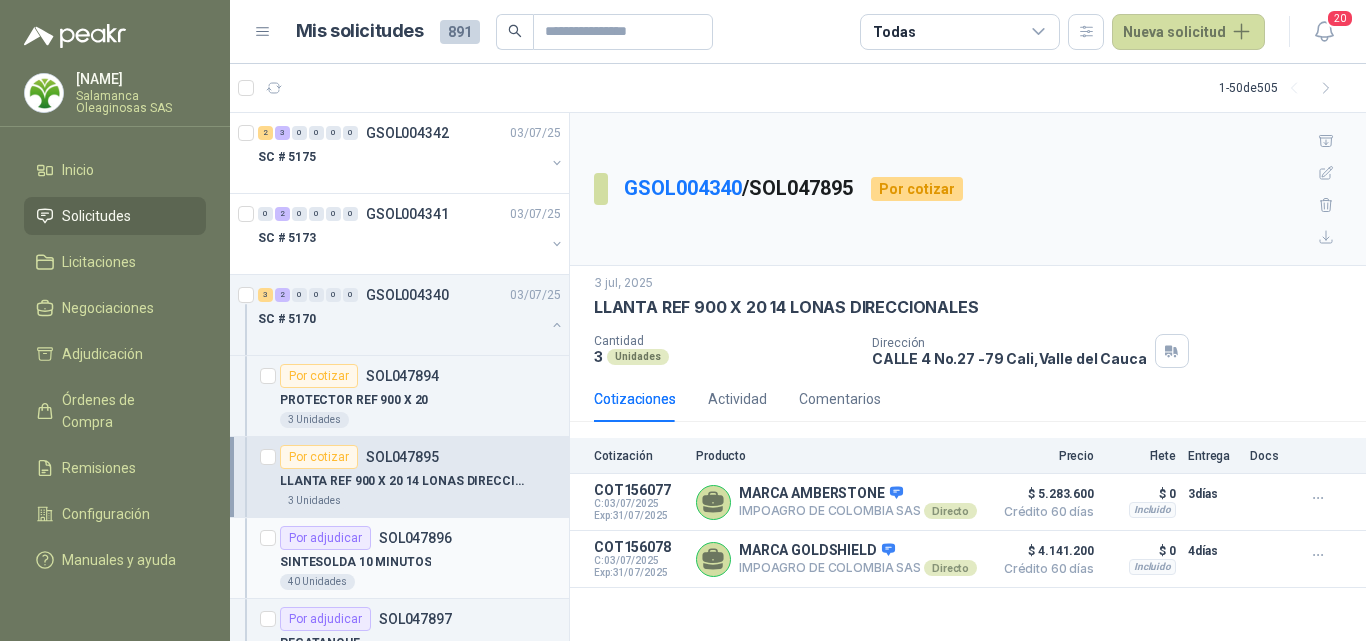 scroll, scrollTop: 100, scrollLeft: 0, axis: vertical 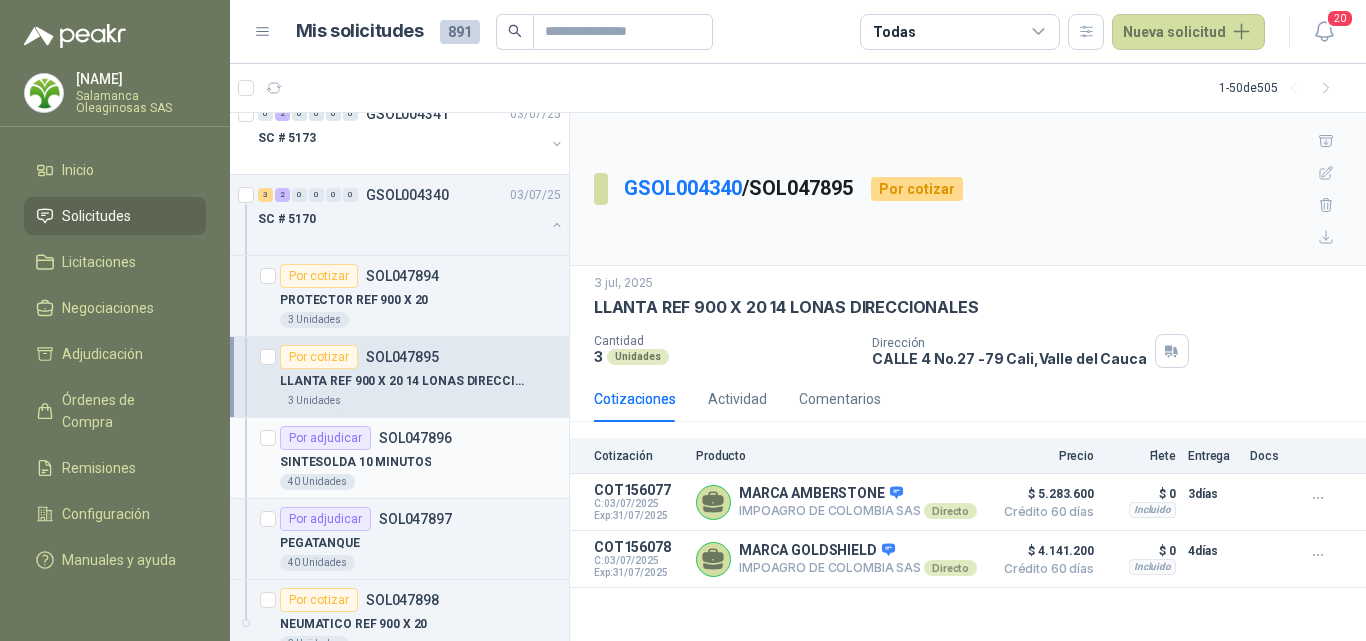 click on "SINTESOLDA 10 MINUTOS" at bounding box center (420, 462) 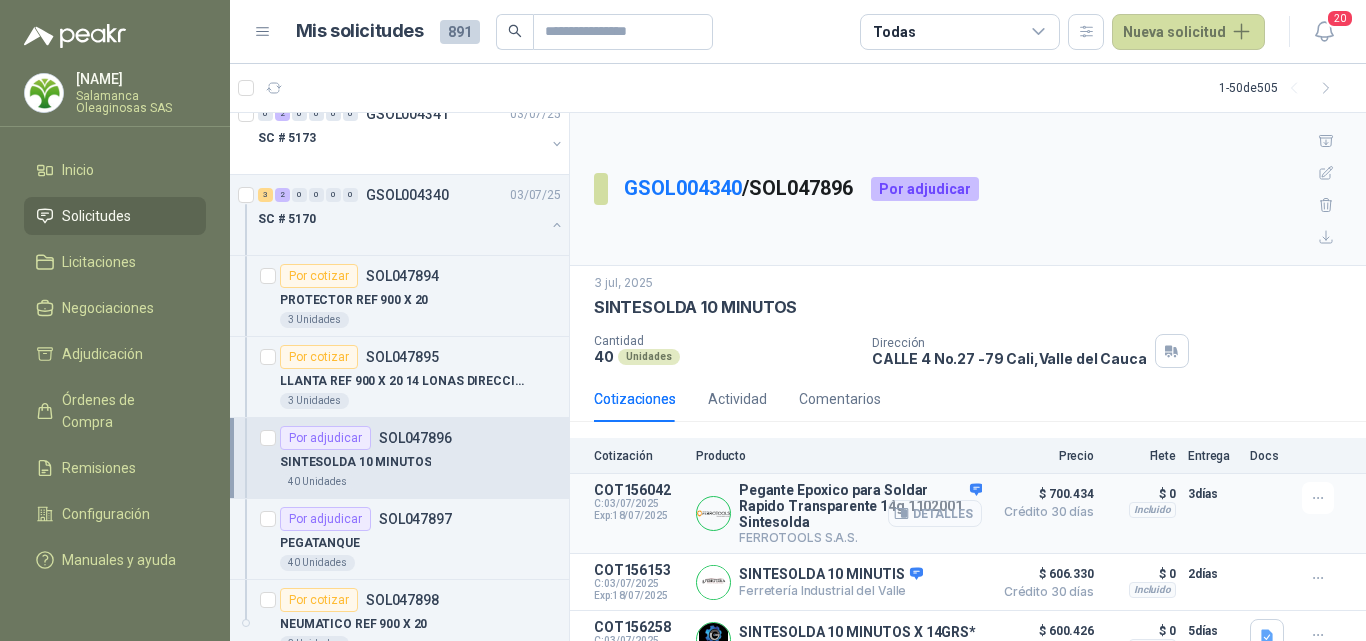 click on "Detalles" at bounding box center (935, 513) 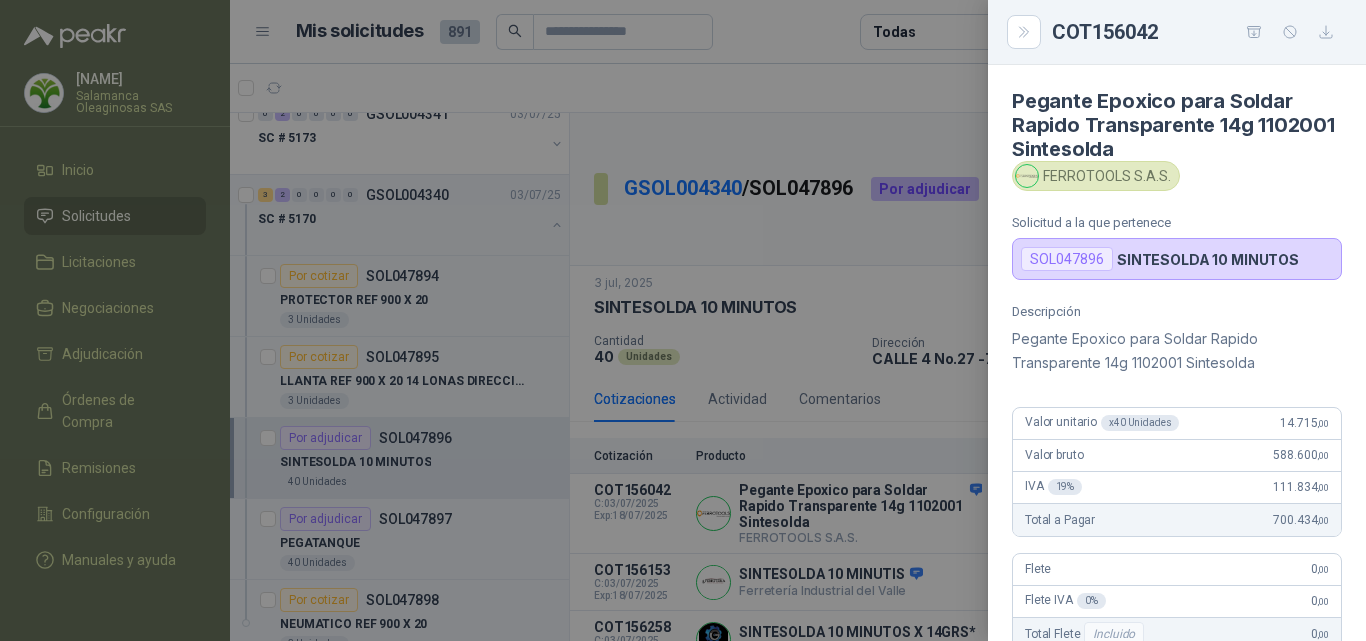 click at bounding box center (683, 320) 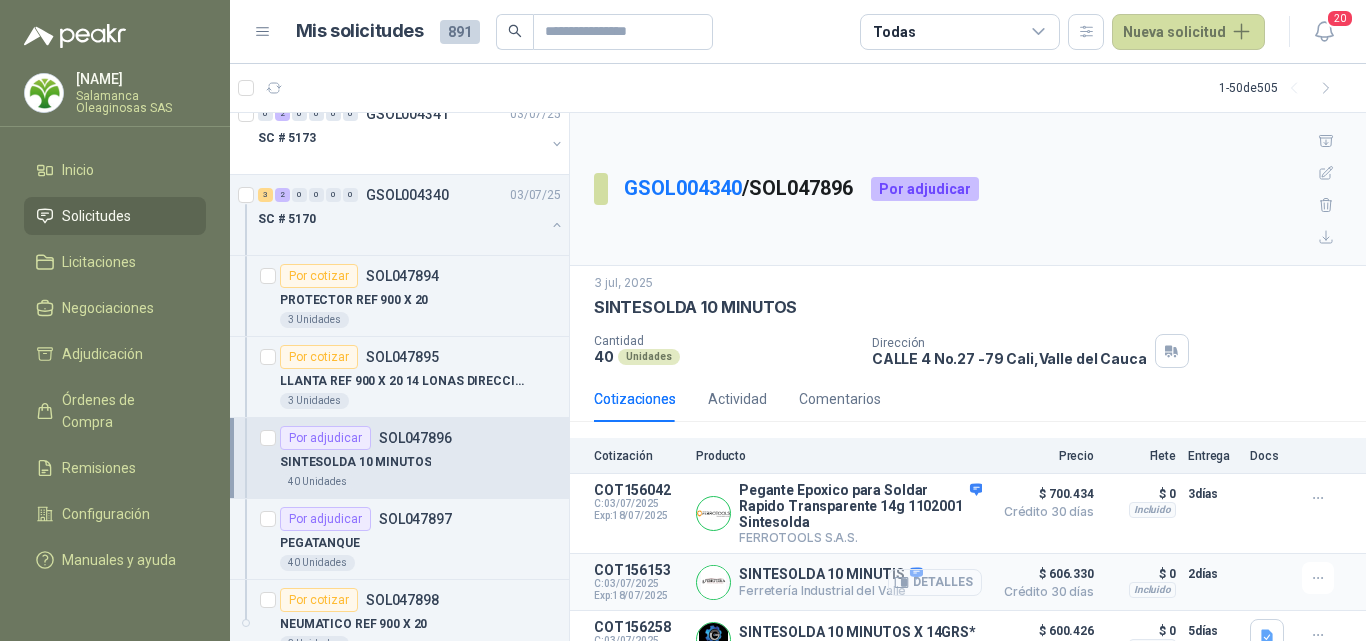 click on "Detalles" at bounding box center [0, 0] 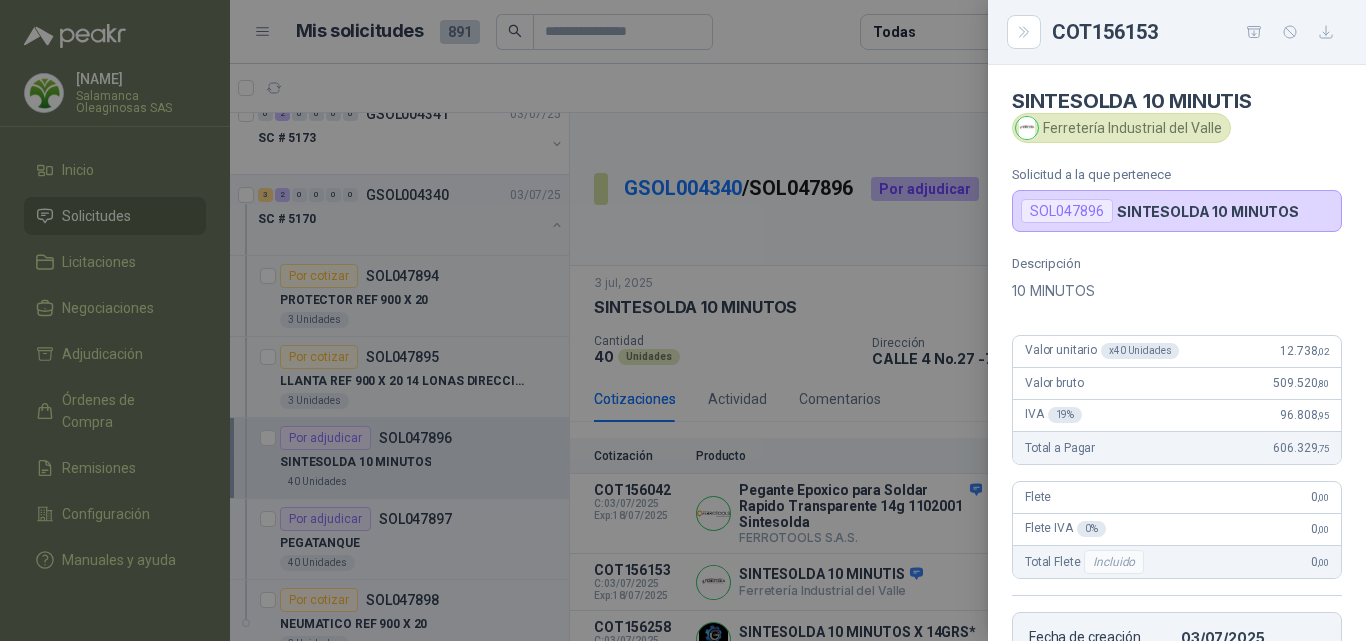 click at bounding box center (683, 320) 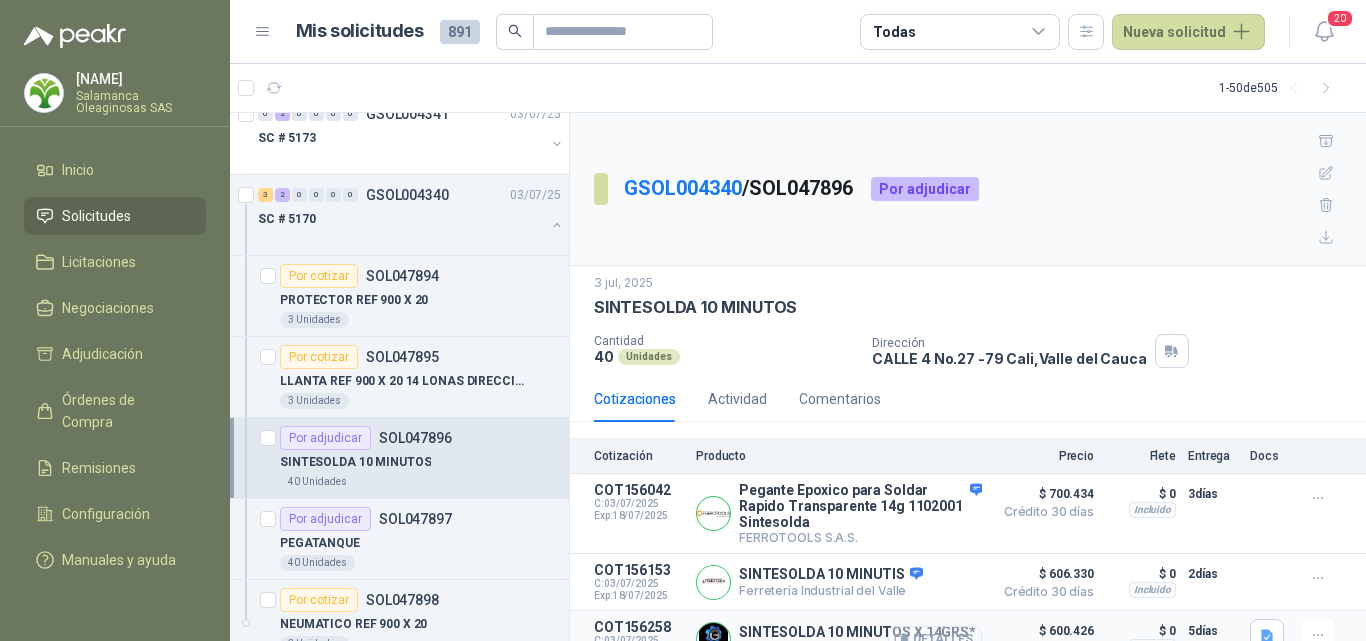 click on "Detalles" at bounding box center [0, 0] 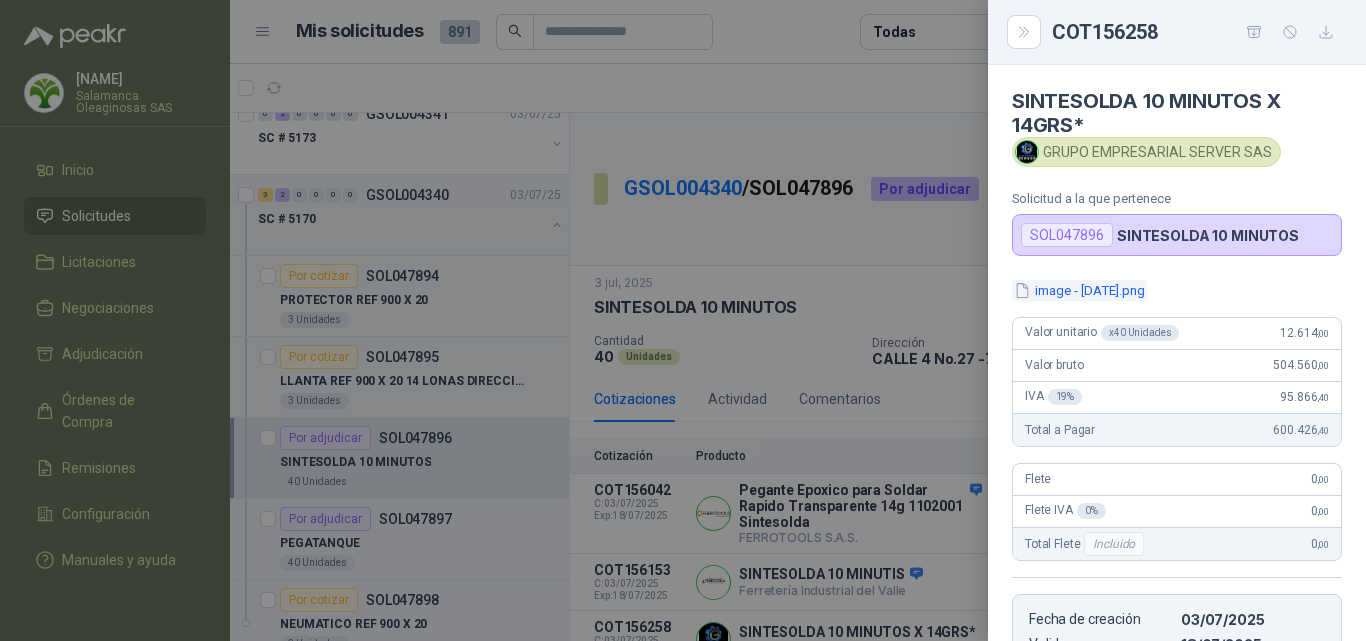 click on "image - [DATE].png" at bounding box center [1079, 290] 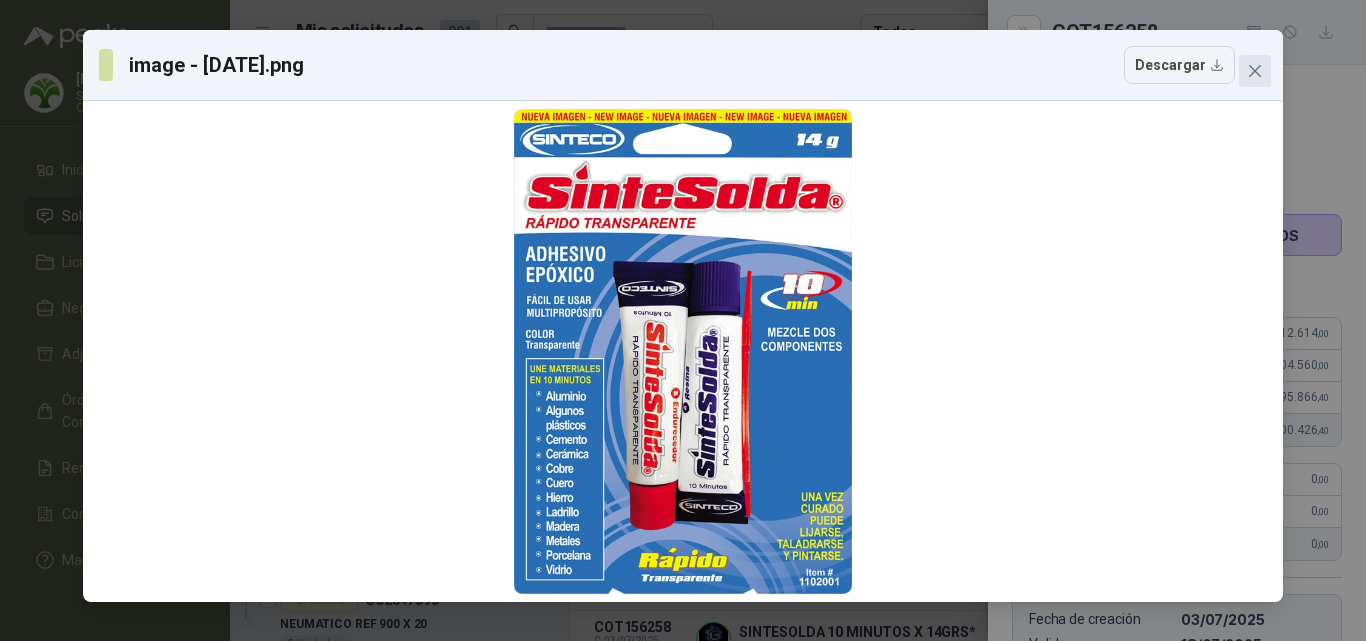 click at bounding box center (1255, 71) 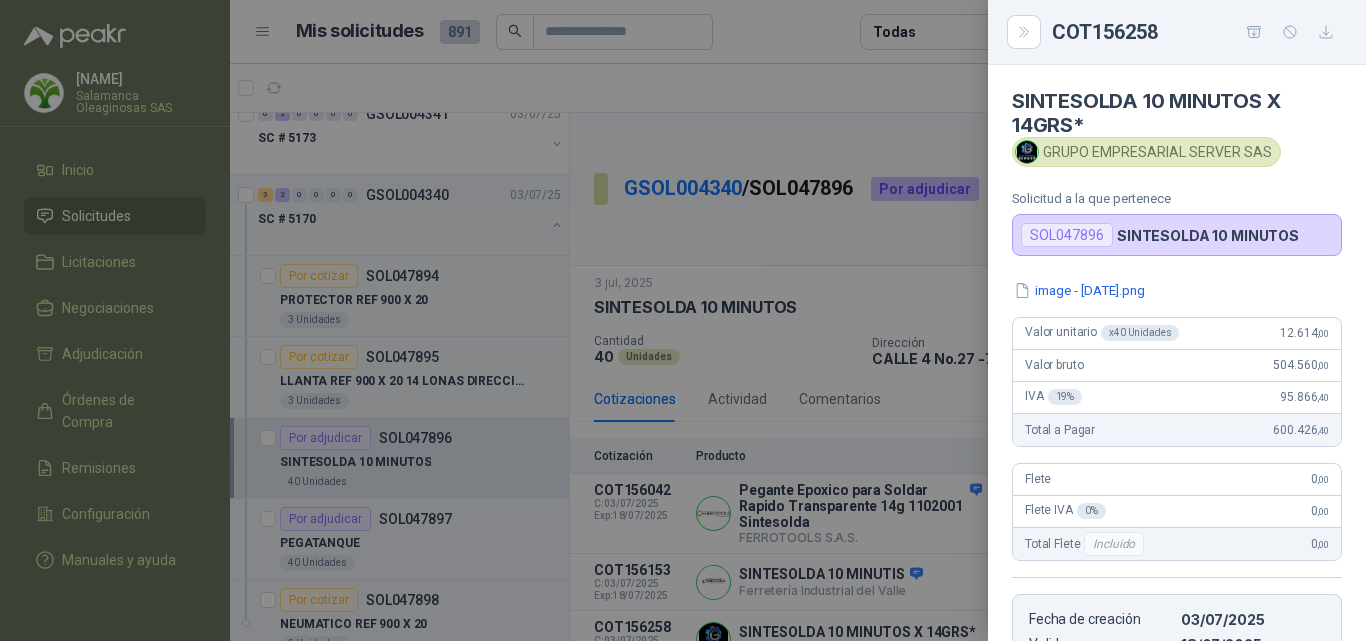 click at bounding box center [683, 320] 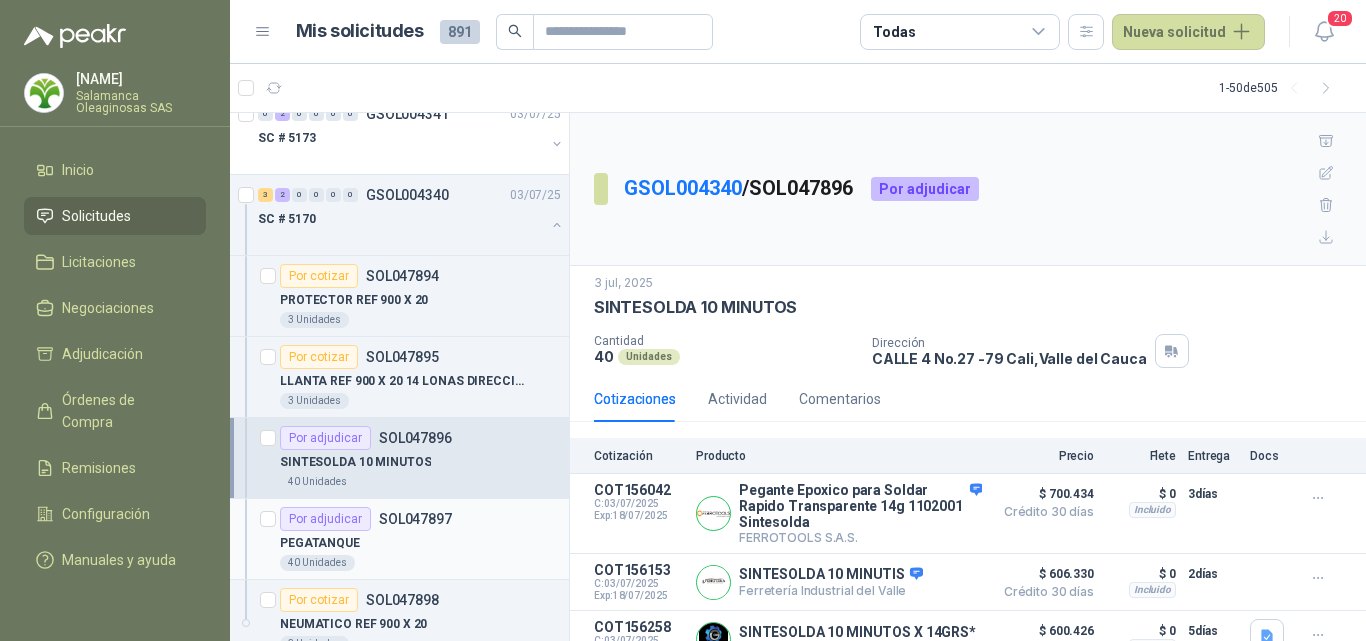 click on "PEGATANQUE" at bounding box center (420, 543) 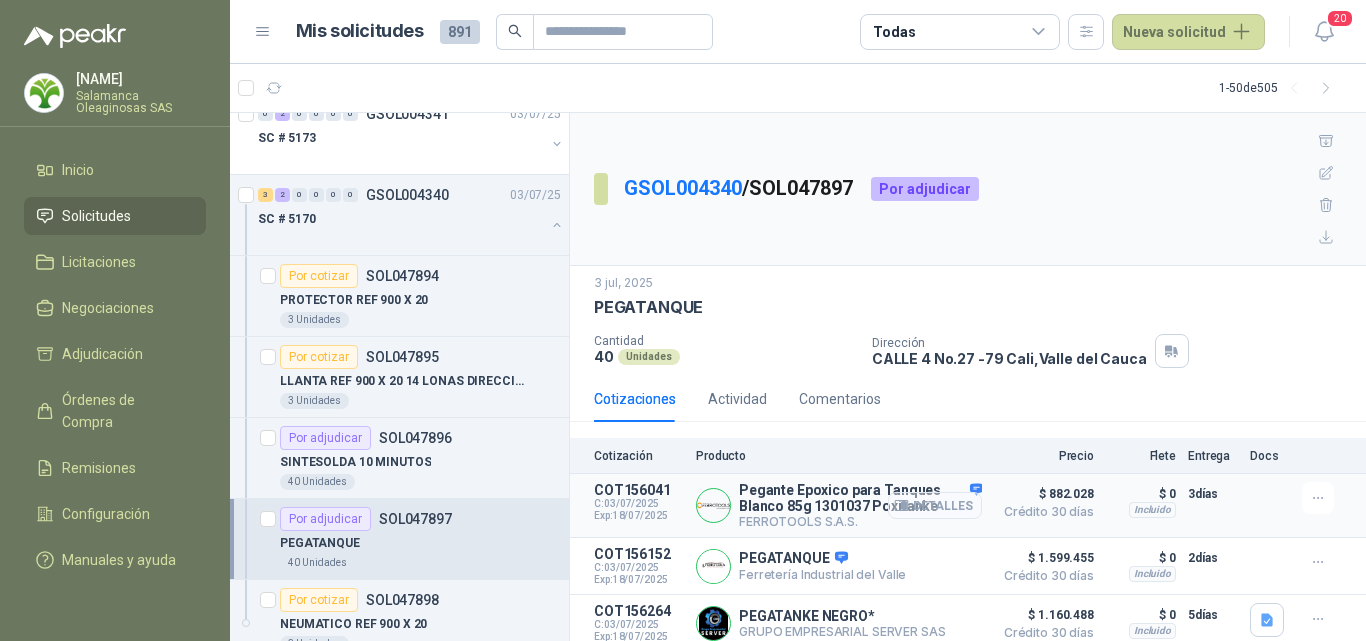 click on "Detalles" at bounding box center (935, 505) 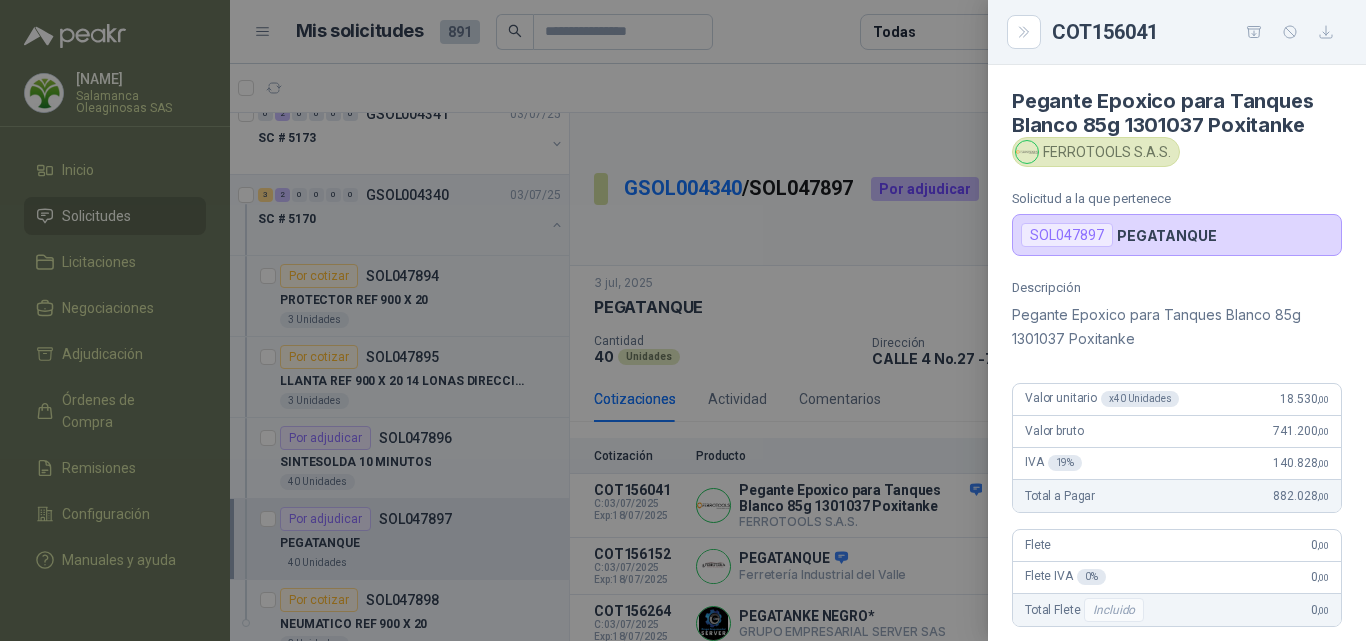 click at bounding box center (683, 320) 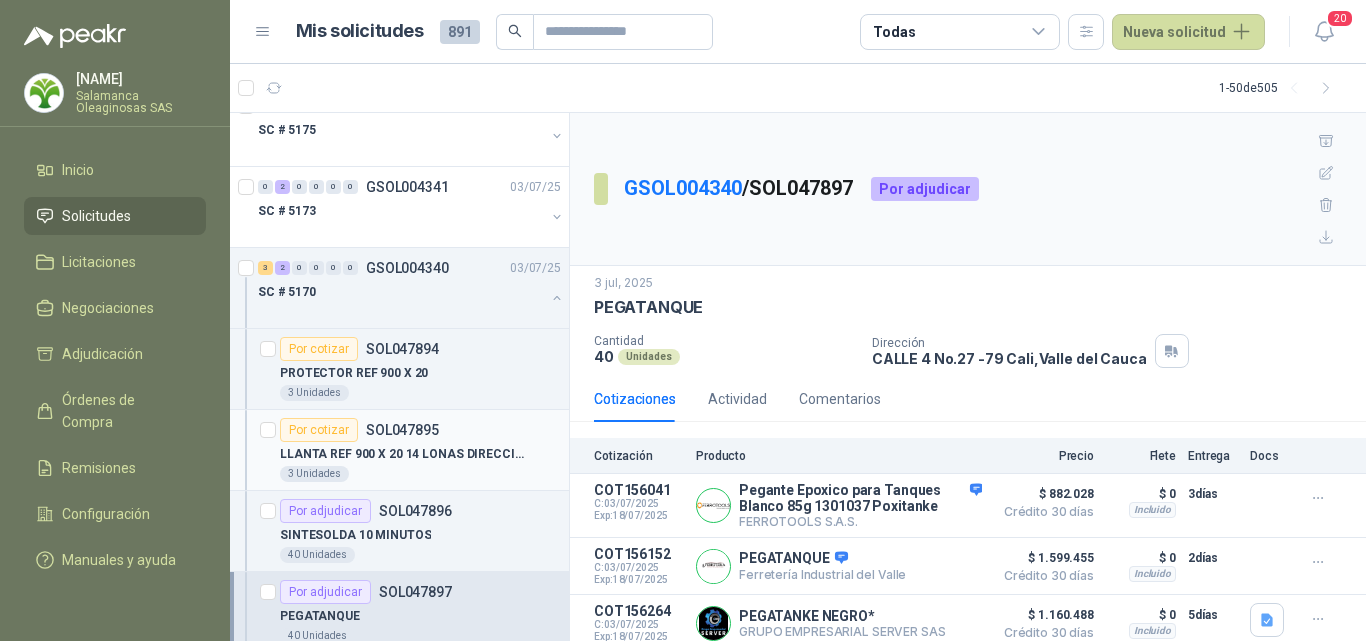 scroll, scrollTop: 0, scrollLeft: 0, axis: both 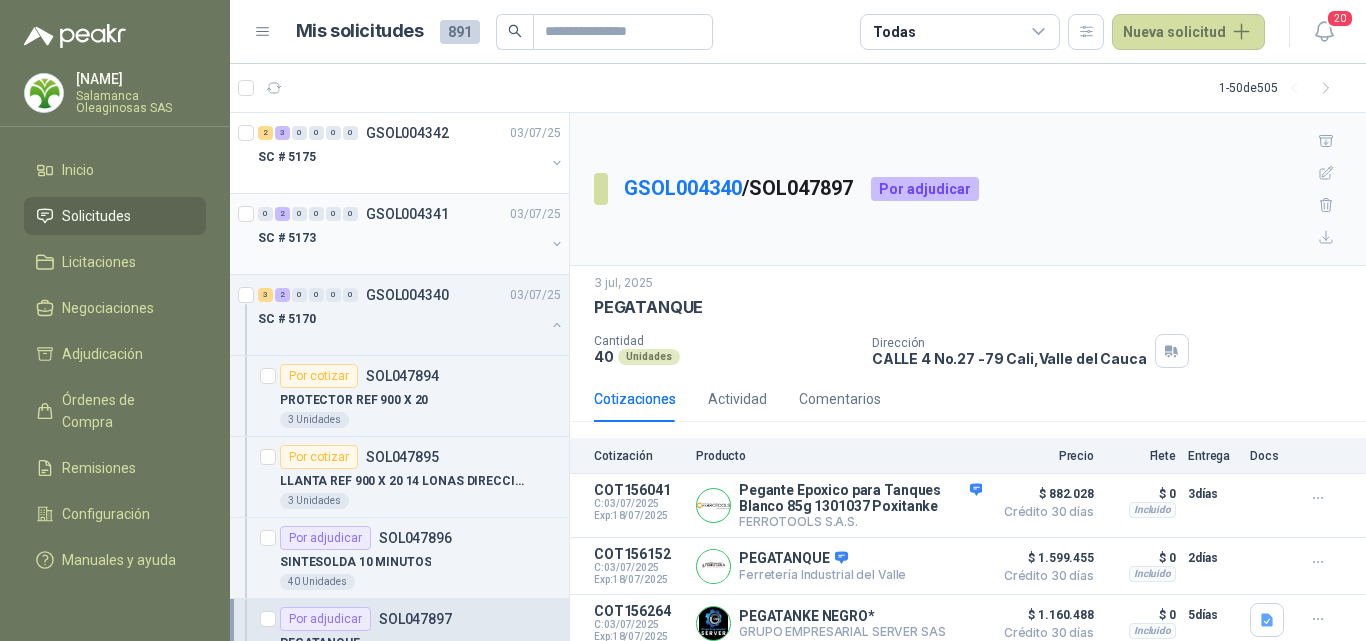 click on "SC # 5173" at bounding box center (401, 238) 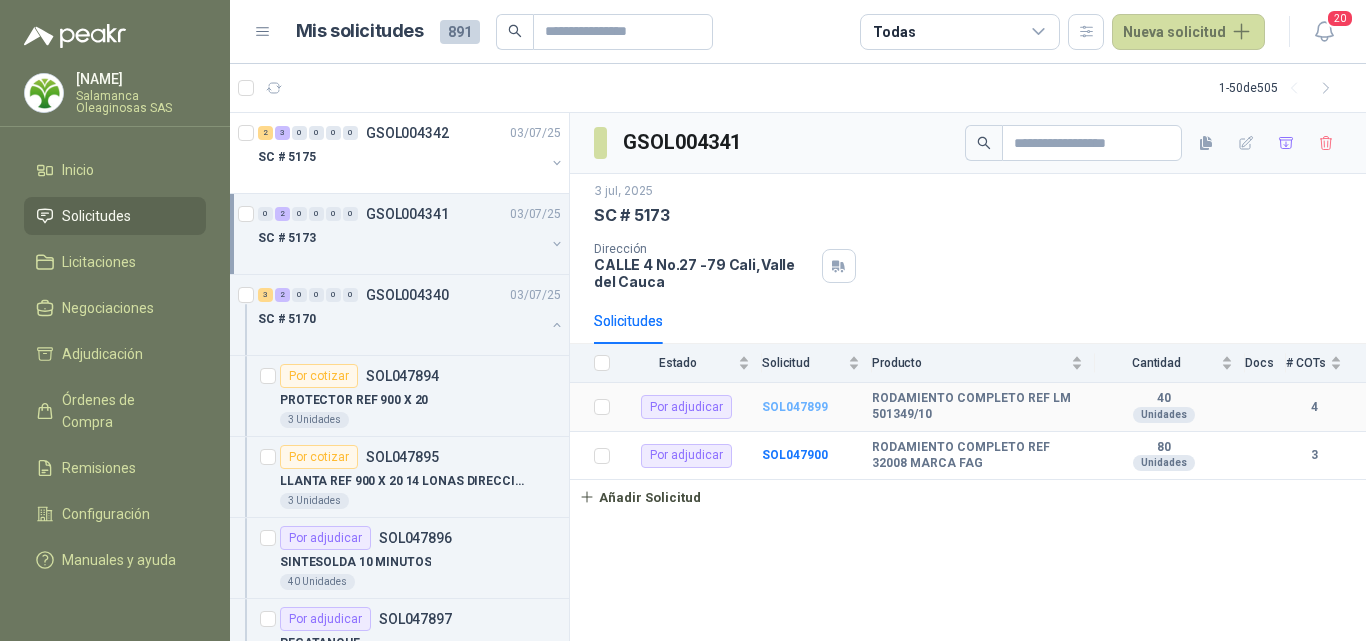 click on "SOL047899" at bounding box center [795, 407] 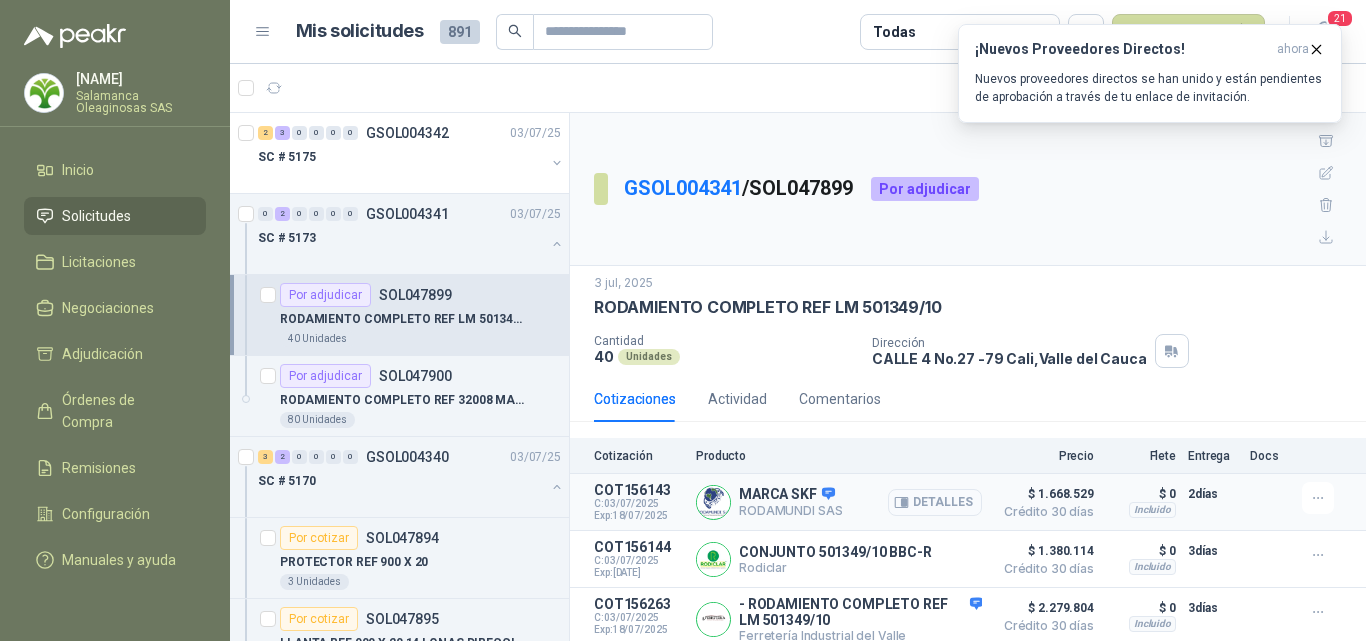click on "Detalles" at bounding box center [935, 502] 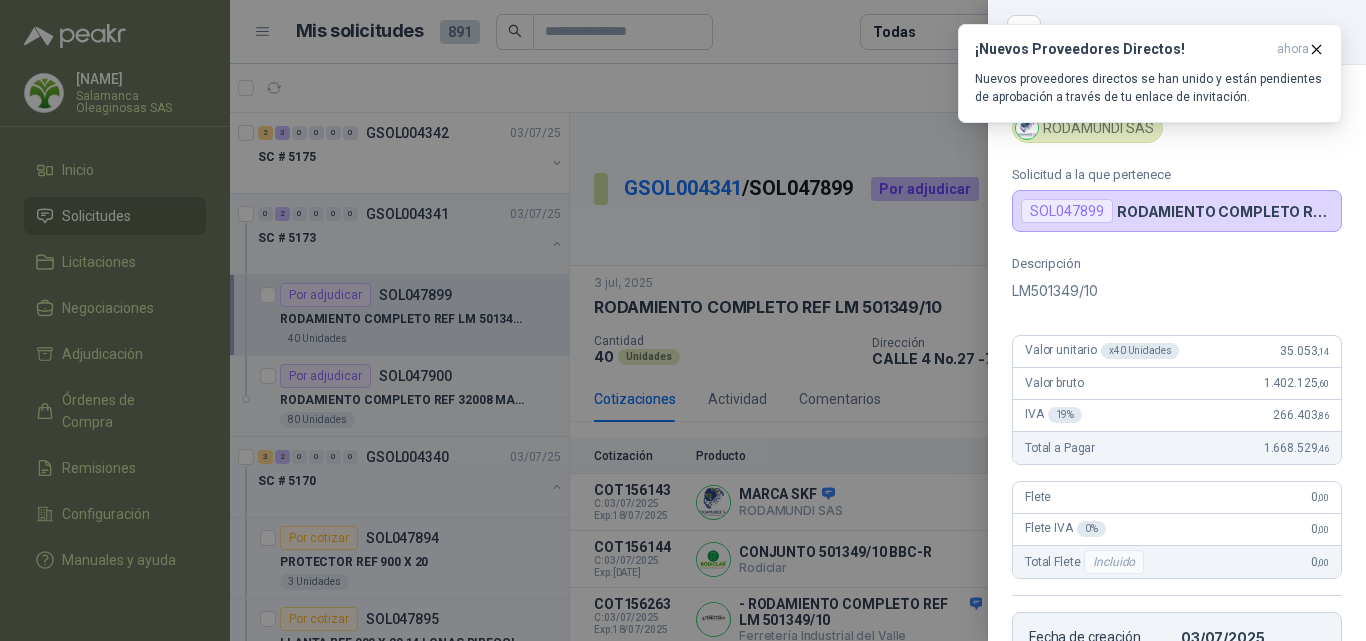 click at bounding box center [683, 320] 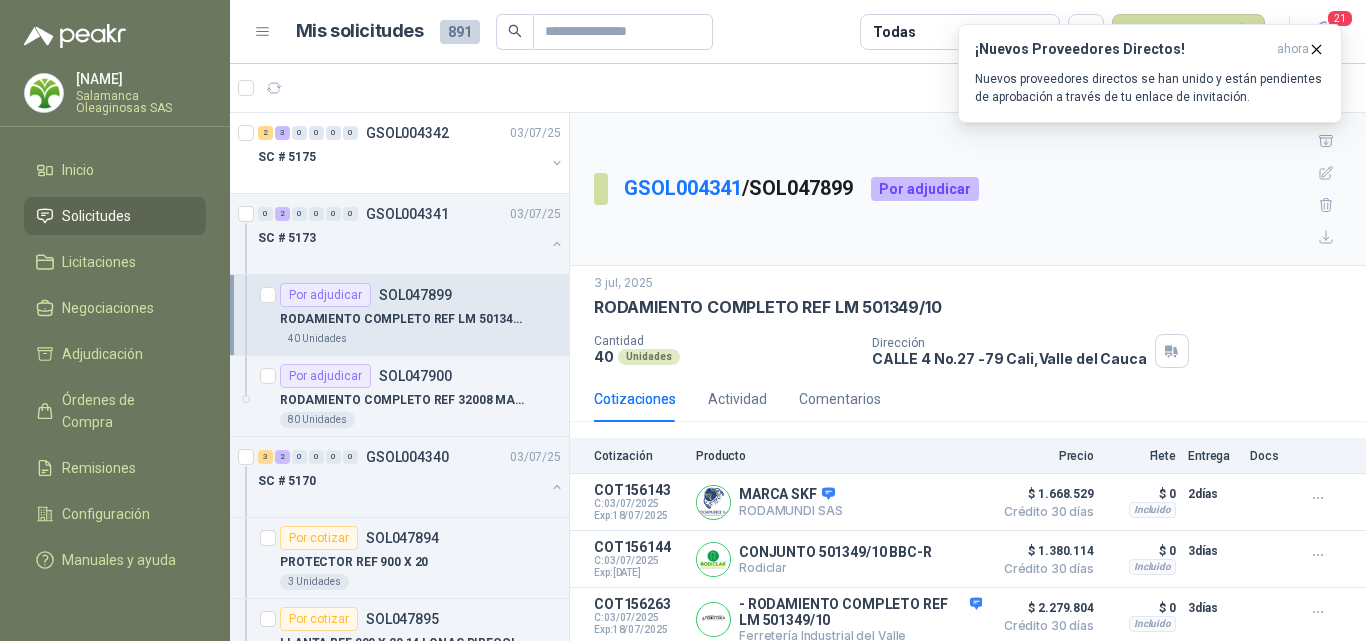 click on "Mis solicitudes 891 Todas Nueva solicitud" at bounding box center [781, 32] 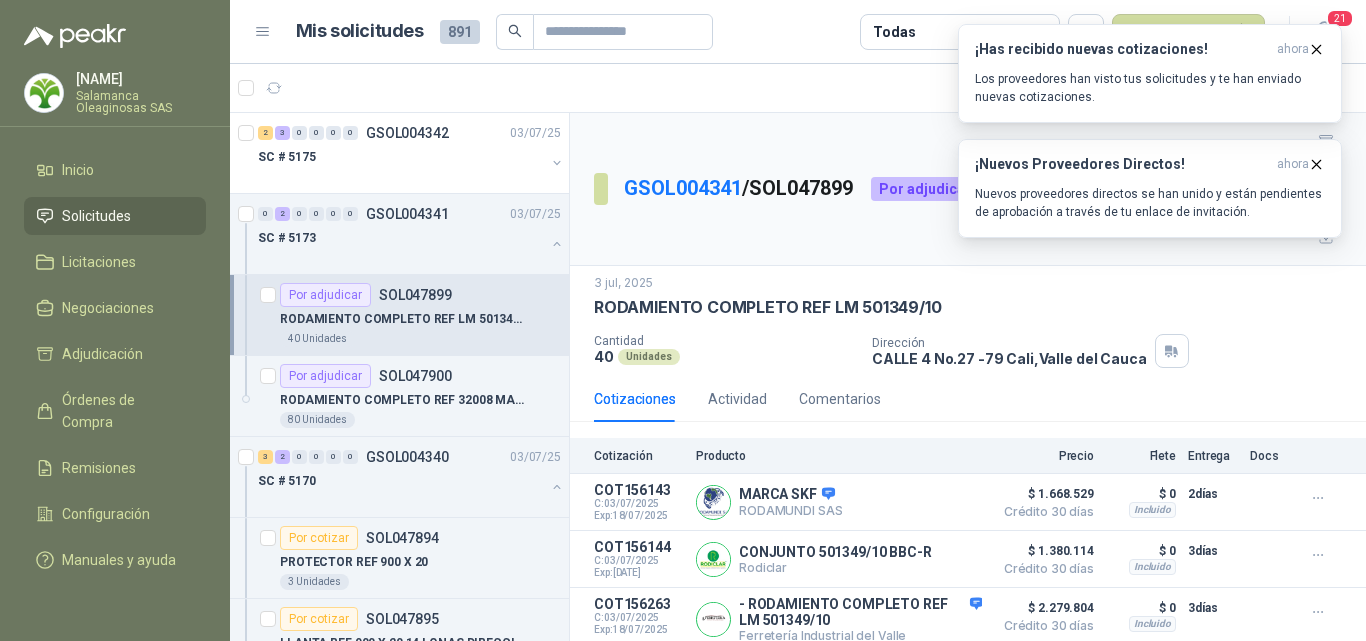 click on "Mis solicitudes 891 Todas Nueva solicitud" at bounding box center [781, 32] 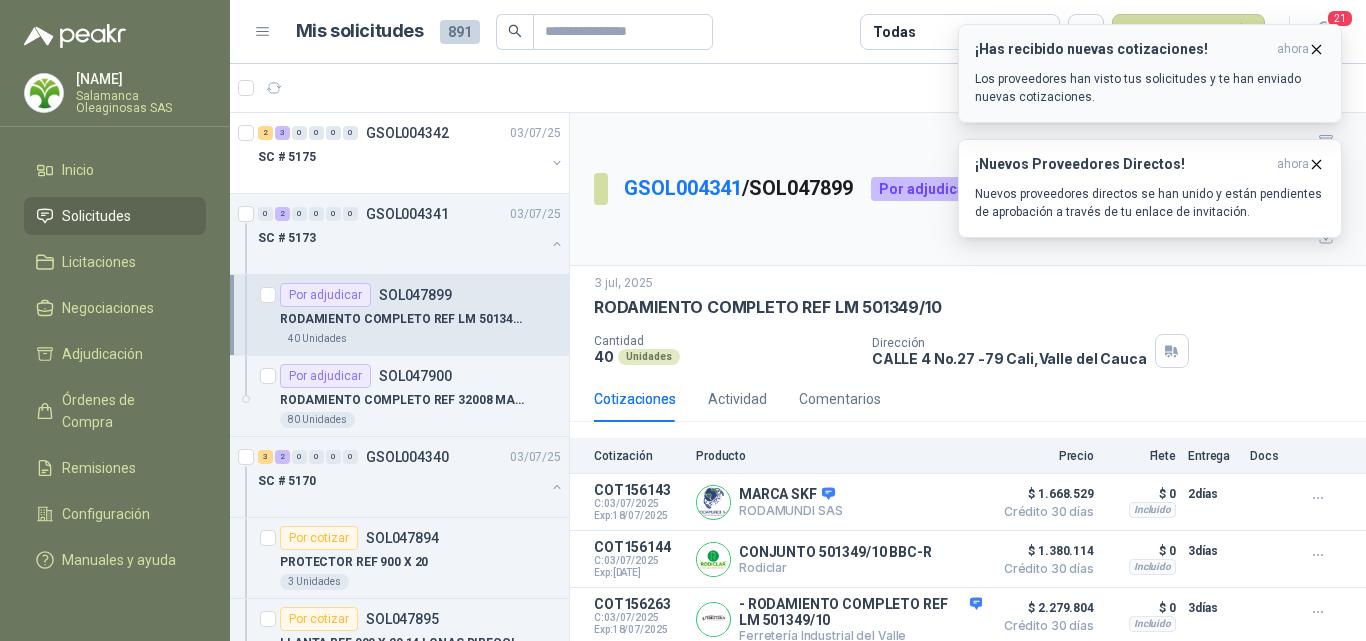 drag, startPoint x: 789, startPoint y: 43, endPoint x: 1243, endPoint y: 35, distance: 454.07047 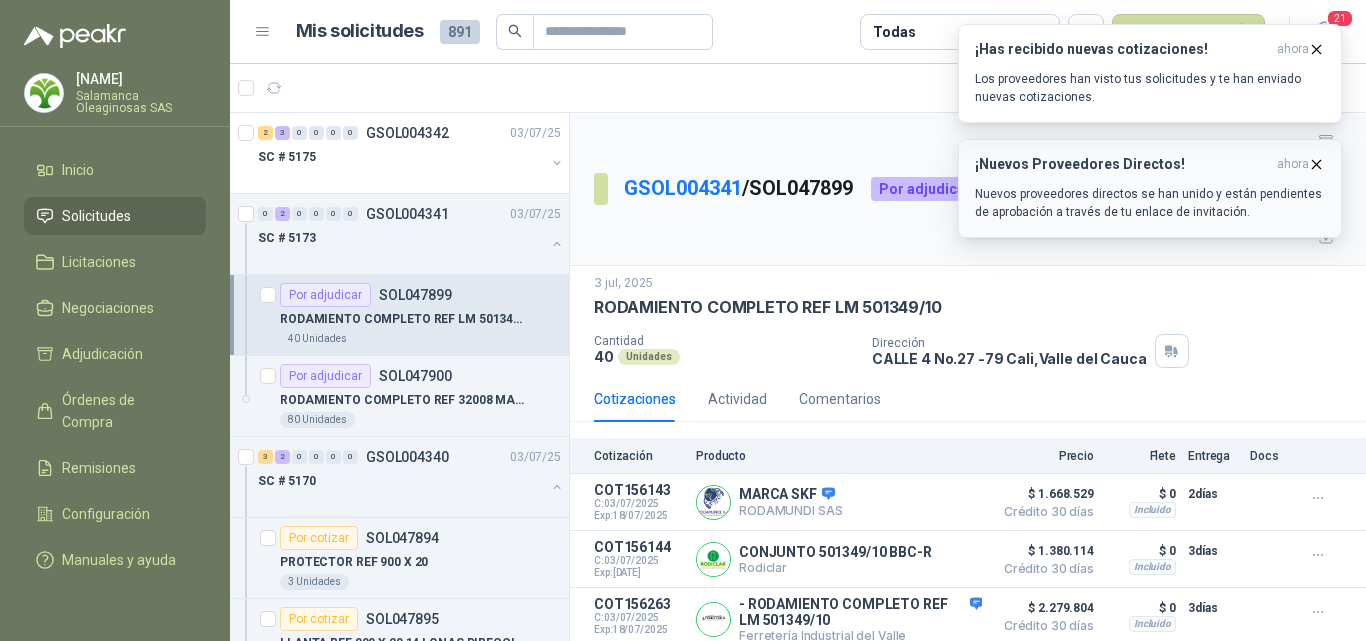 click at bounding box center [1317, 164] 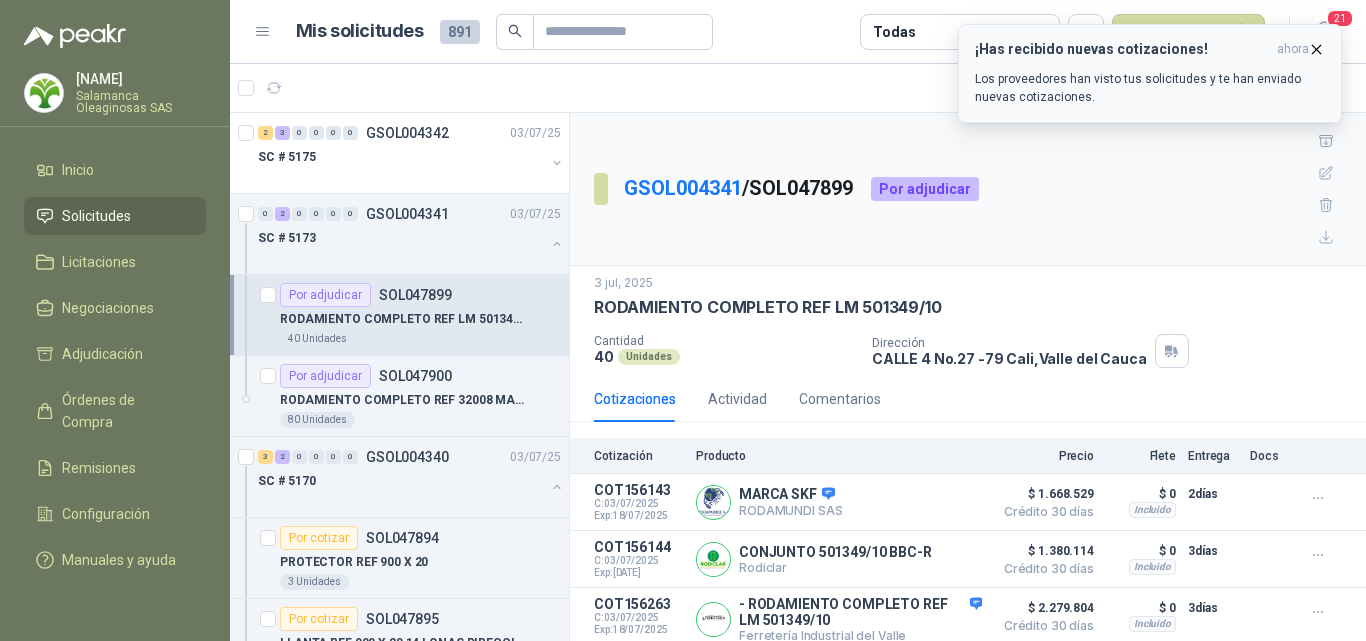 click at bounding box center [1316, 49] 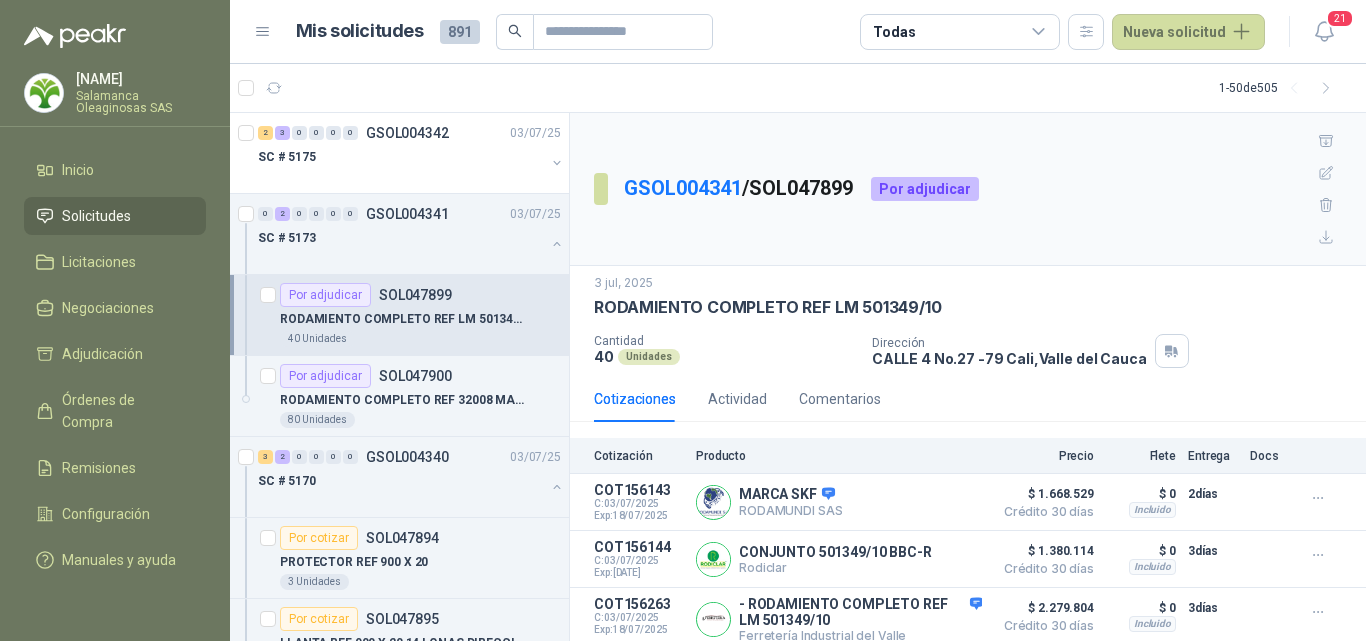 click on "Mis solicitudes 891 Todas Nueva solicitud" at bounding box center [781, 32] 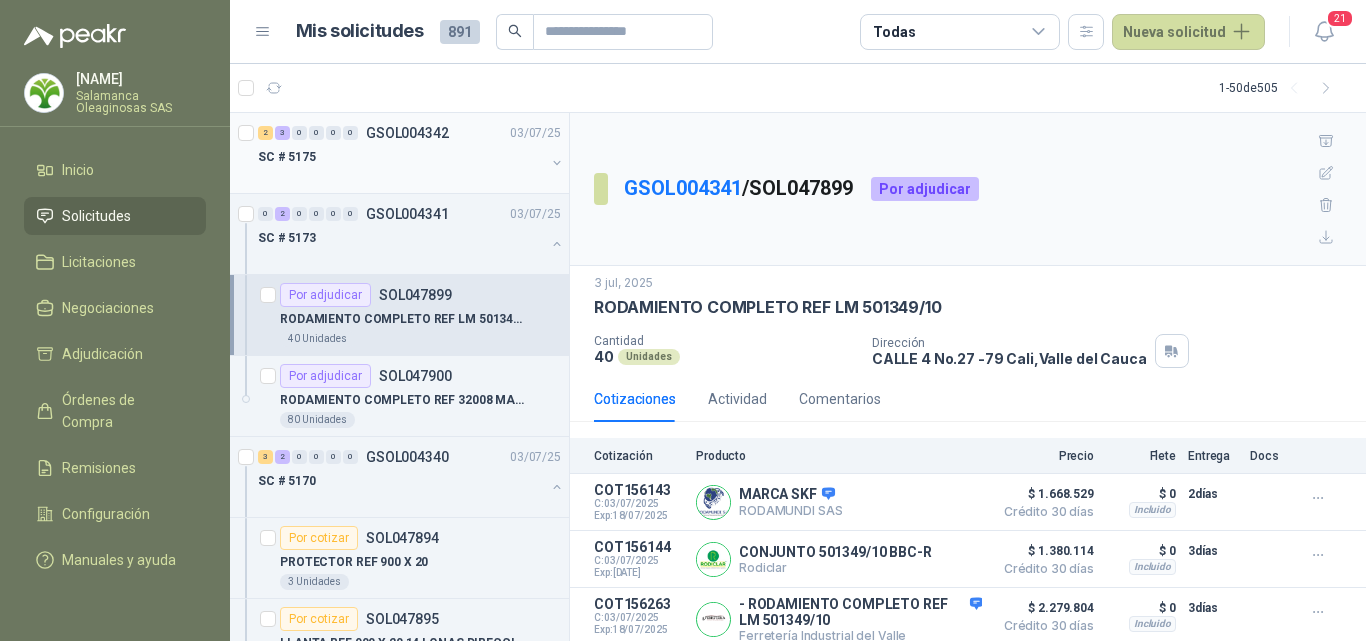 click on "SC # 5175" at bounding box center (401, 157) 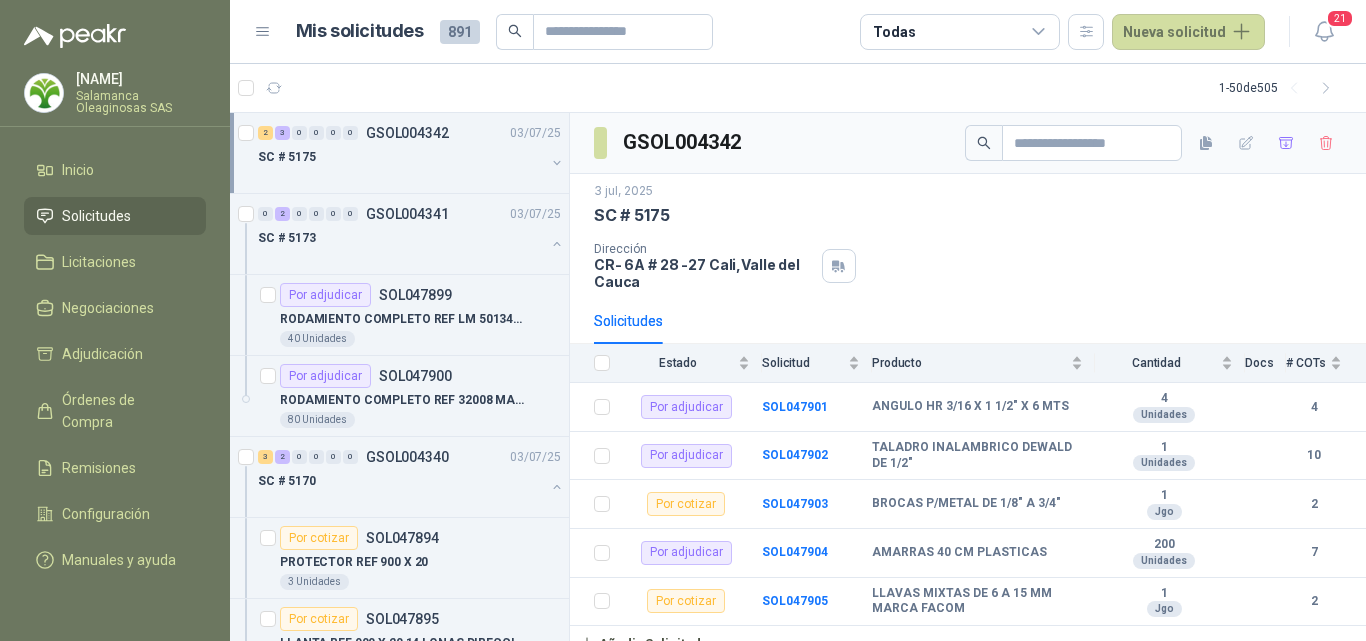 click on "SC # 5175" at bounding box center [401, 157] 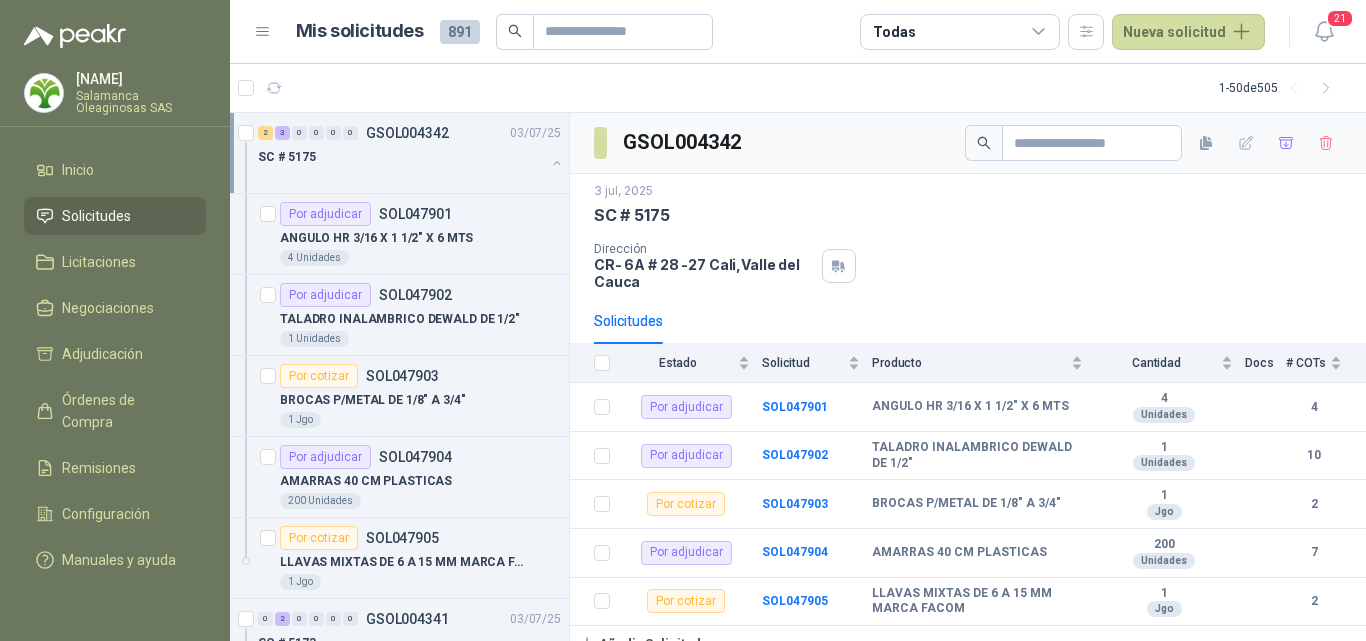 scroll, scrollTop: 1, scrollLeft: 0, axis: vertical 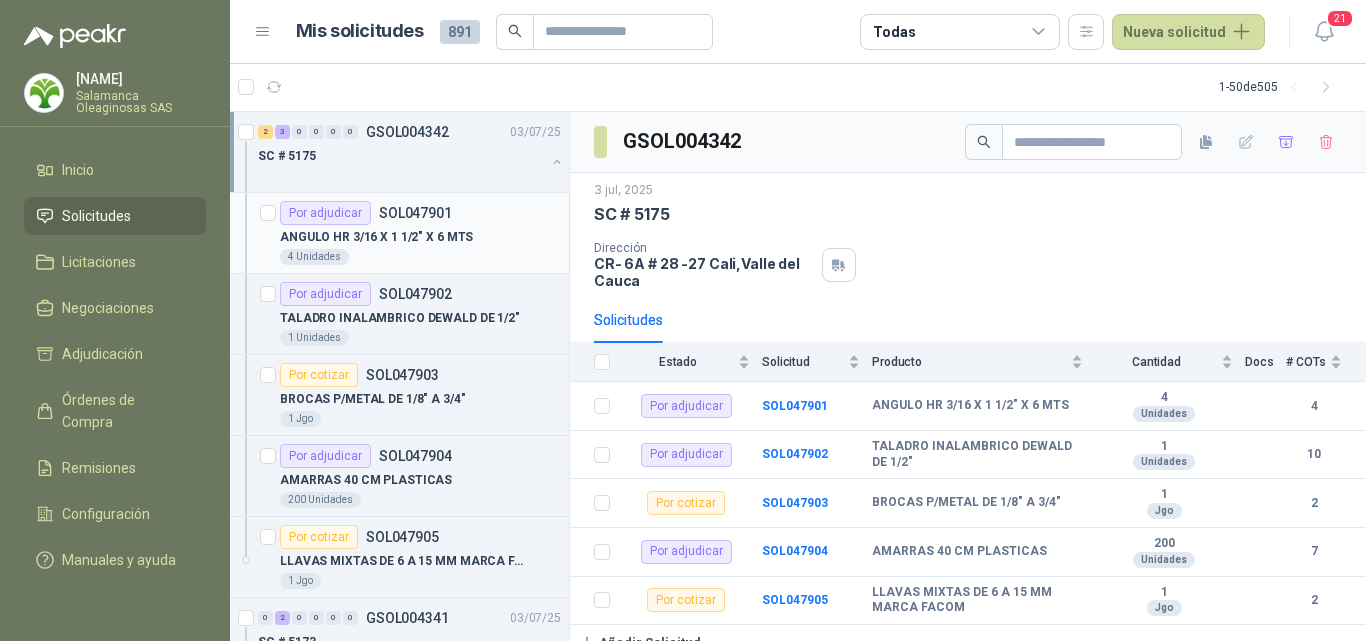 click on "ANGULO HR  3/16 X 1 1/2" X 6 MTS" at bounding box center [376, 237] 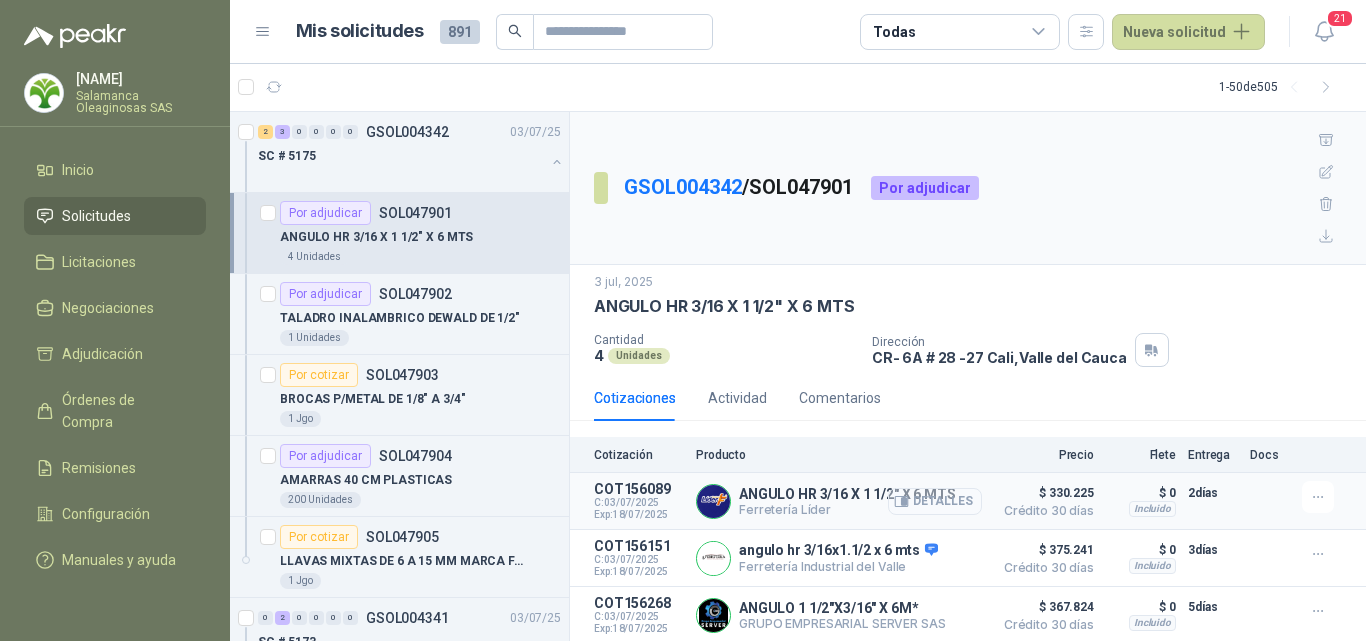 click on "Detalles" at bounding box center (935, 501) 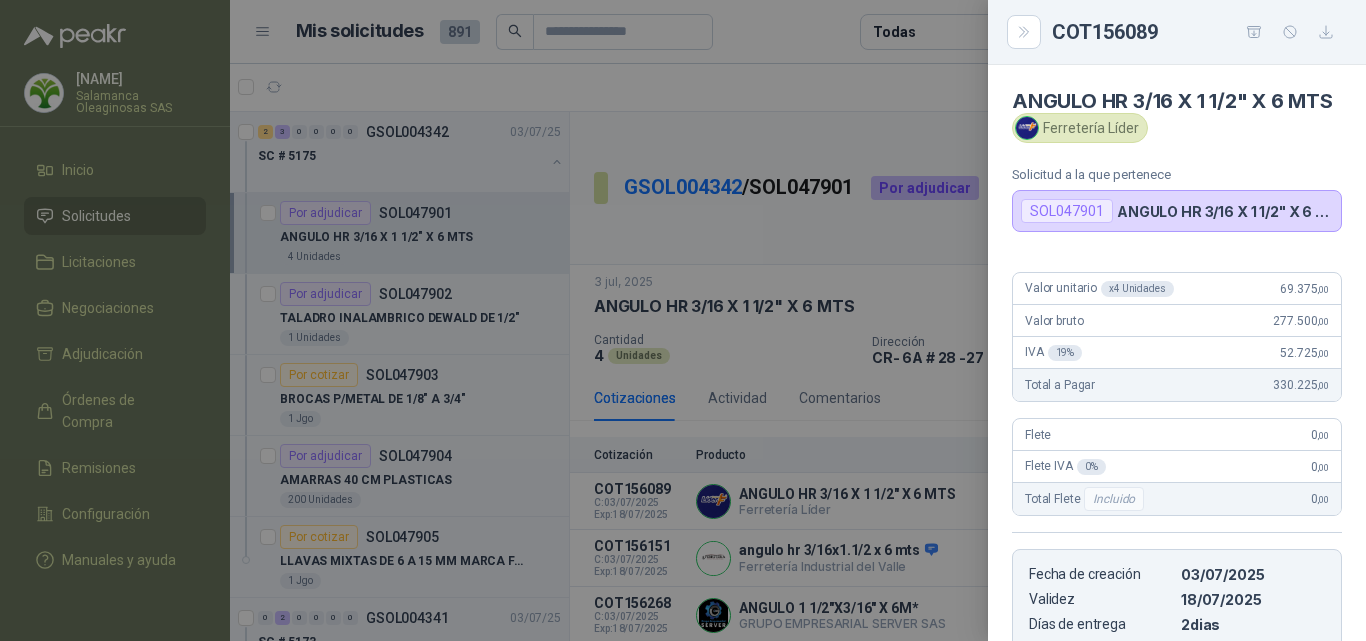 click at bounding box center (683, 320) 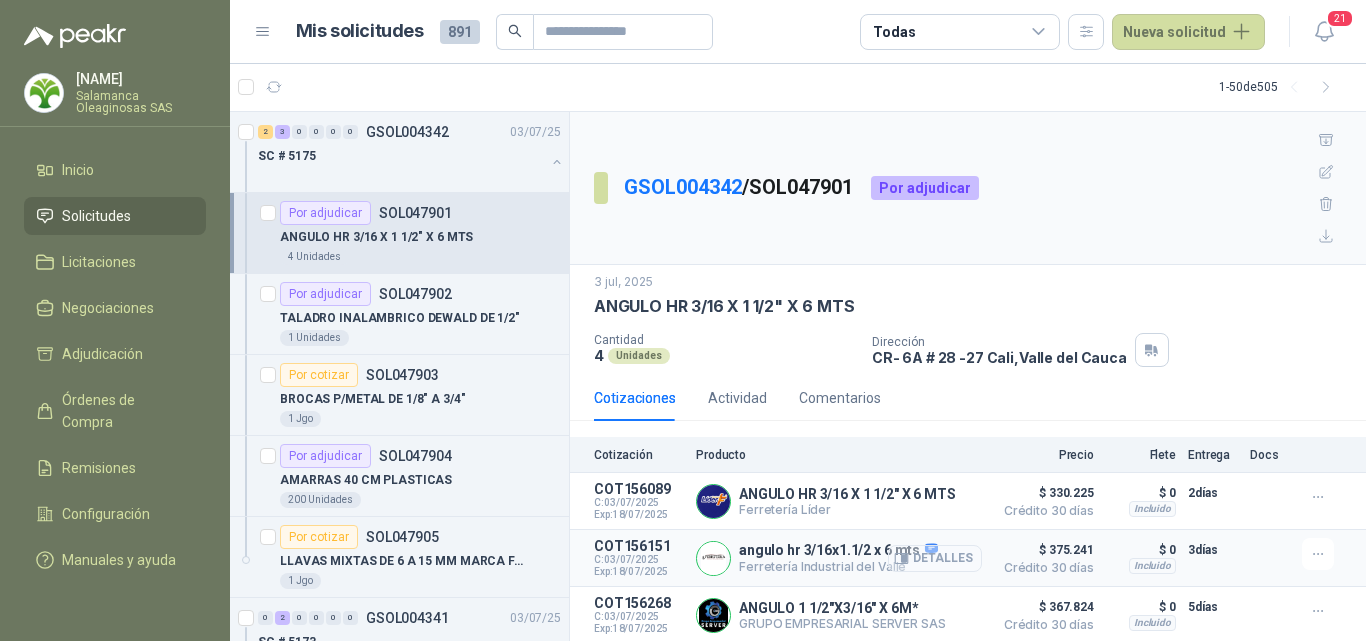 click on "Detalles" at bounding box center (0, 0) 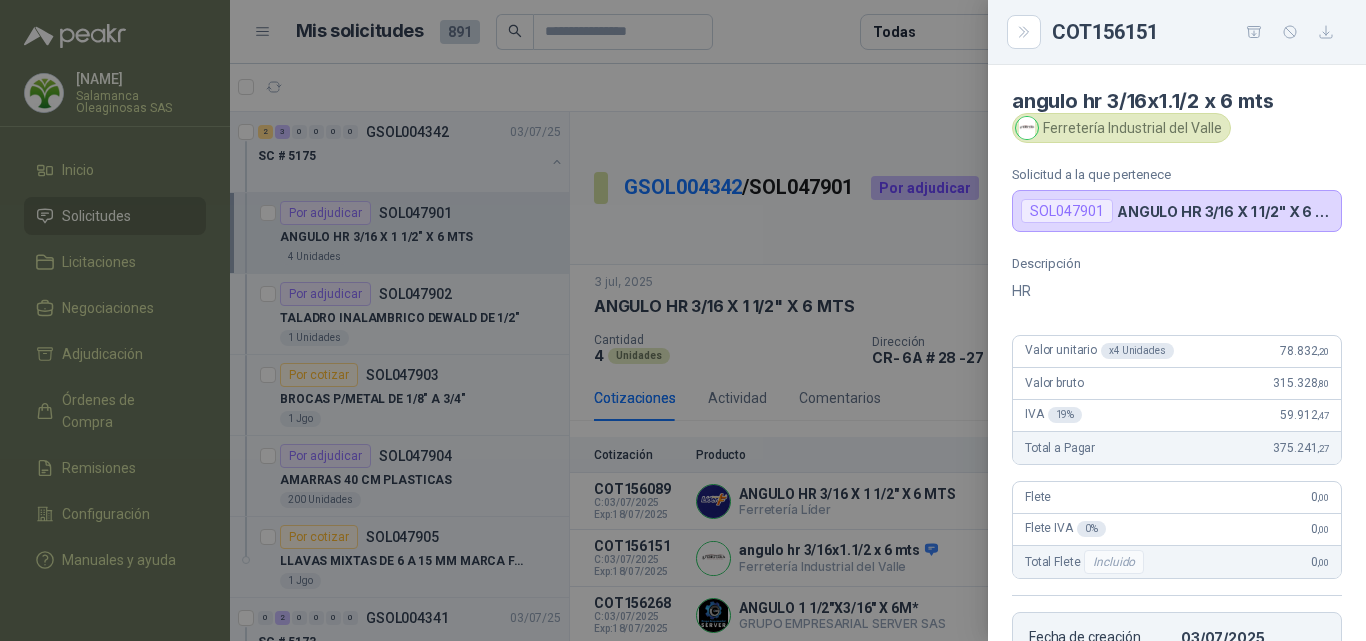 click at bounding box center (683, 320) 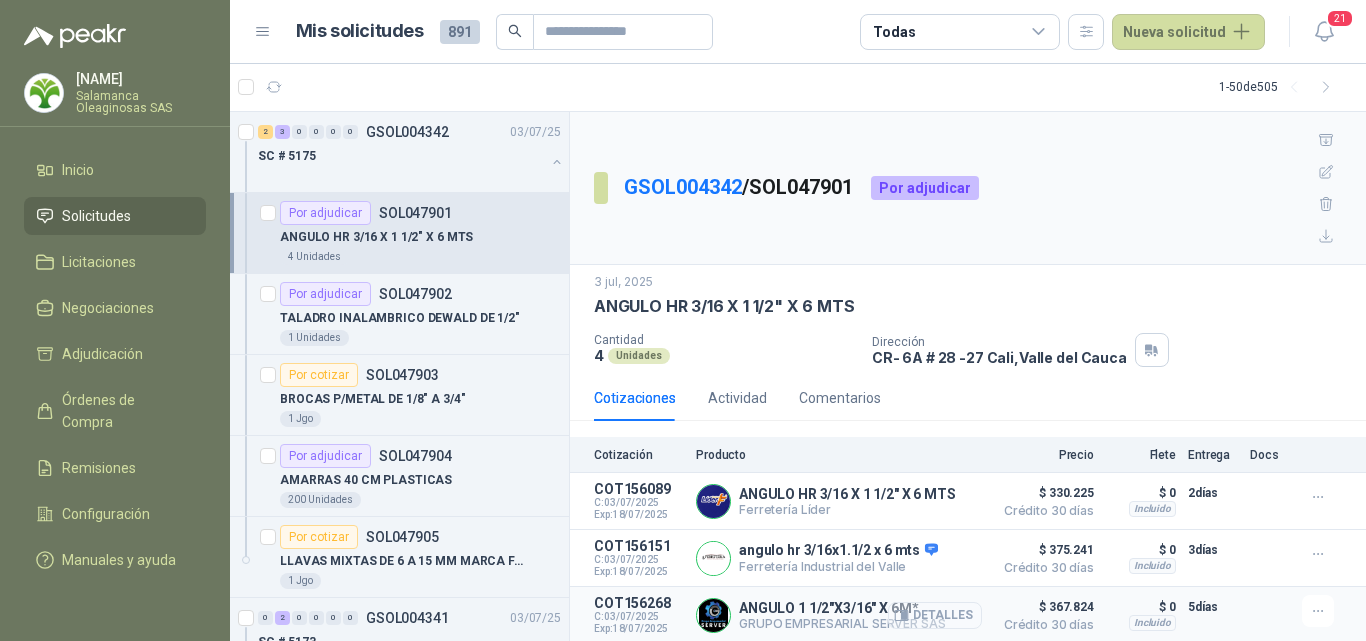 click on "Detalles" at bounding box center (0, 0) 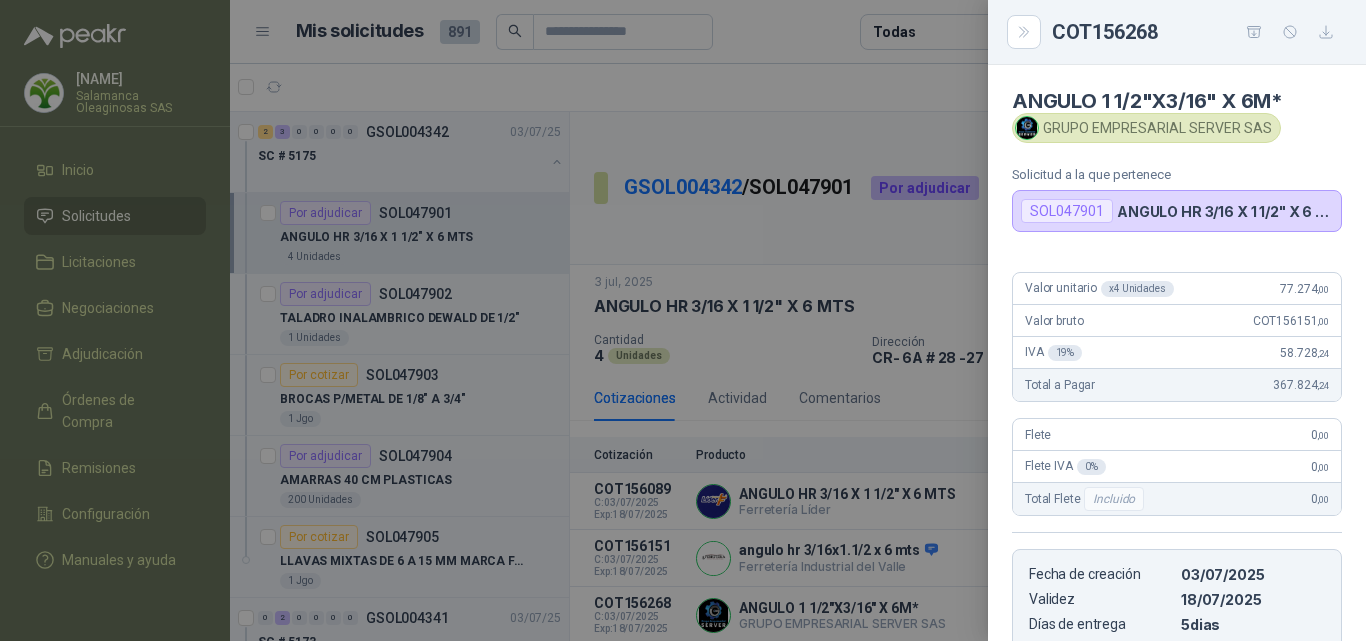click at bounding box center [683, 320] 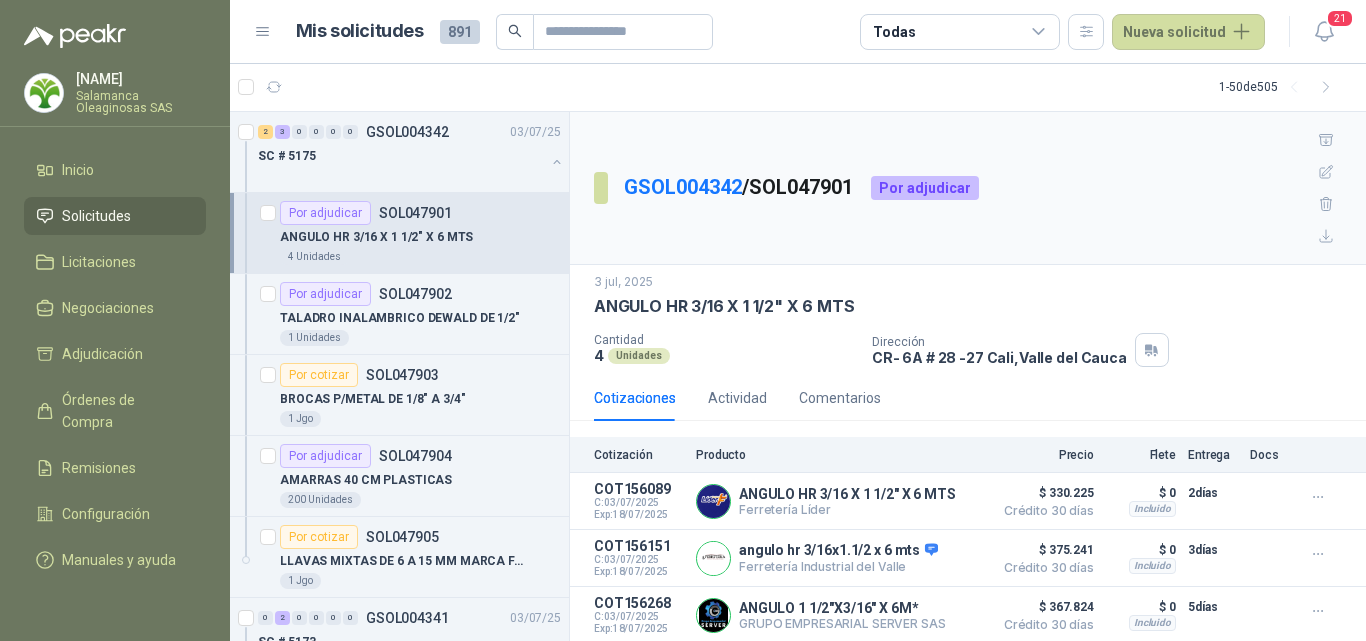 click on "Detalles" at bounding box center (0, 0) 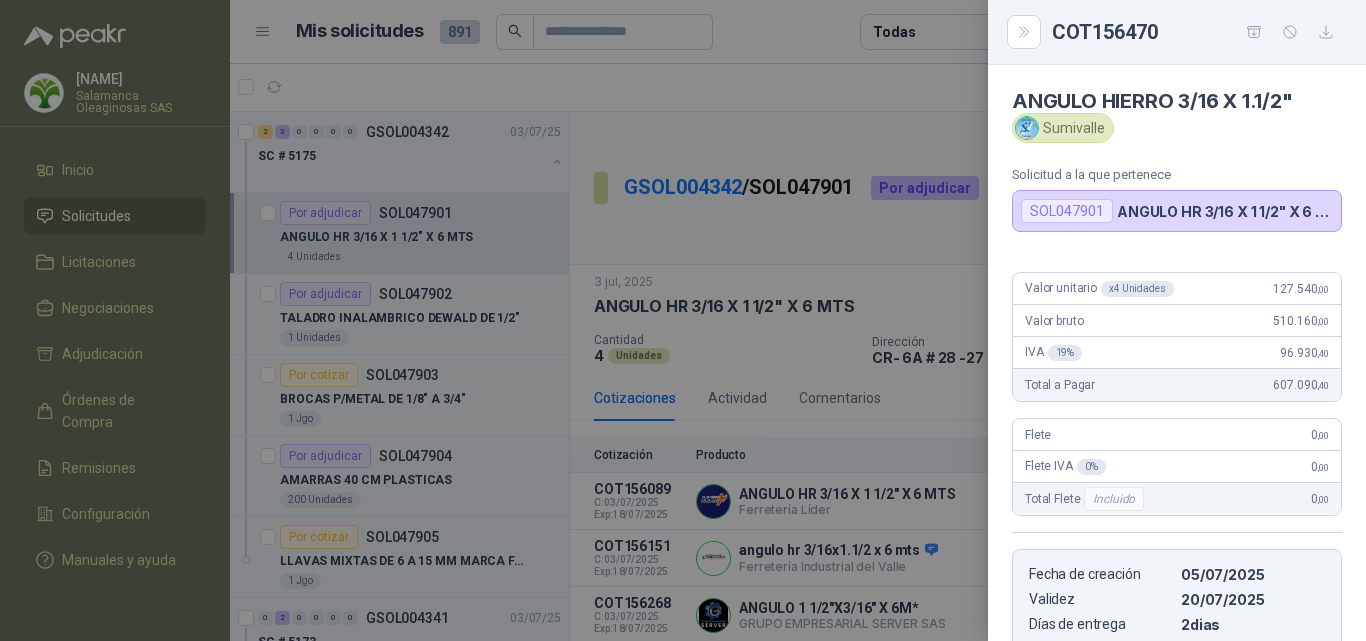 click at bounding box center (683, 320) 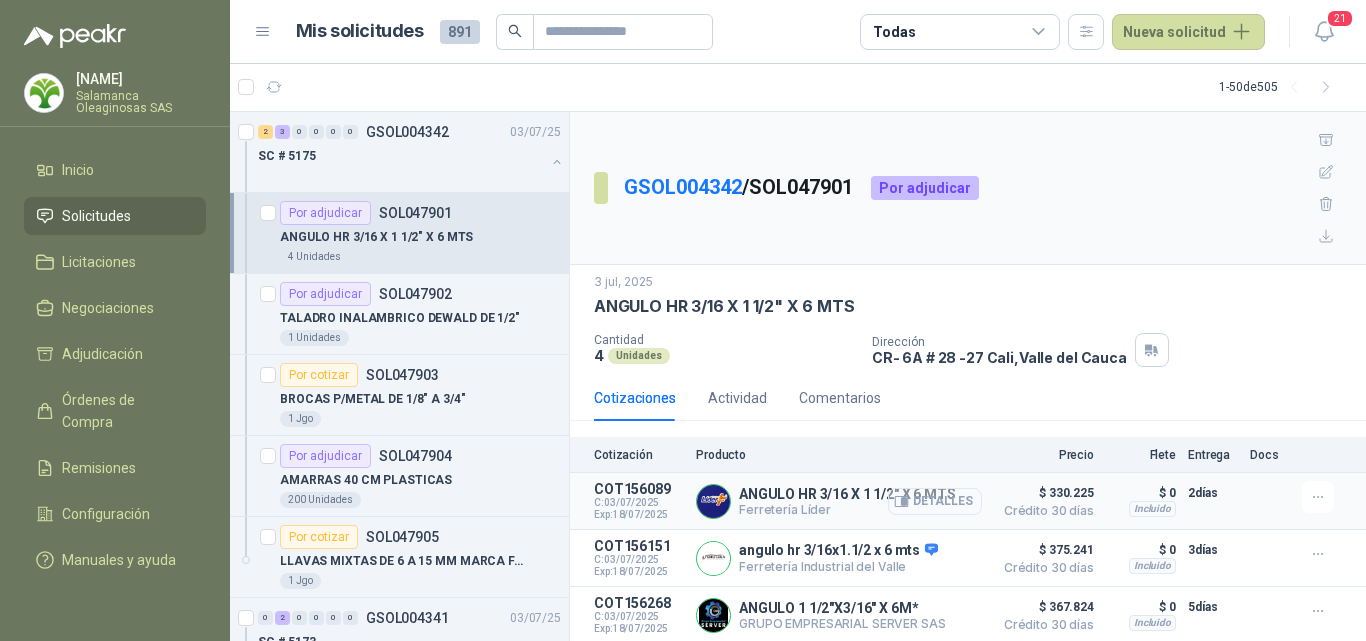 click on "Detalles" at bounding box center (935, 501) 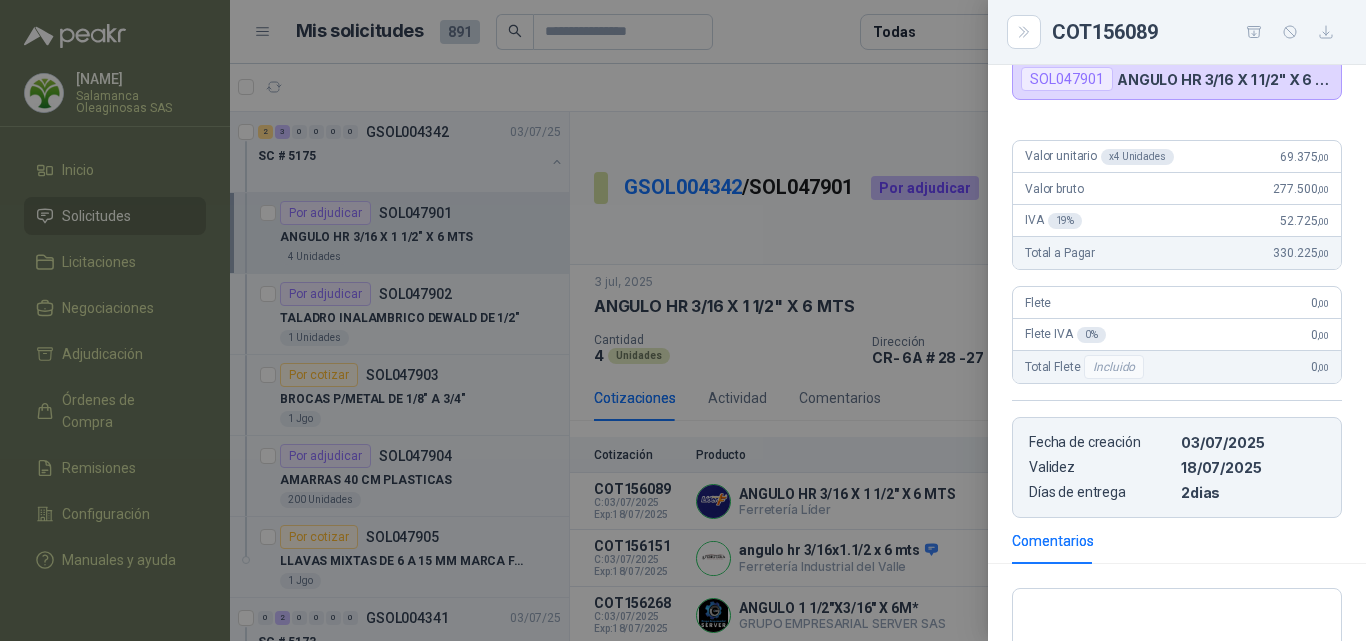 scroll, scrollTop: 200, scrollLeft: 0, axis: vertical 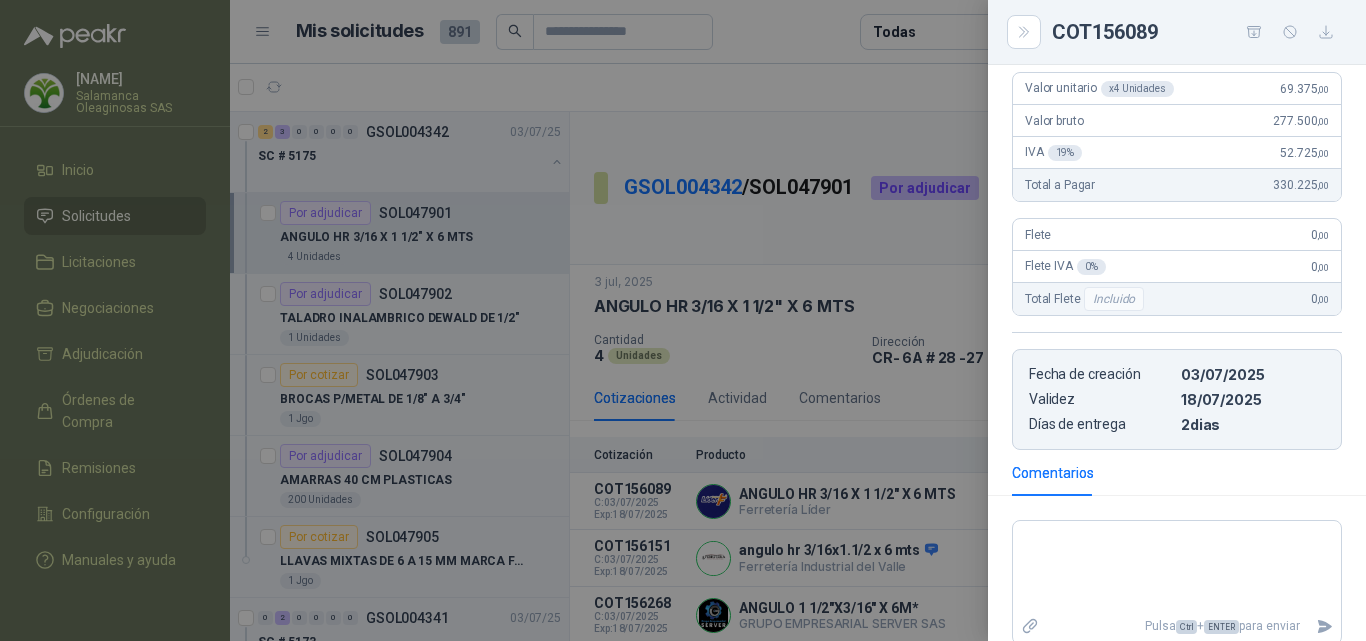 click at bounding box center (683, 320) 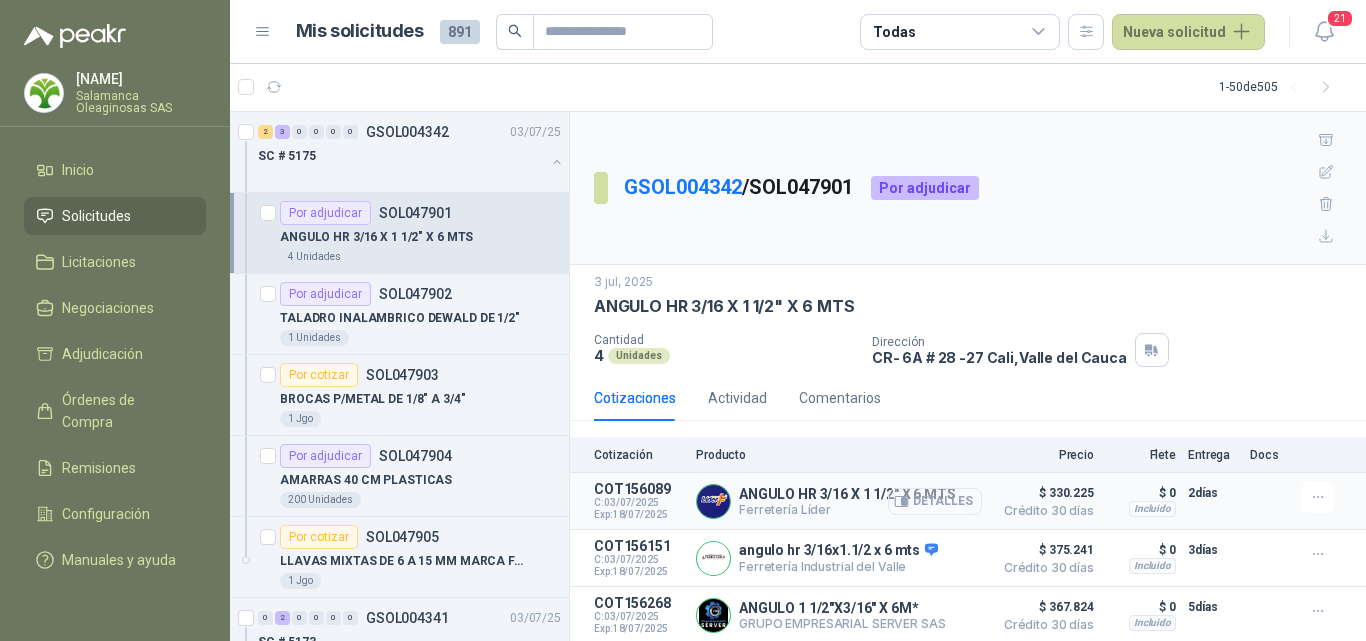 click on "Detalles" at bounding box center [935, 501] 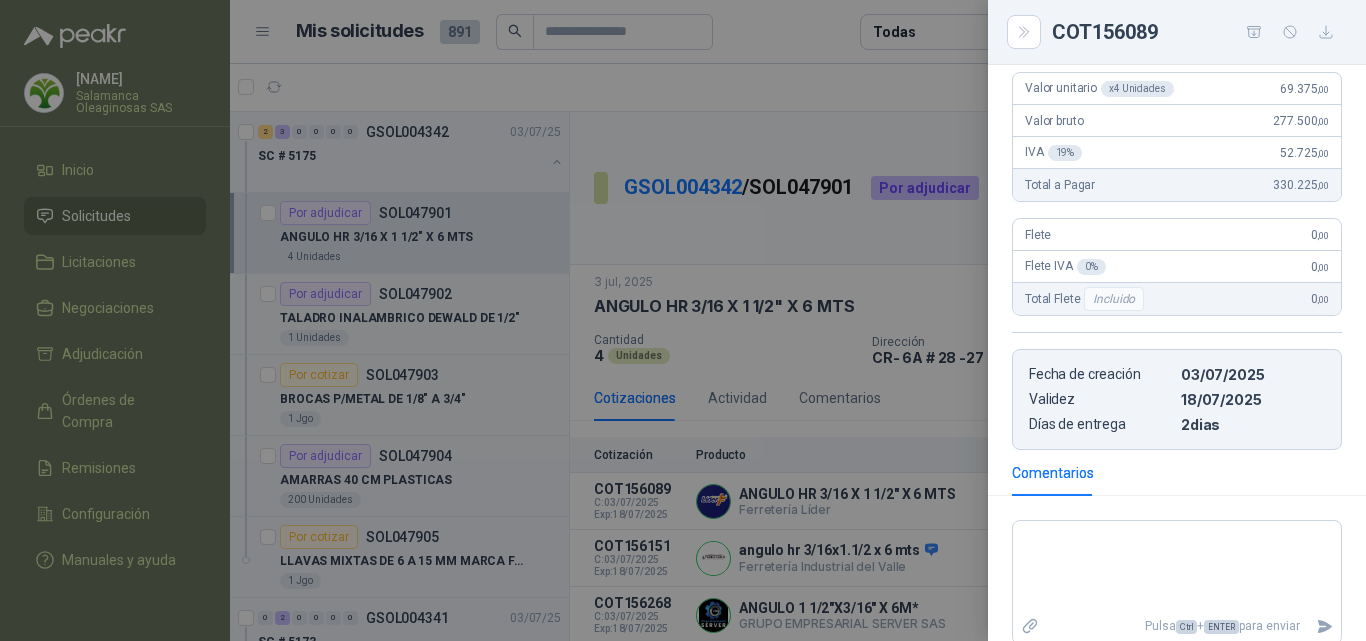 click at bounding box center [683, 320] 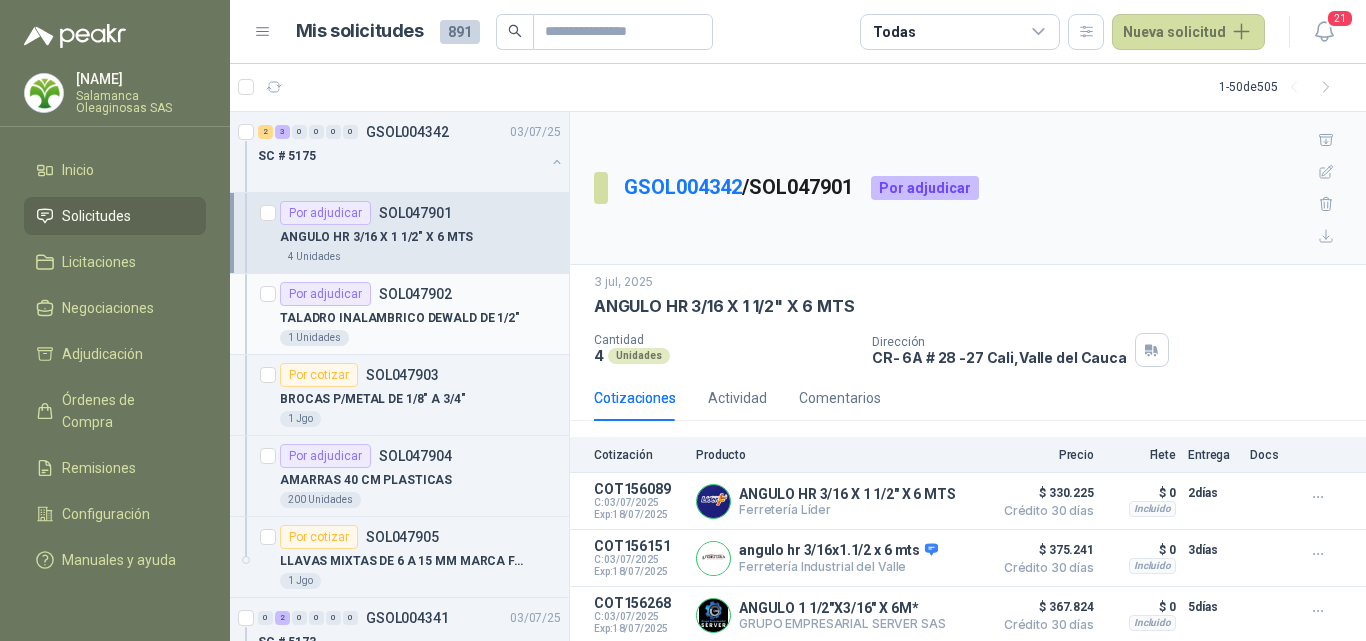 click on "1   Unidades" at bounding box center [420, 338] 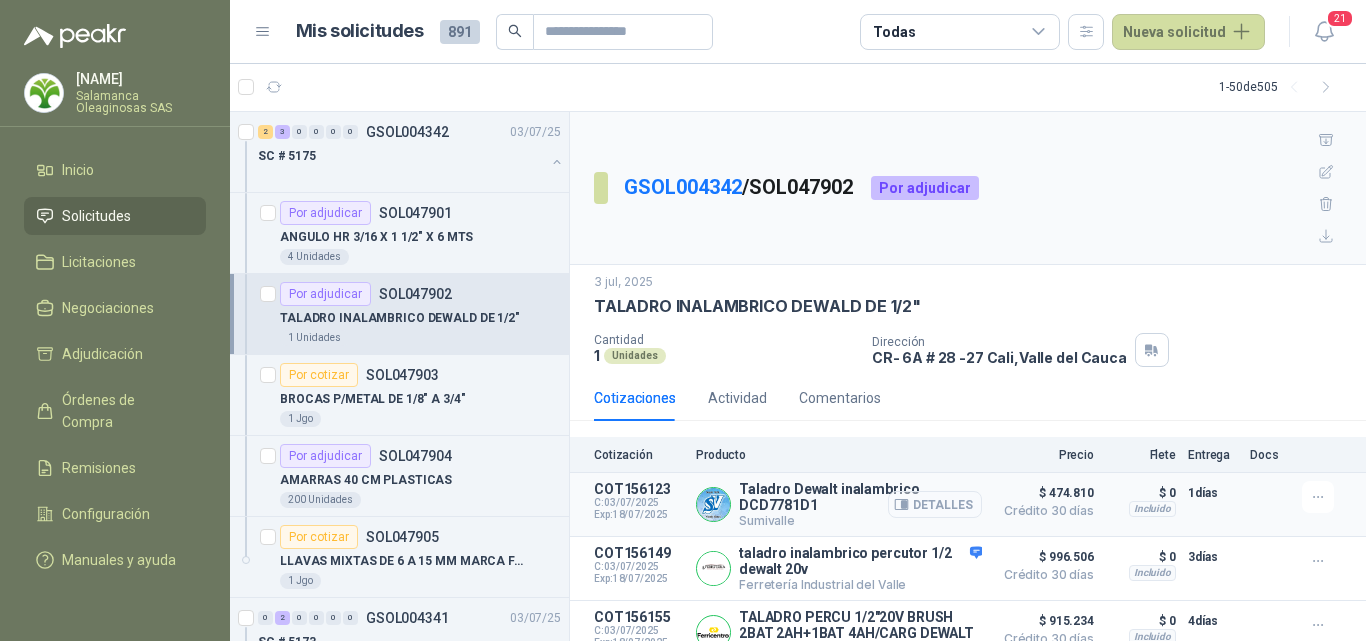 click on "Detalles" at bounding box center [935, 504] 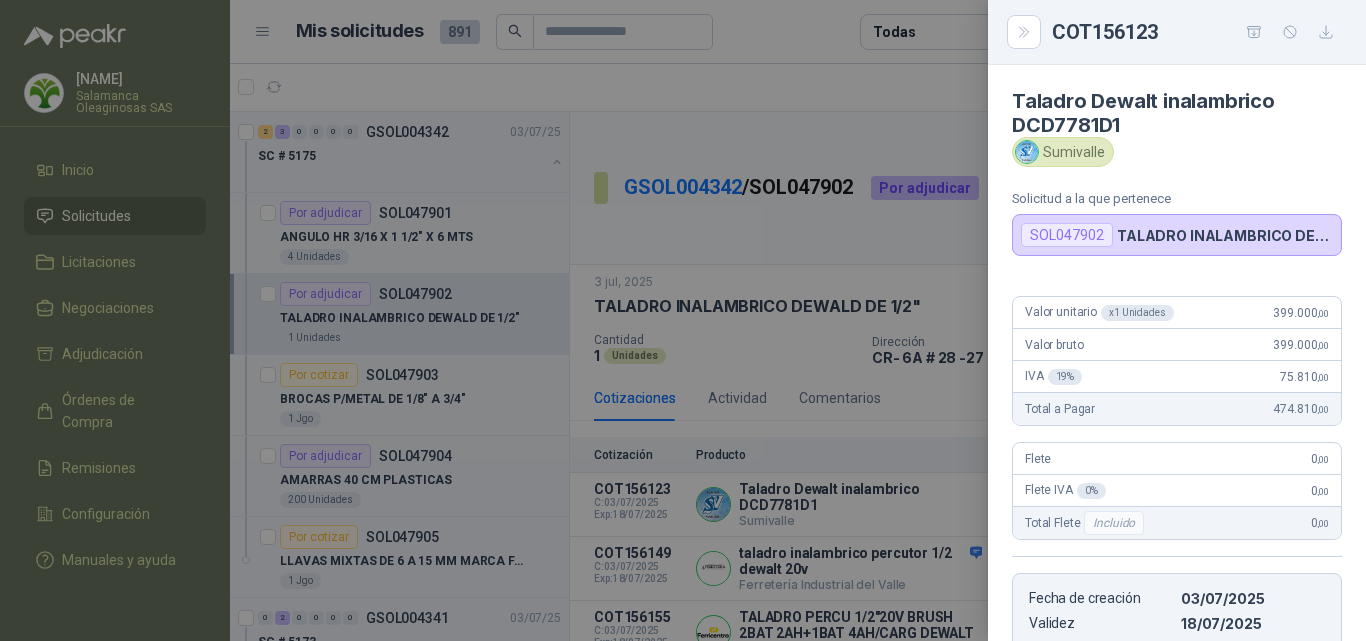 click at bounding box center (683, 320) 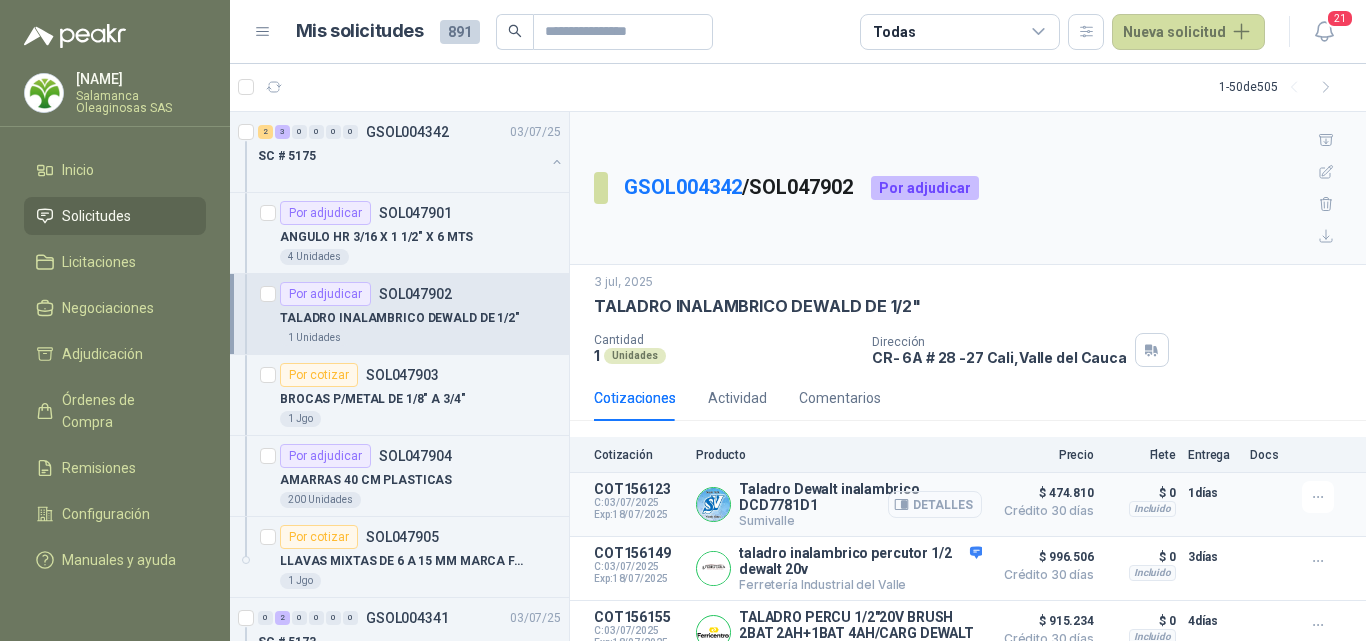 click on "Detalles" at bounding box center (935, 504) 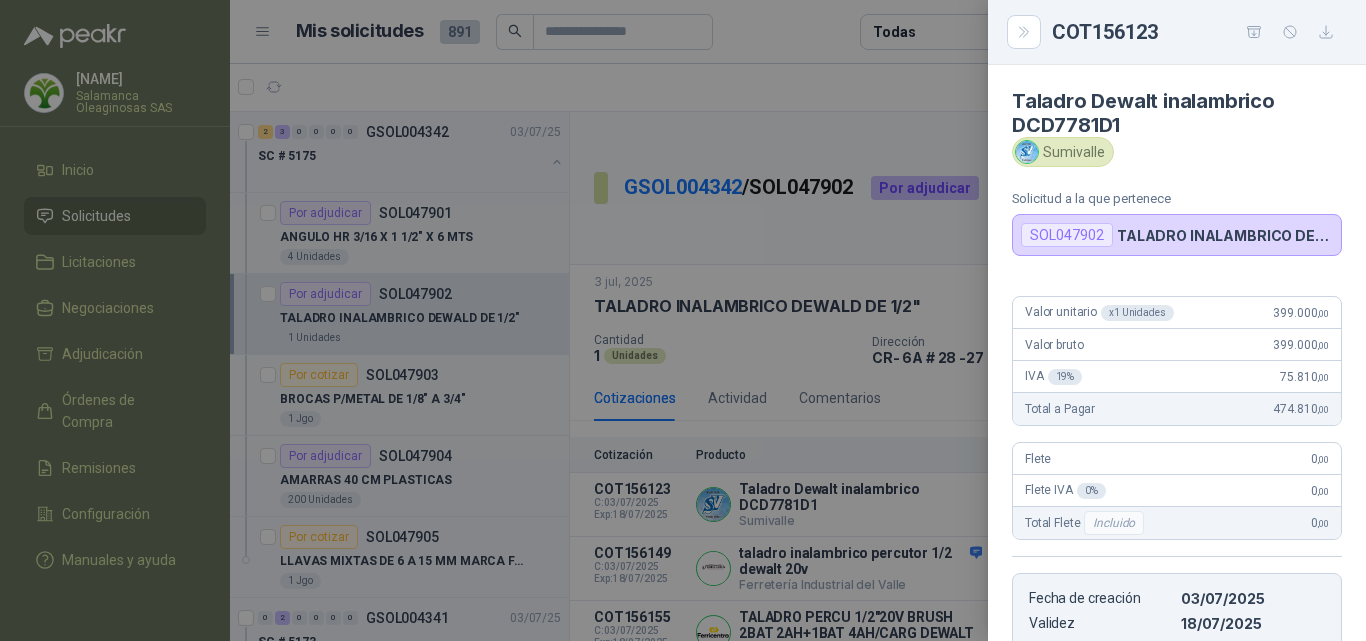 click at bounding box center (683, 320) 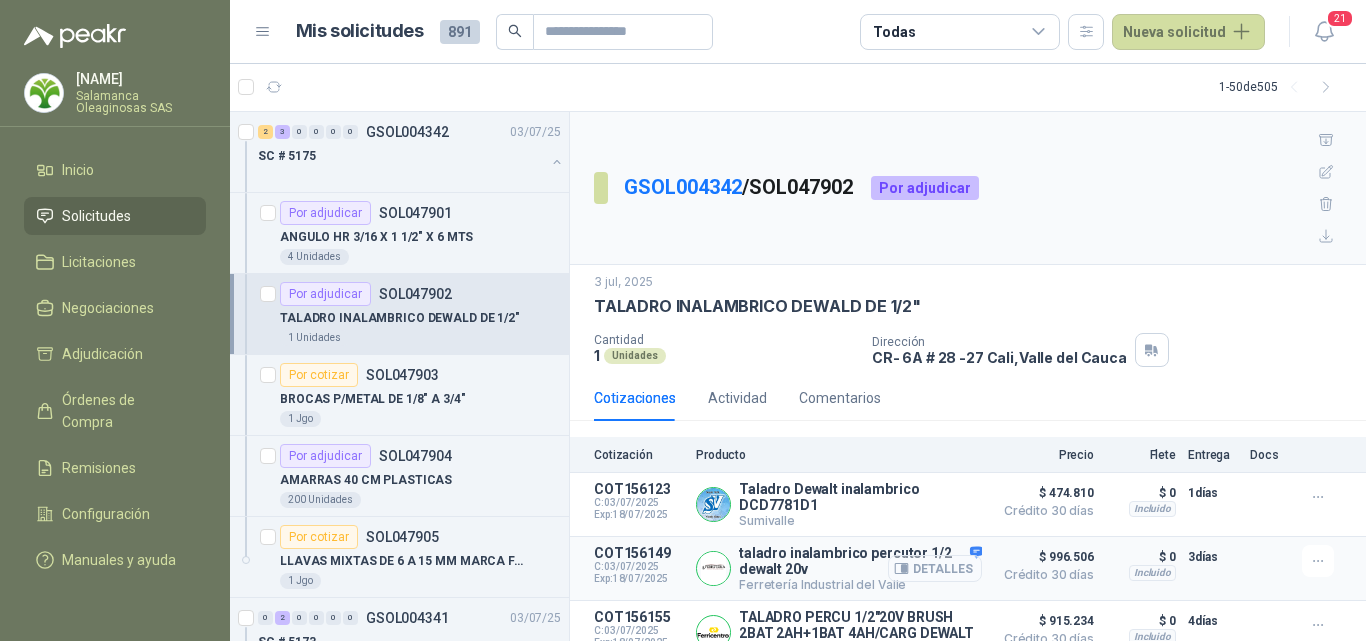 click on "Detalles" at bounding box center [0, 0] 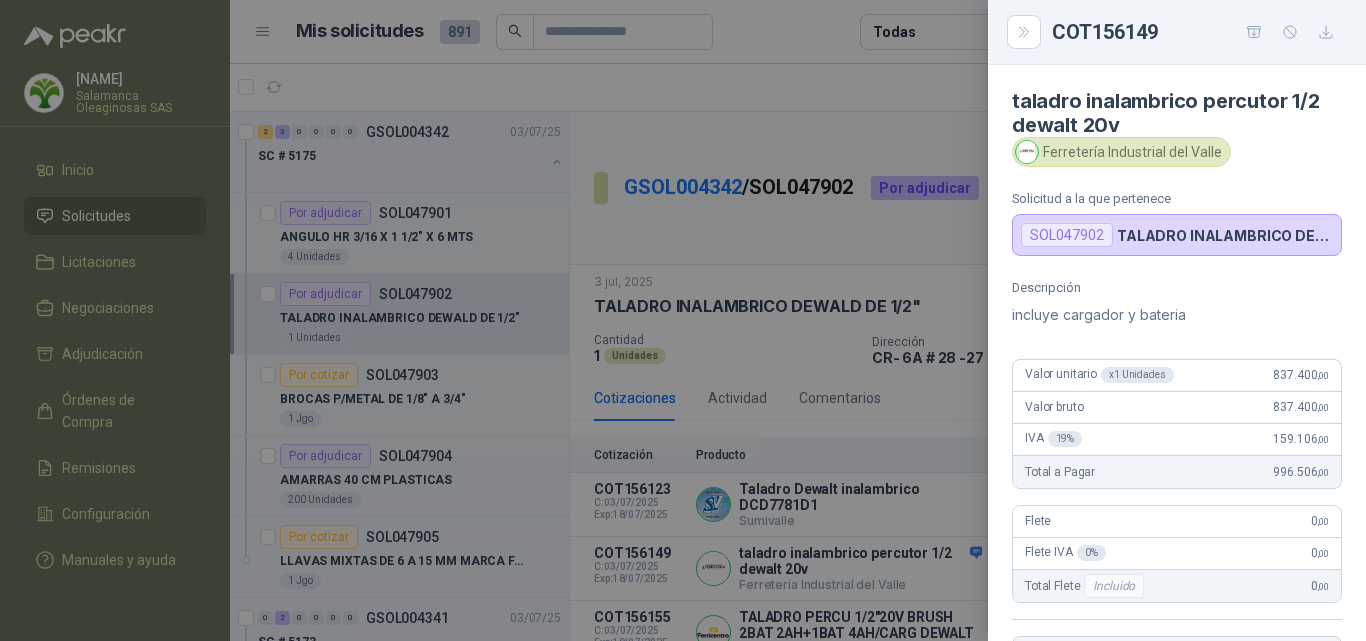 click at bounding box center [683, 320] 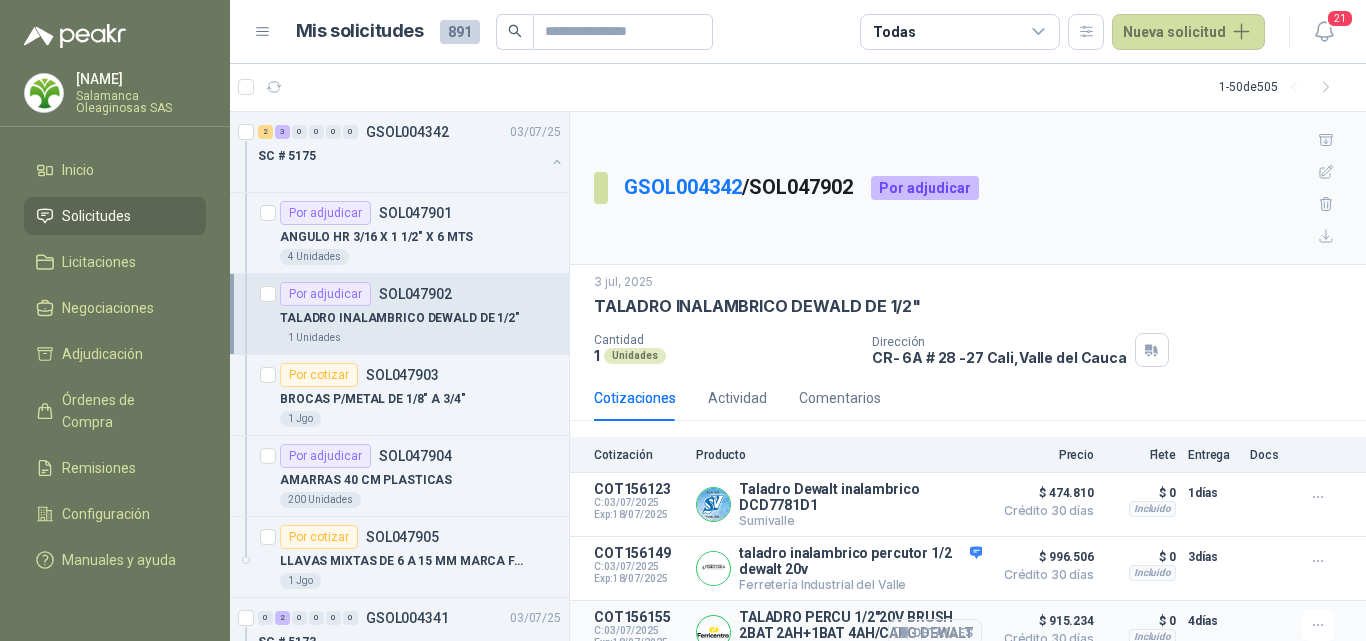 scroll, scrollTop: 100, scrollLeft: 0, axis: vertical 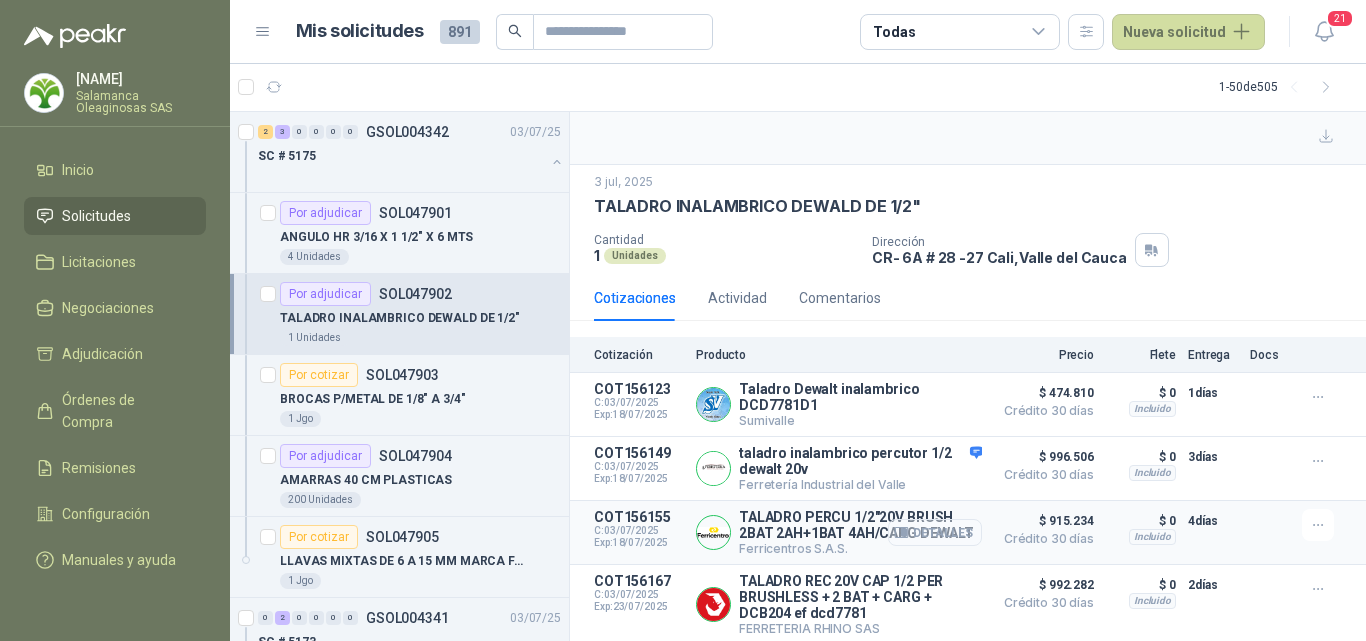 click on "Detalles" at bounding box center (0, 0) 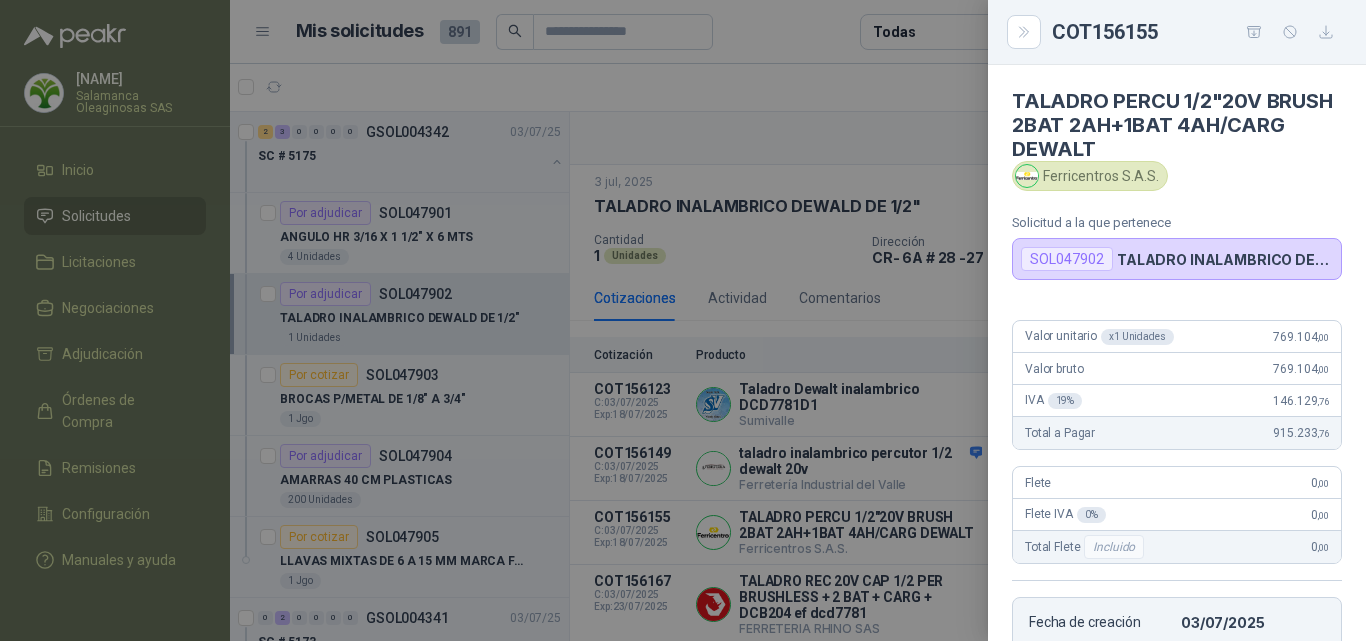click at bounding box center [683, 320] 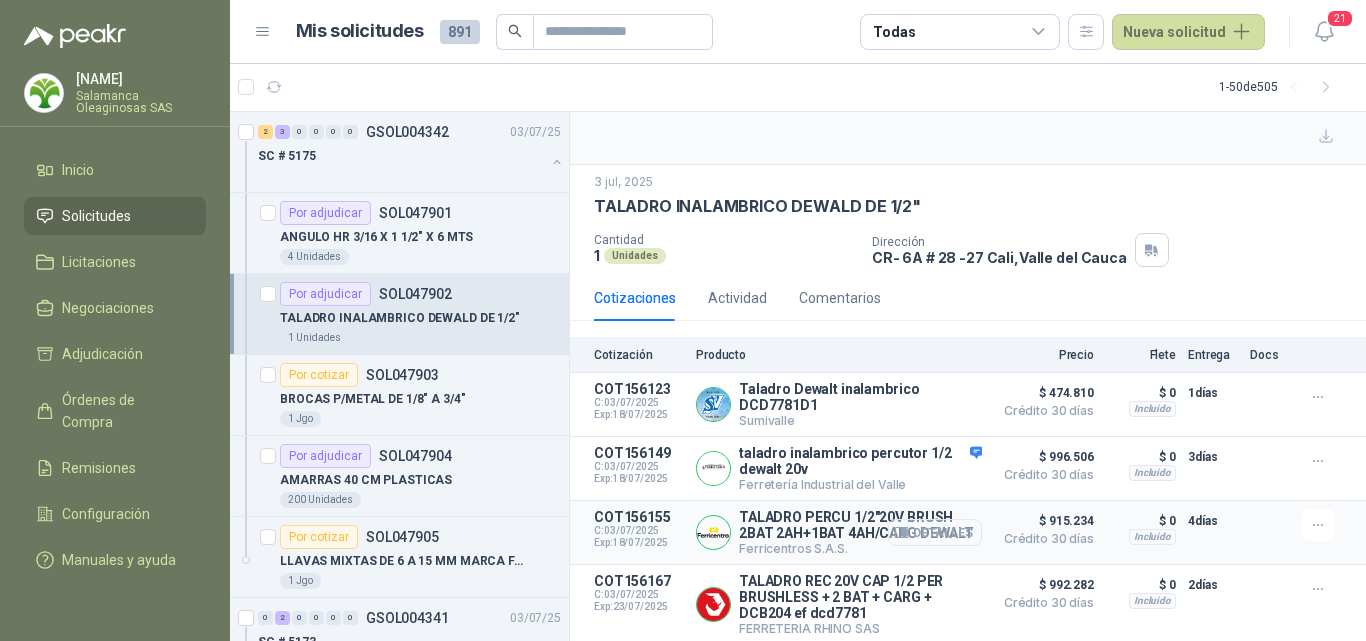 click on "Detalles" at bounding box center [0, 0] 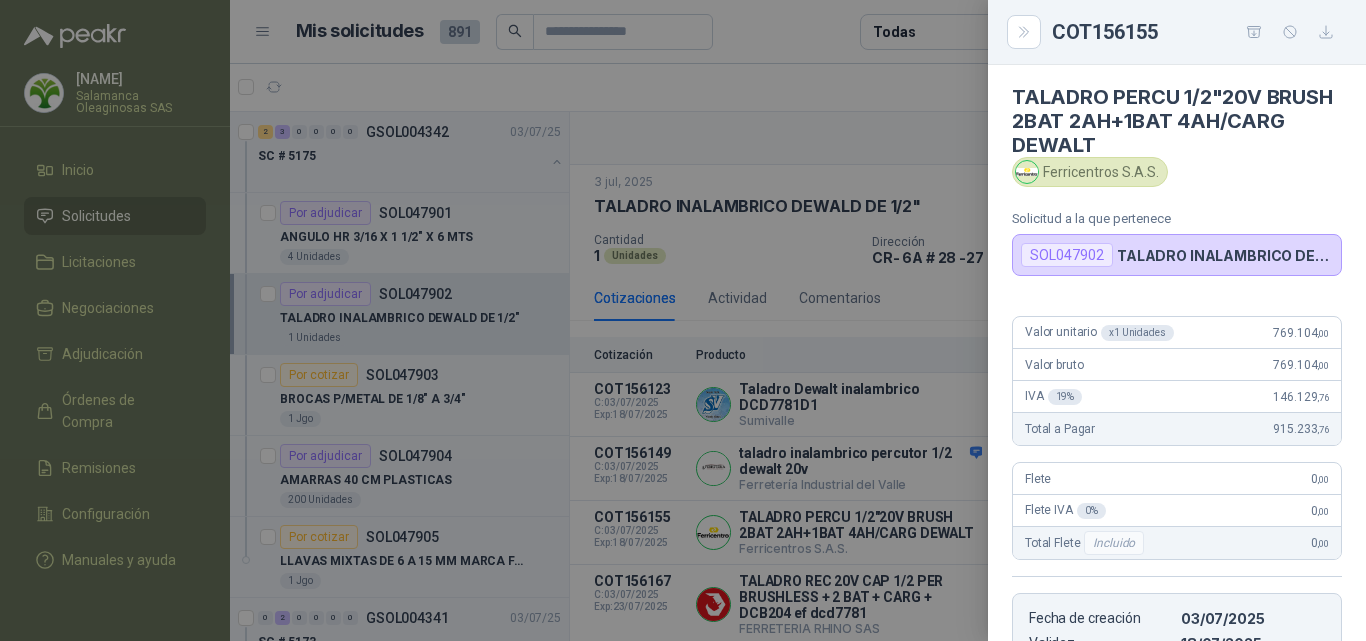 scroll, scrollTop: 0, scrollLeft: 0, axis: both 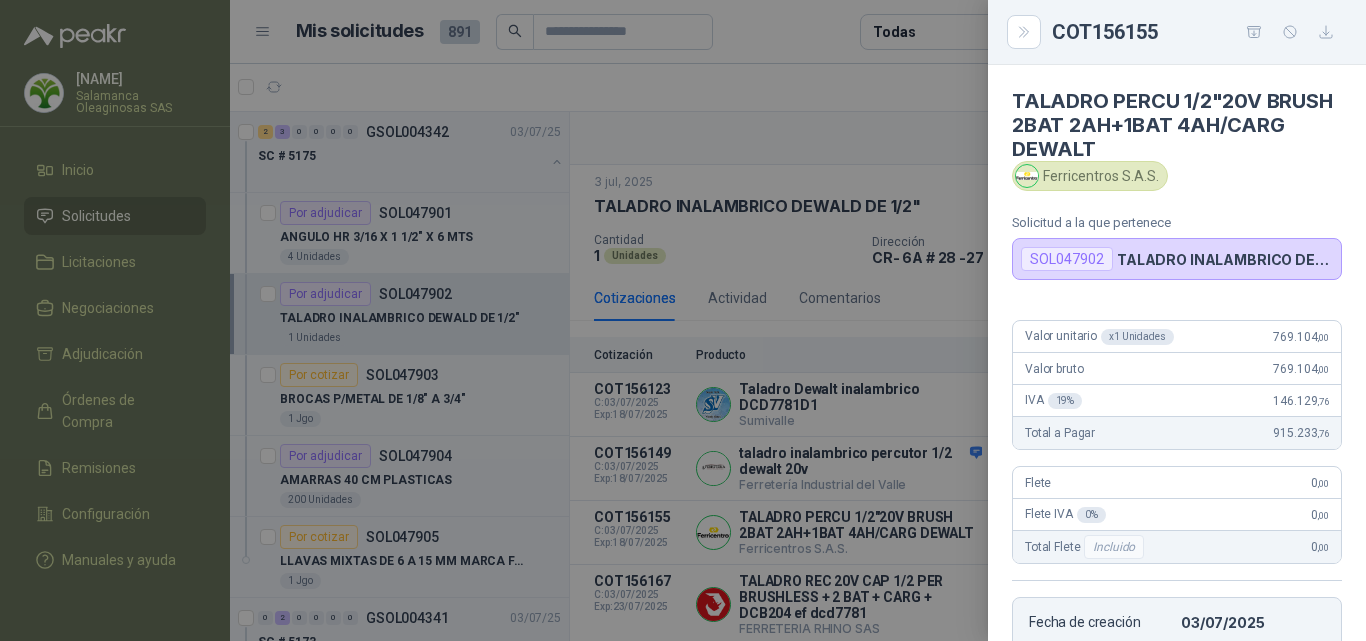 click at bounding box center [683, 320] 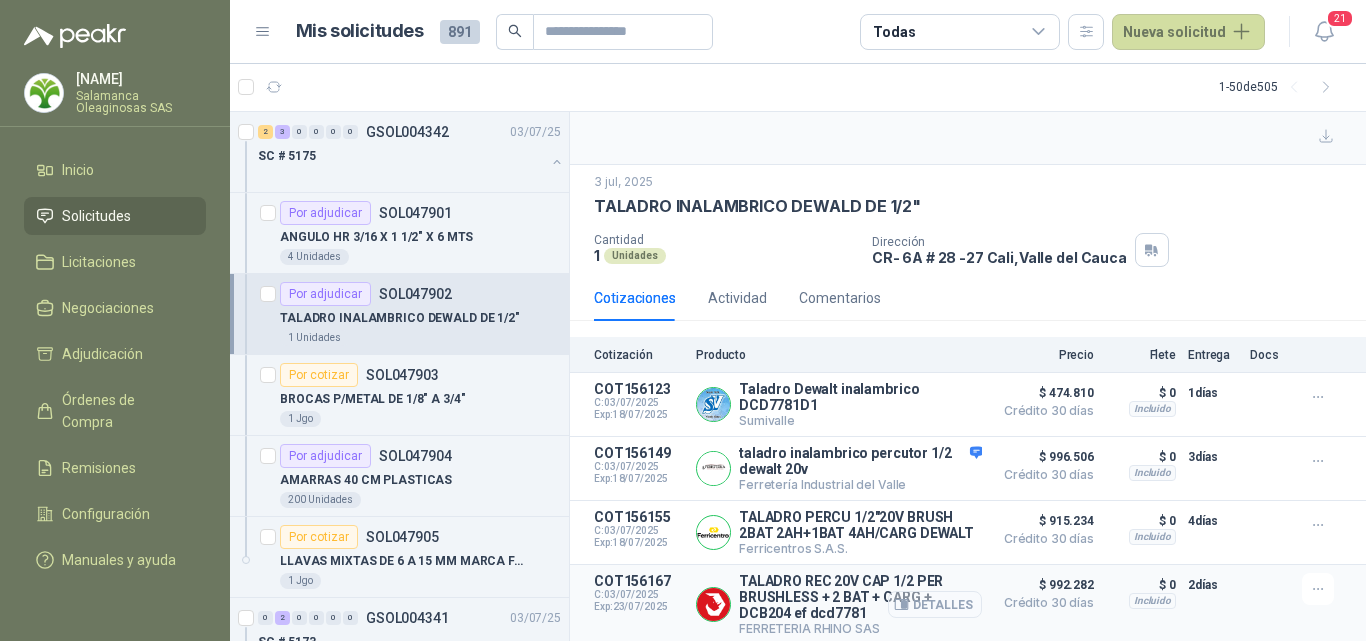 click on "Detalles" at bounding box center [0, 0] 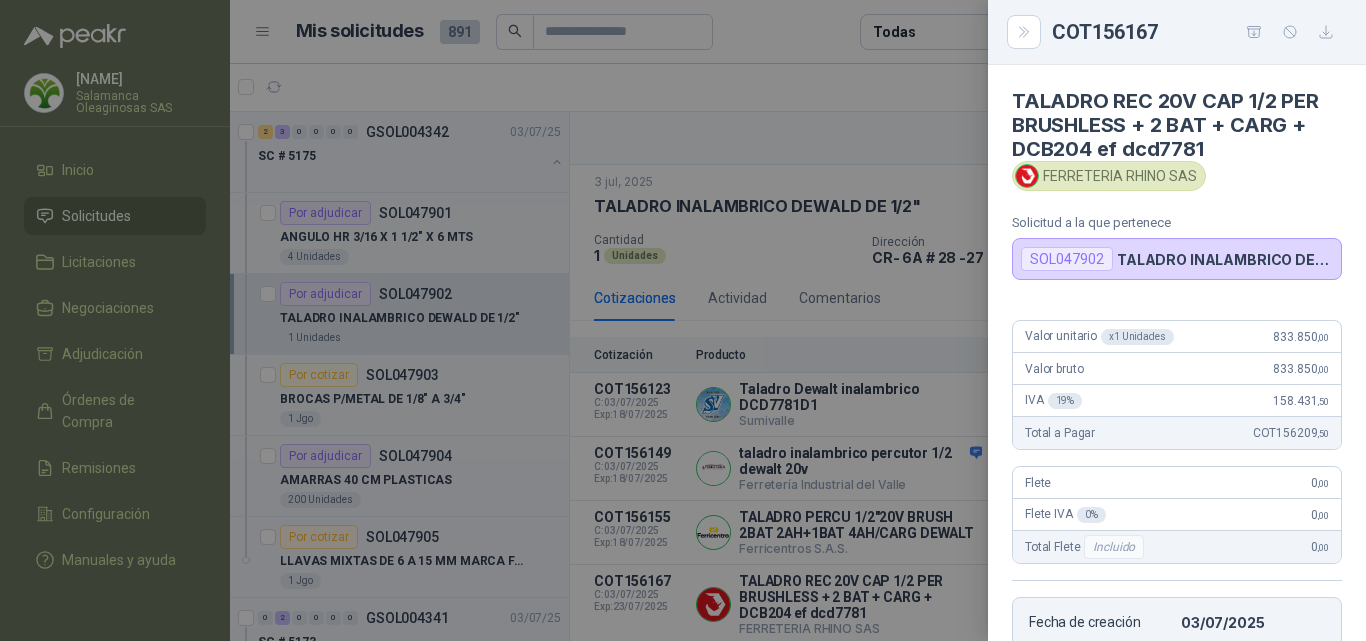 click at bounding box center (683, 320) 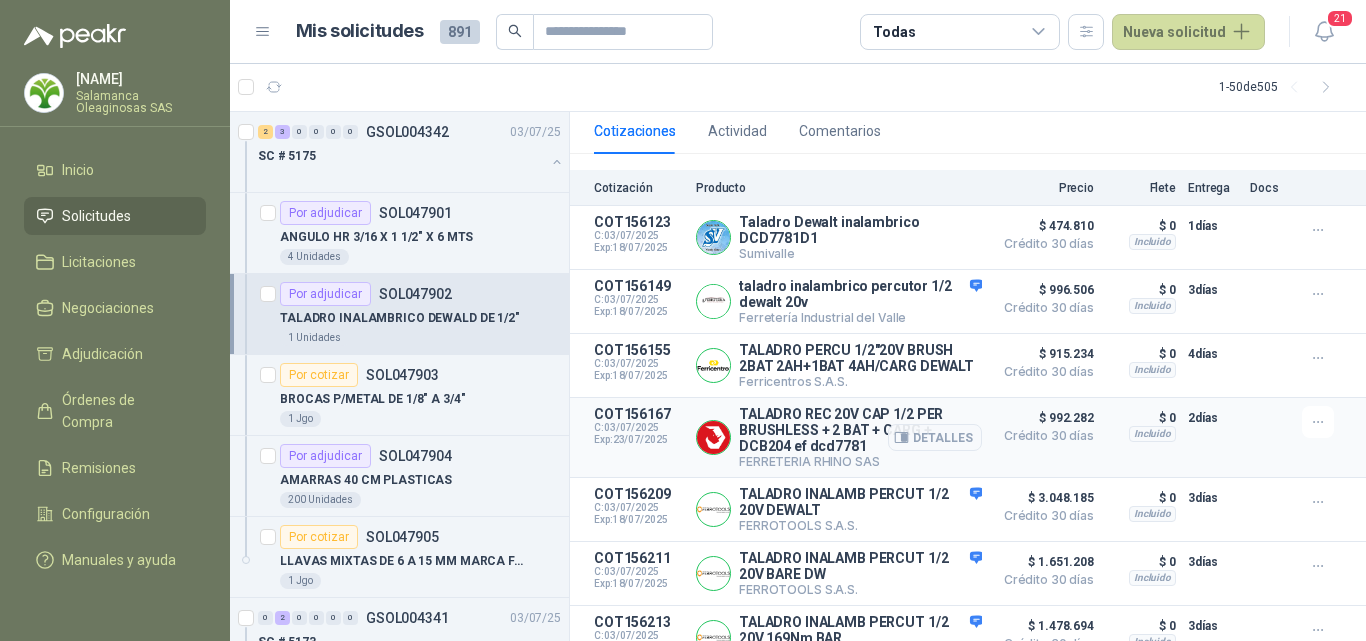 scroll, scrollTop: 300, scrollLeft: 0, axis: vertical 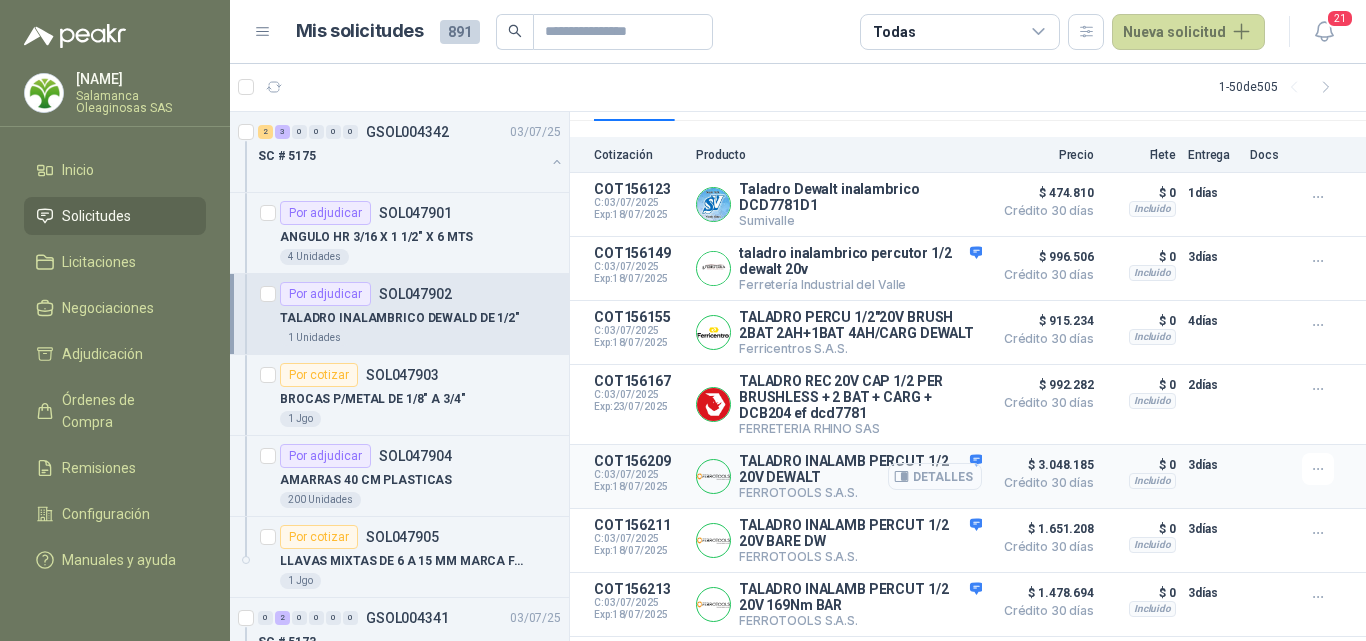 click on "Detalles" at bounding box center (0, 0) 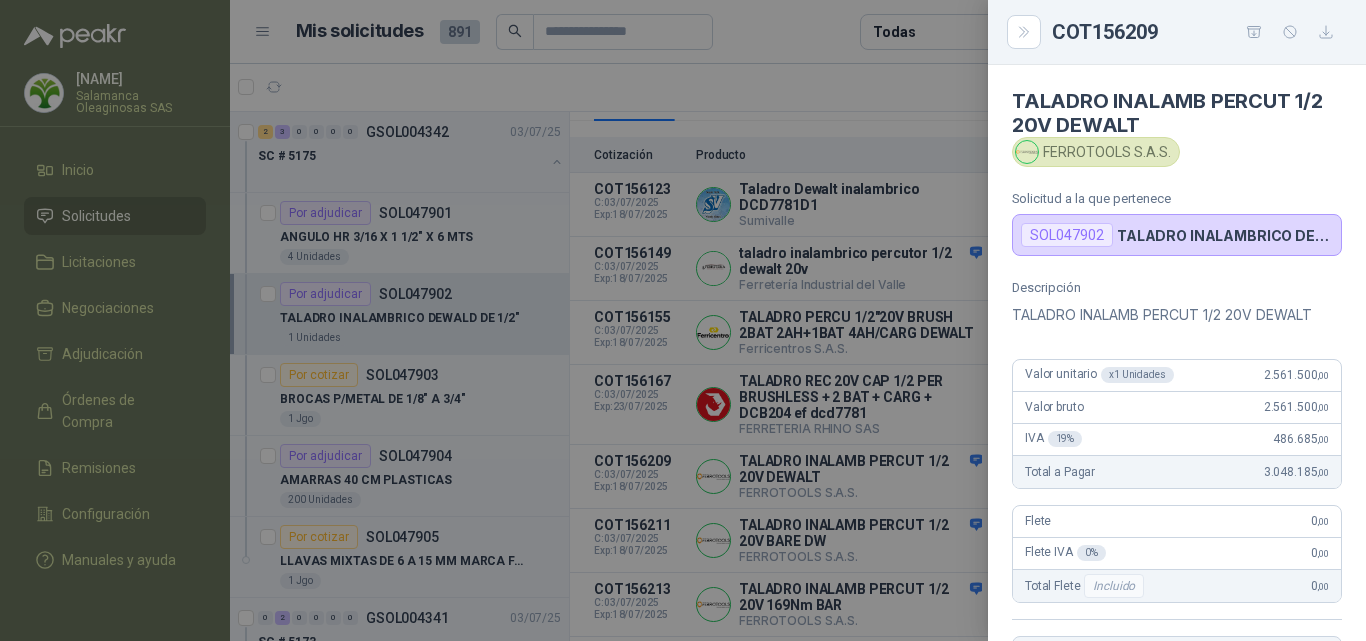 click at bounding box center [683, 320] 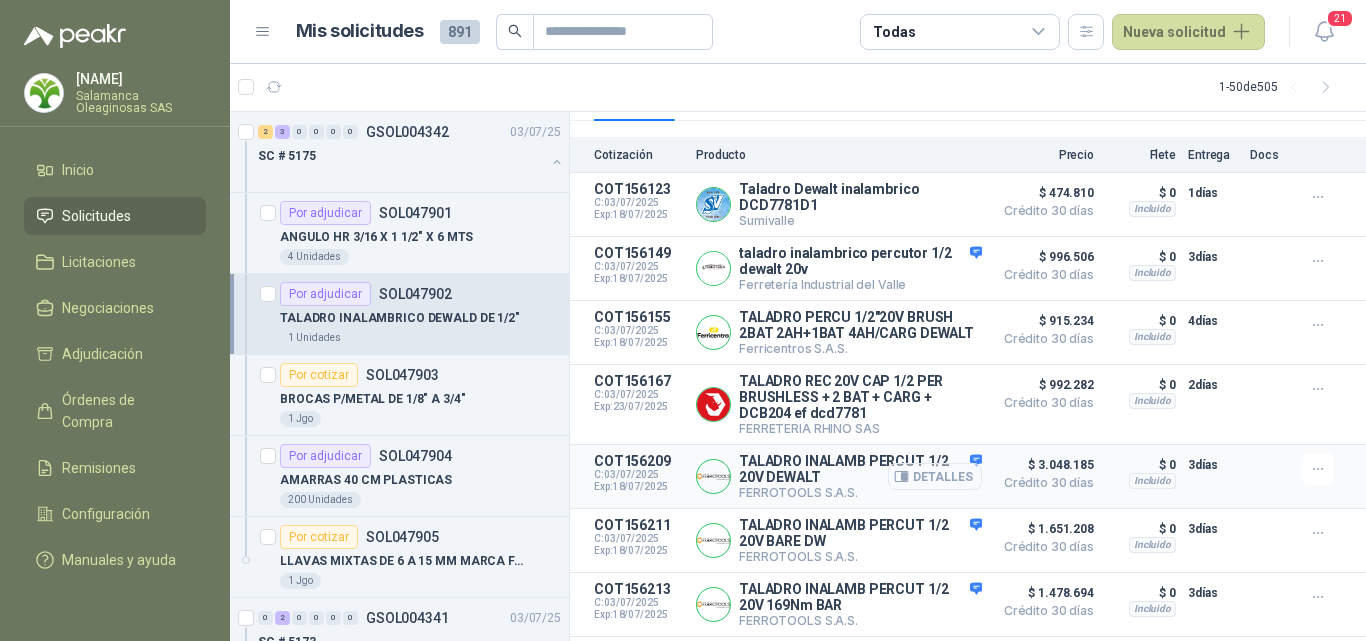 click on "Detalles" at bounding box center [0, 0] 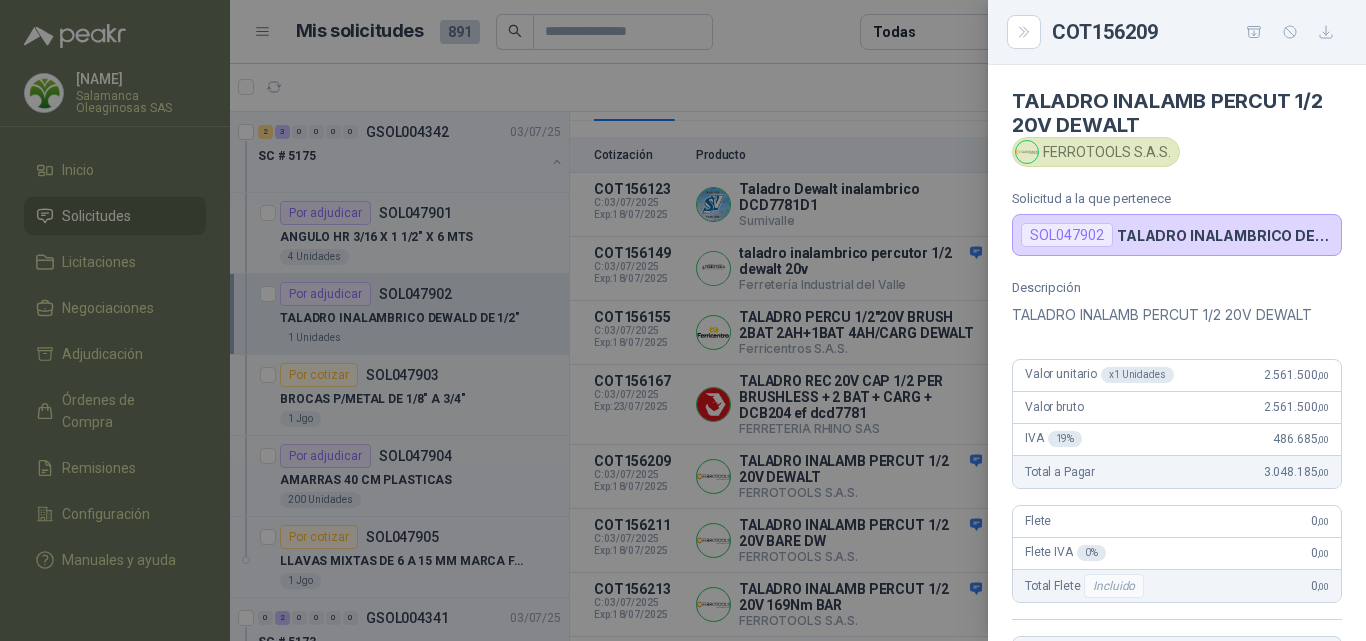 click at bounding box center (683, 320) 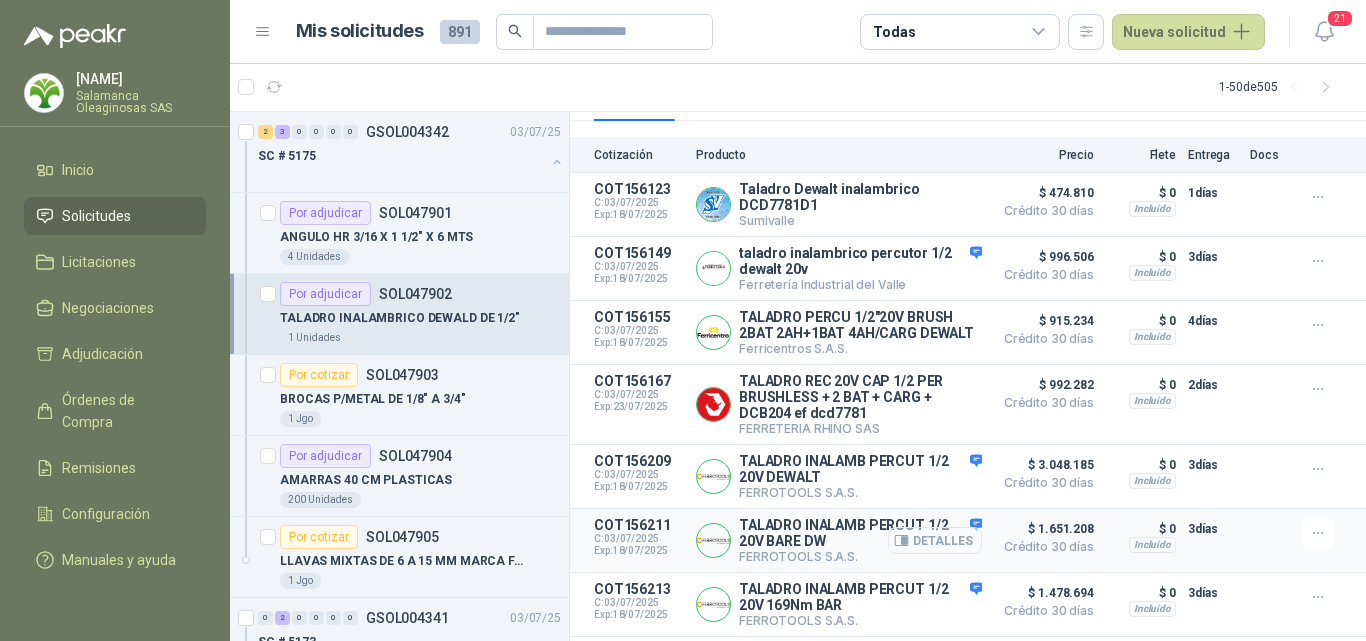 click on "Detalles" at bounding box center (0, 0) 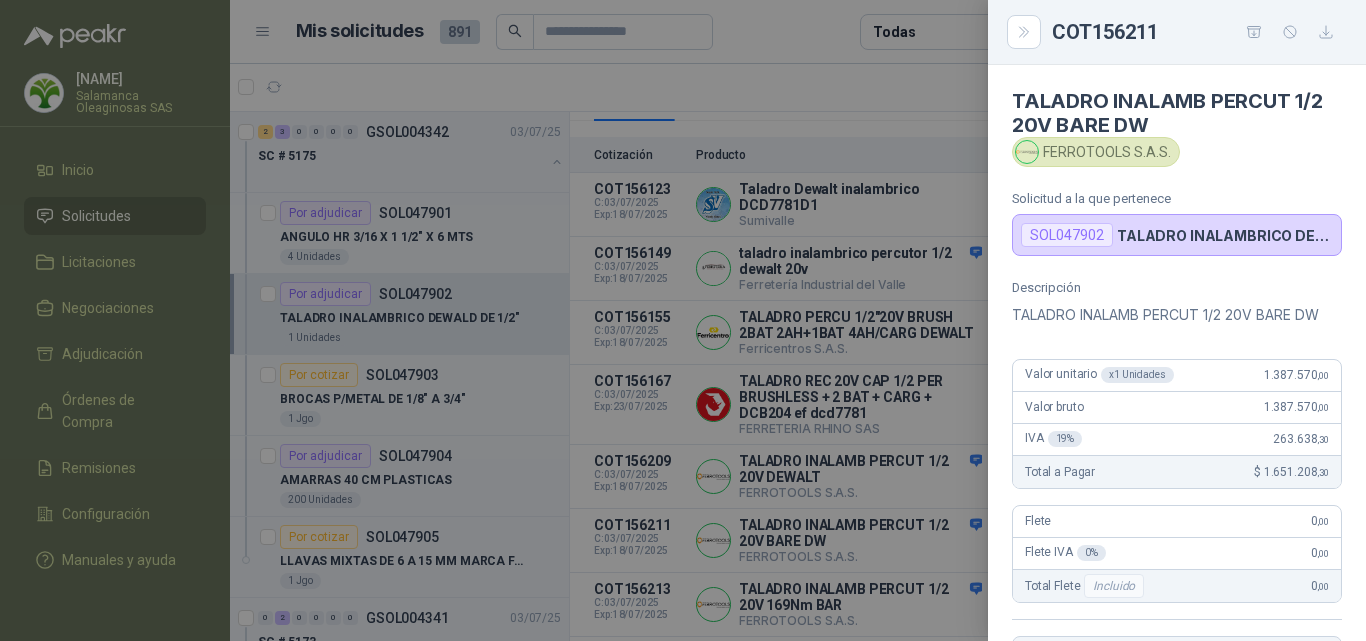 click at bounding box center [683, 320] 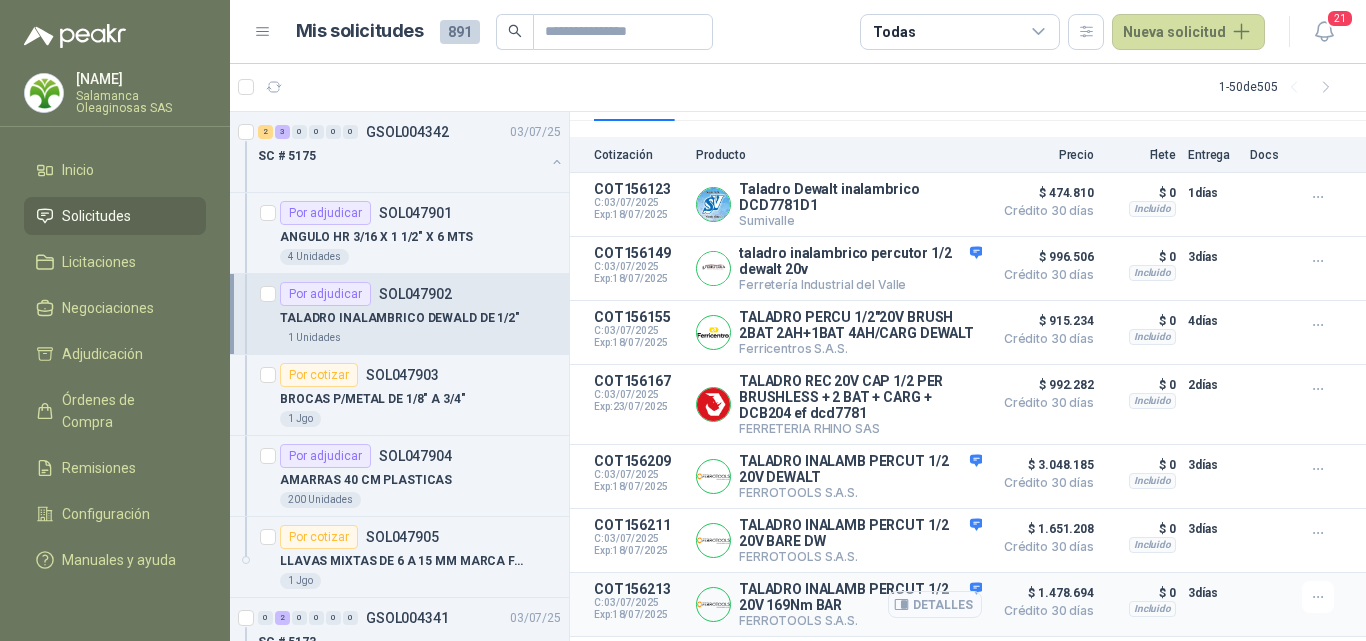 click on "Detalles" at bounding box center [0, 0] 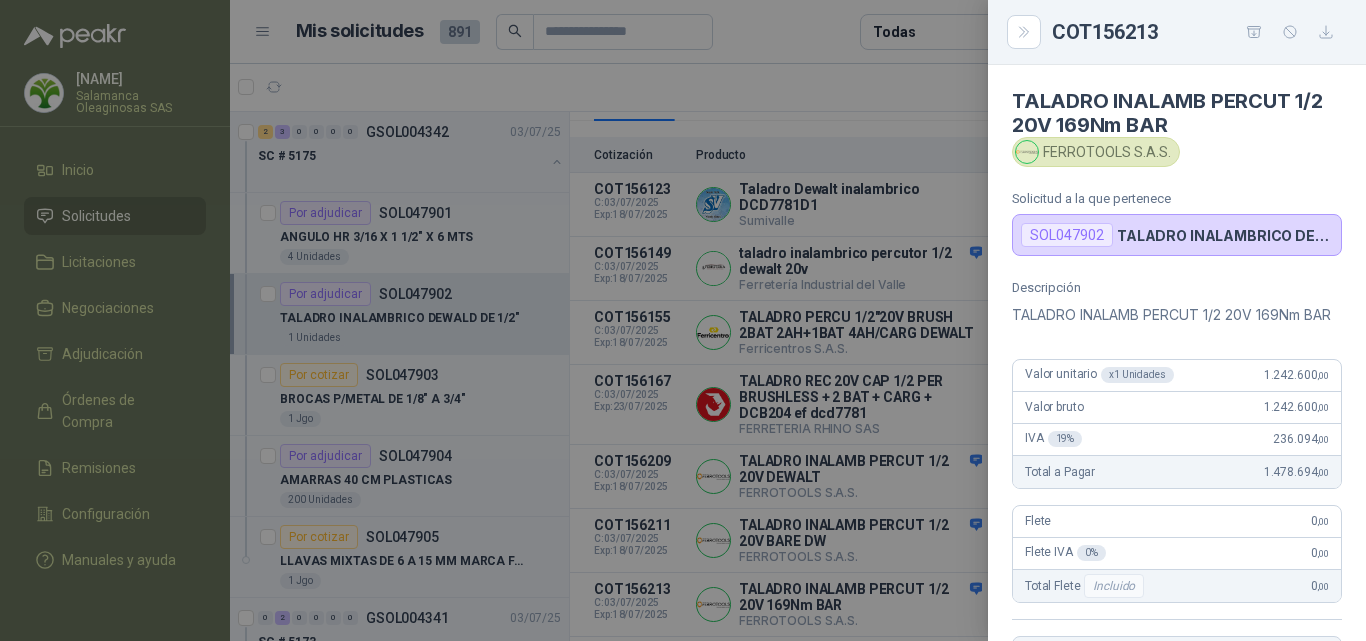 click at bounding box center [683, 320] 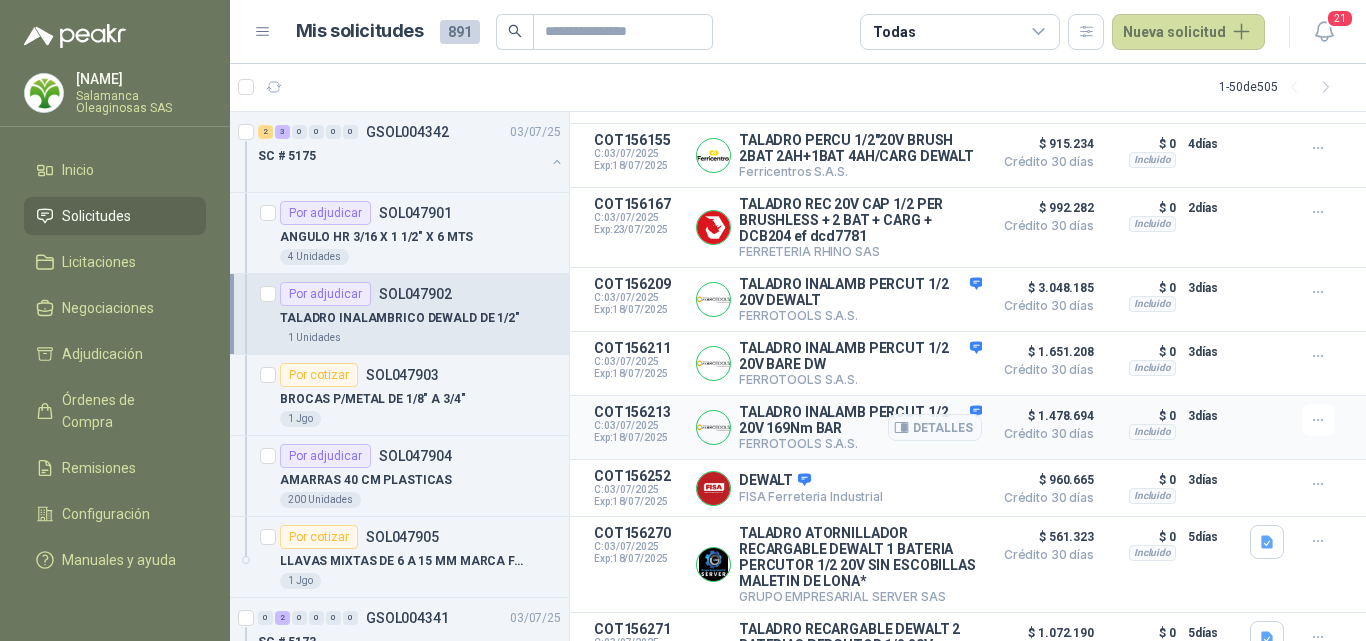 scroll, scrollTop: 490, scrollLeft: 0, axis: vertical 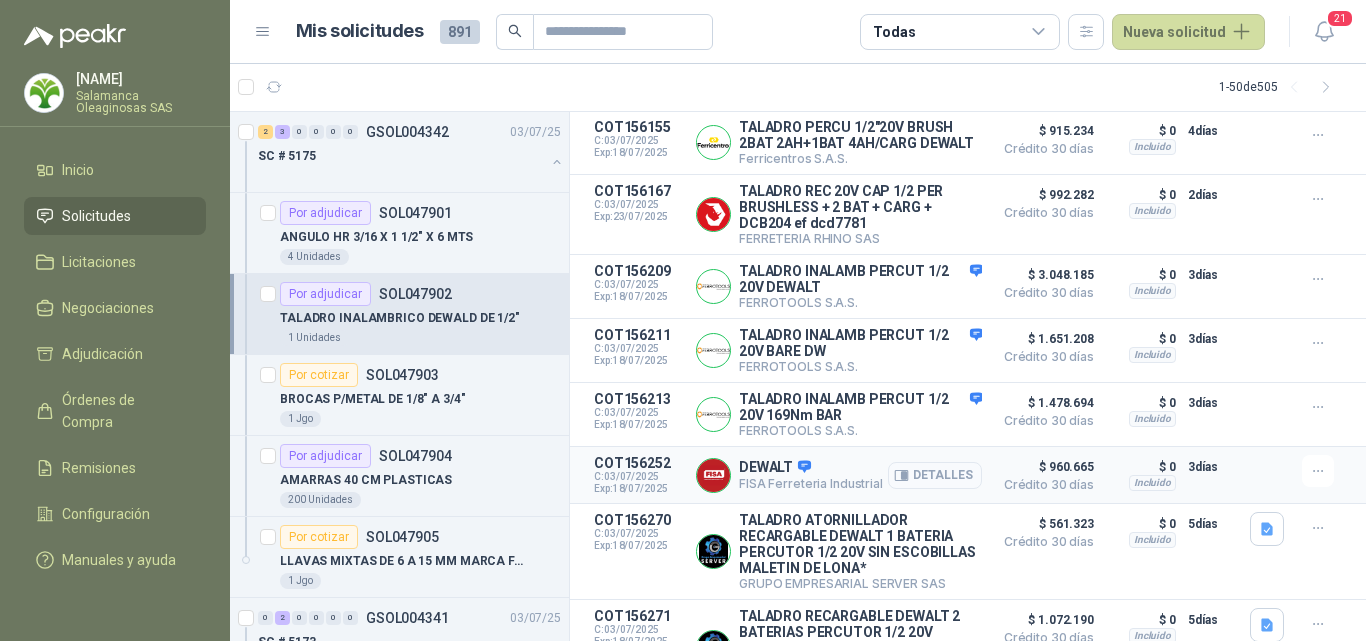 click on "Detalles" at bounding box center [0, 0] 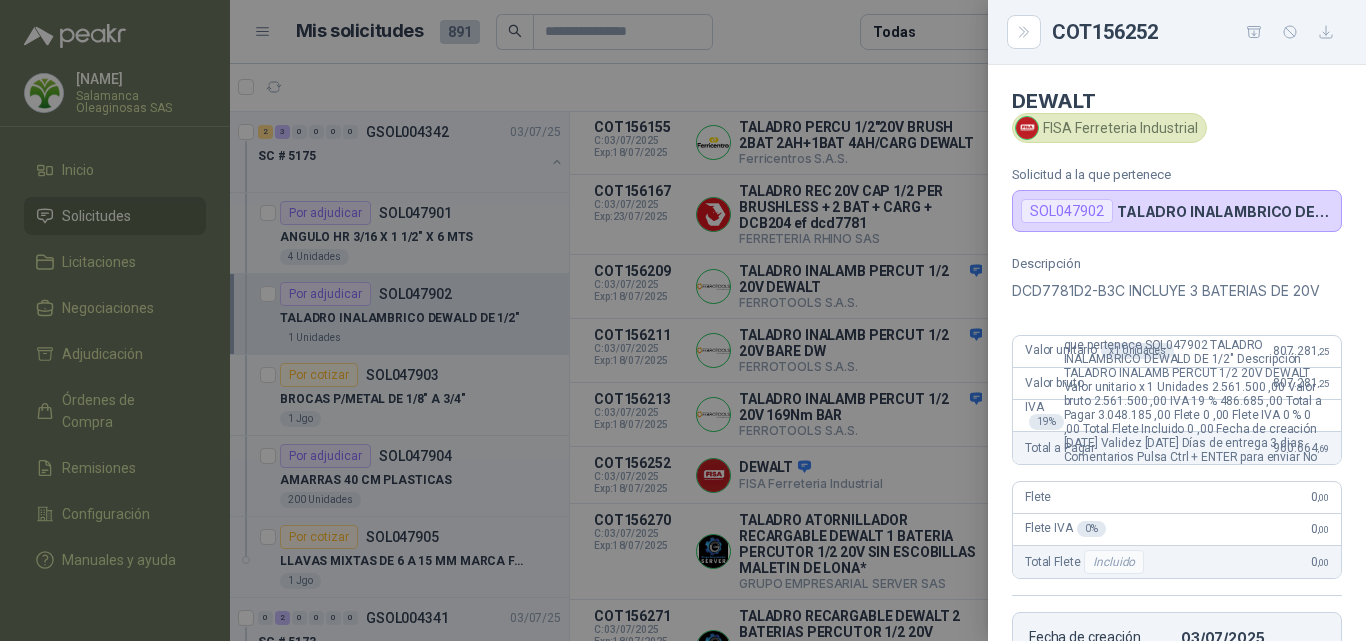 click at bounding box center [683, 320] 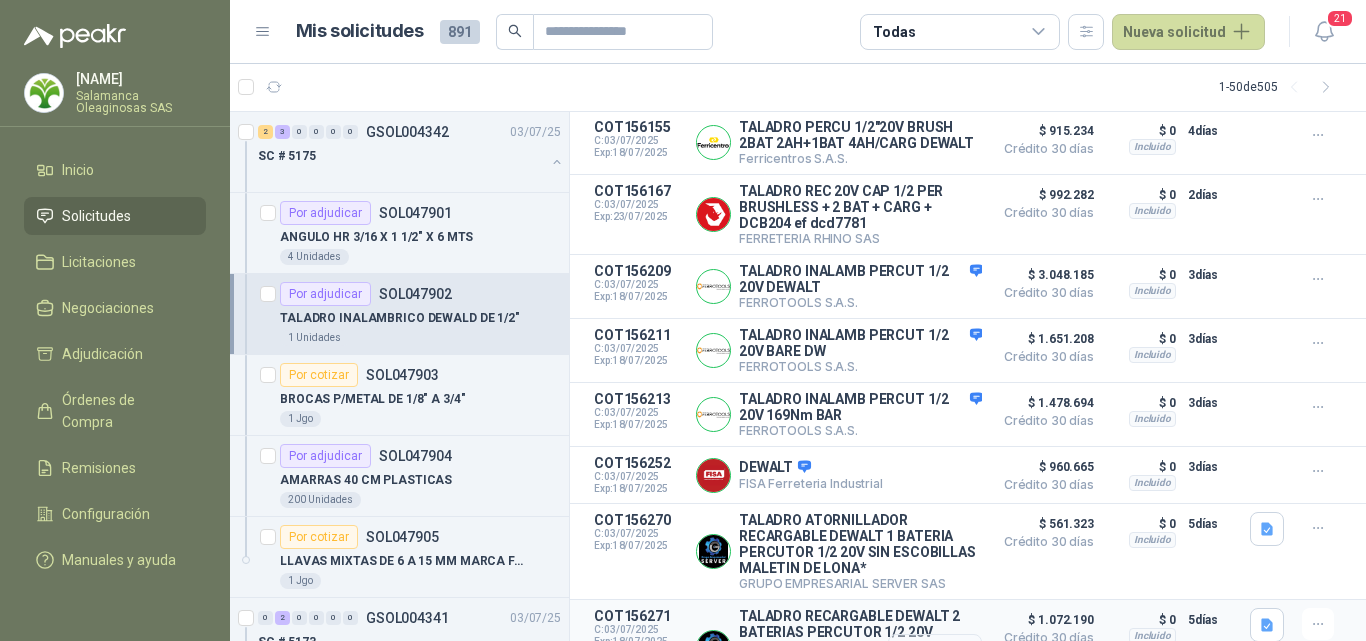 click on "Detalles" at bounding box center (0, 0) 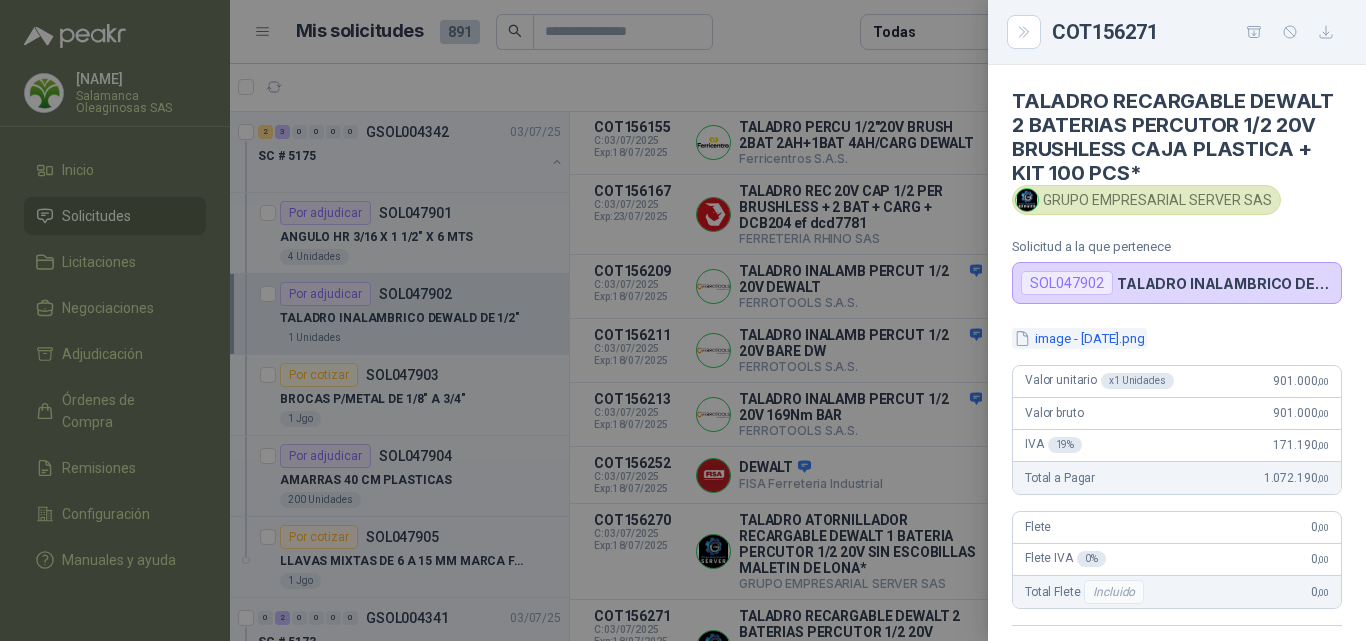 click on "image - [DATE].png" at bounding box center (1079, 338) 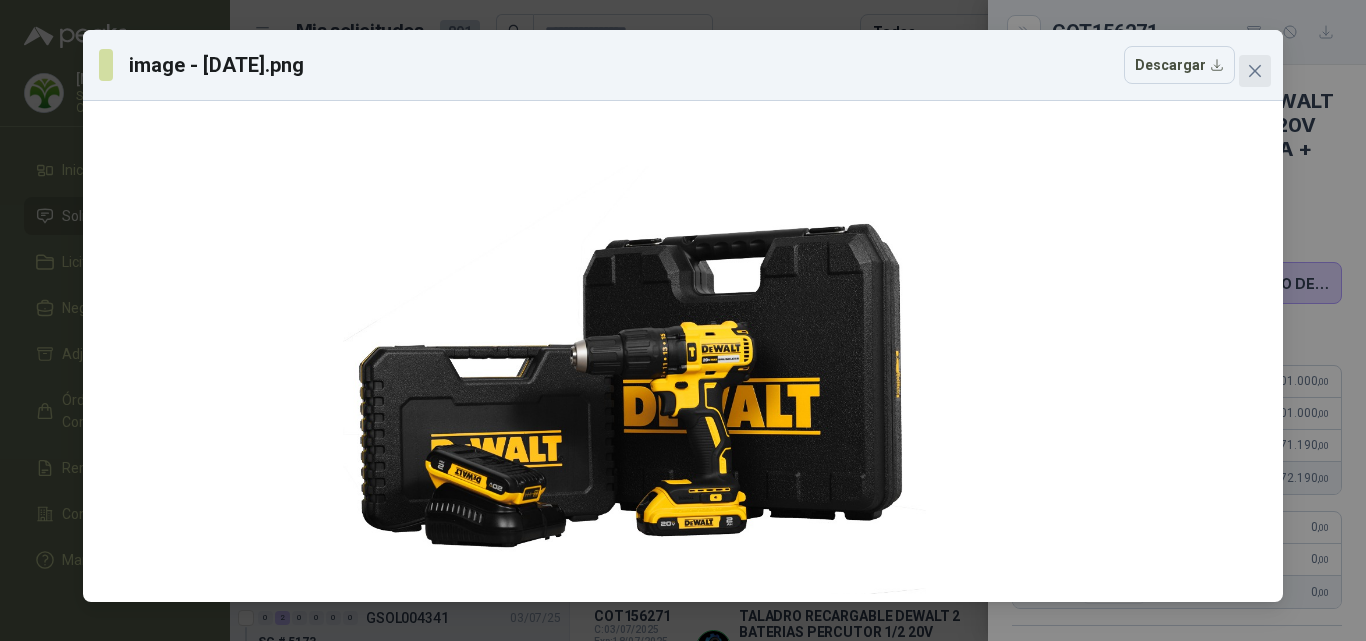 click at bounding box center (1255, 71) 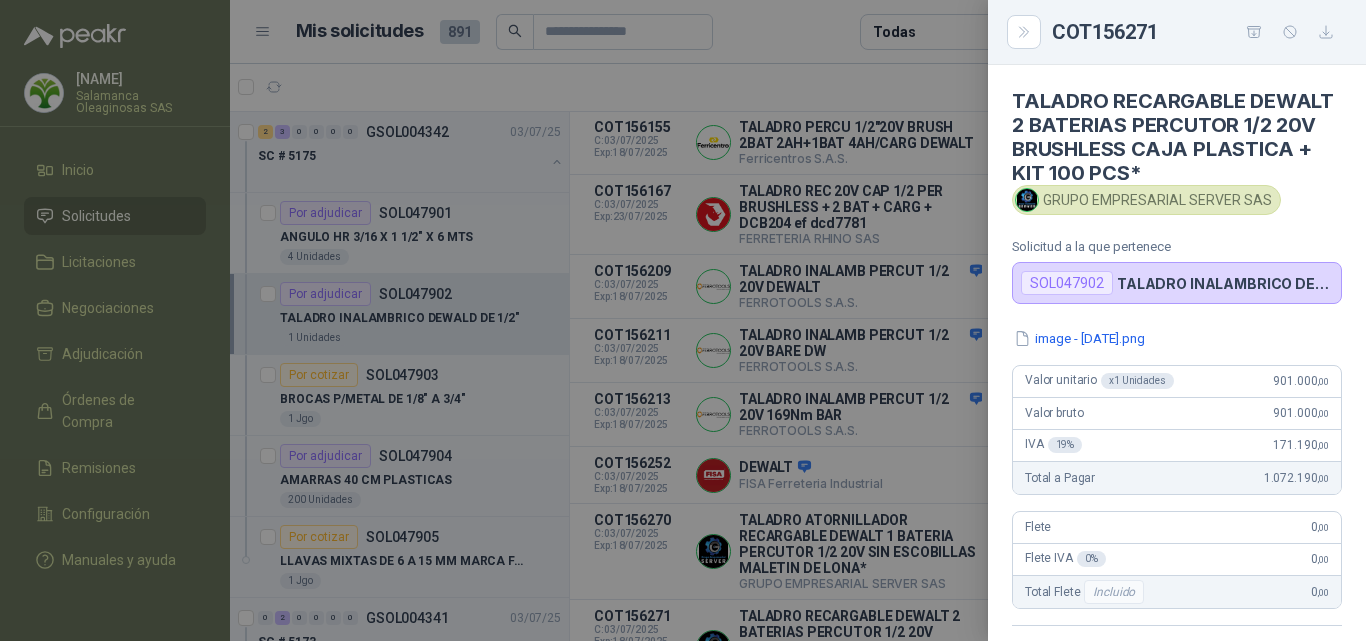 click at bounding box center (683, 320) 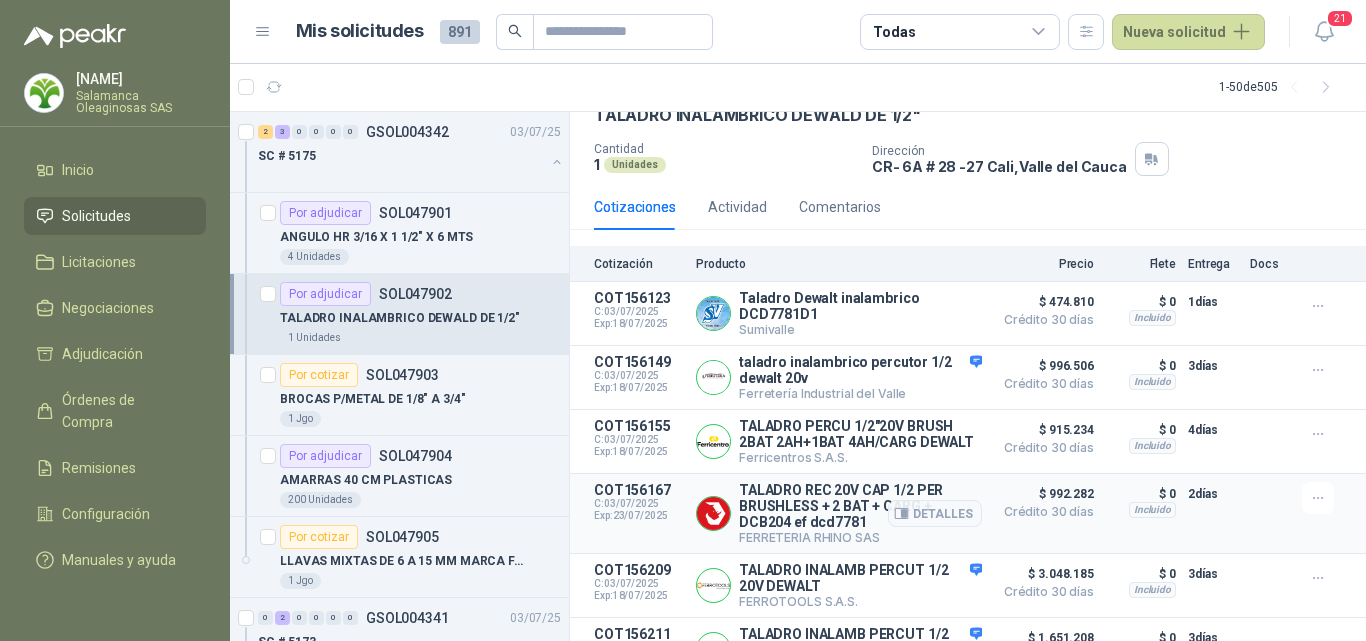 scroll, scrollTop: 190, scrollLeft: 0, axis: vertical 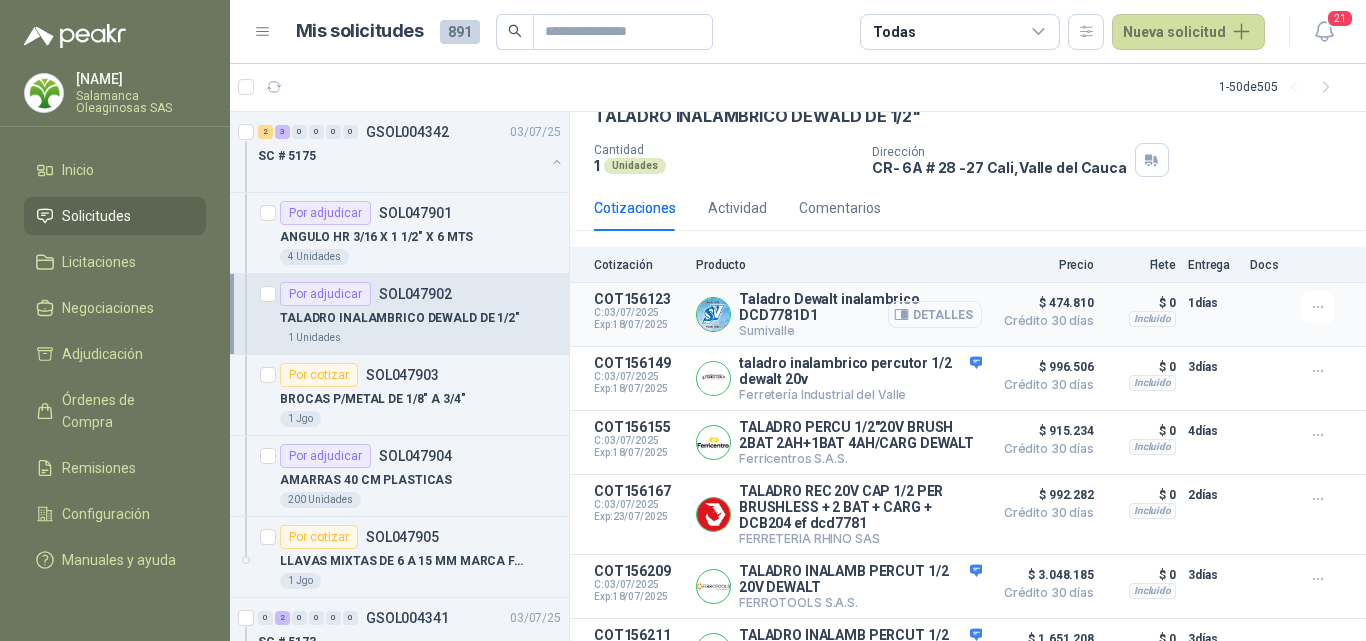 click on "Detalles" at bounding box center [935, 314] 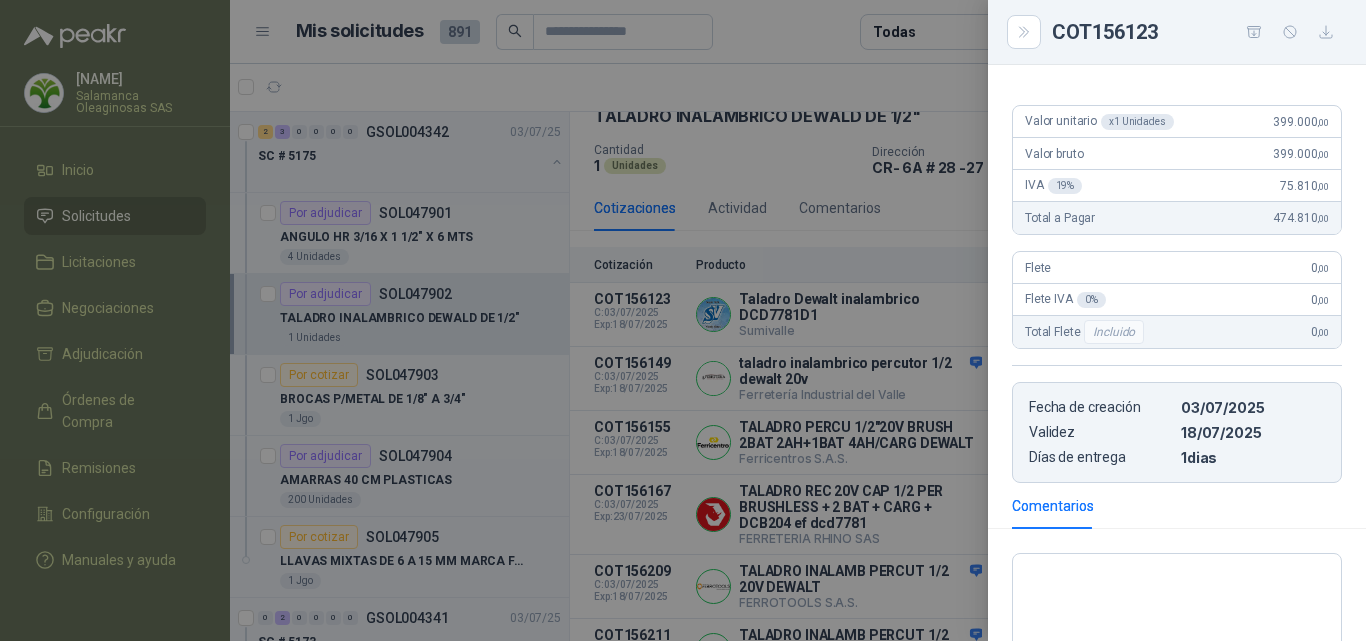 scroll, scrollTop: 200, scrollLeft: 0, axis: vertical 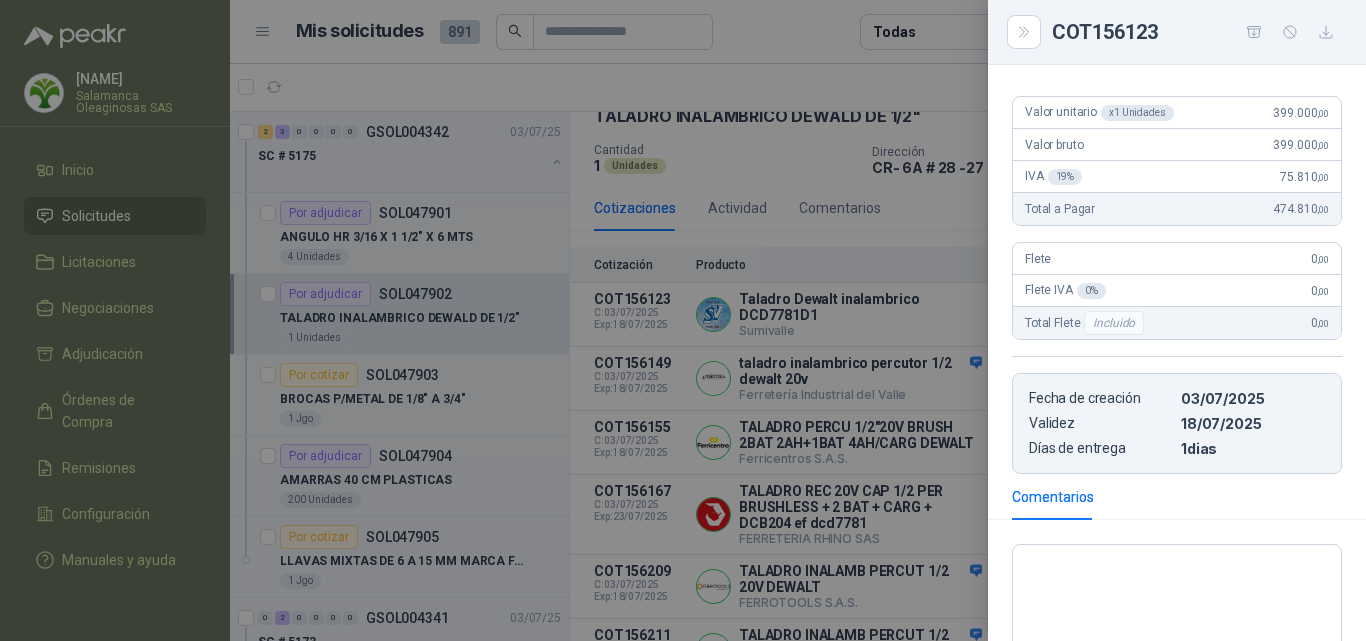 click at bounding box center [683, 320] 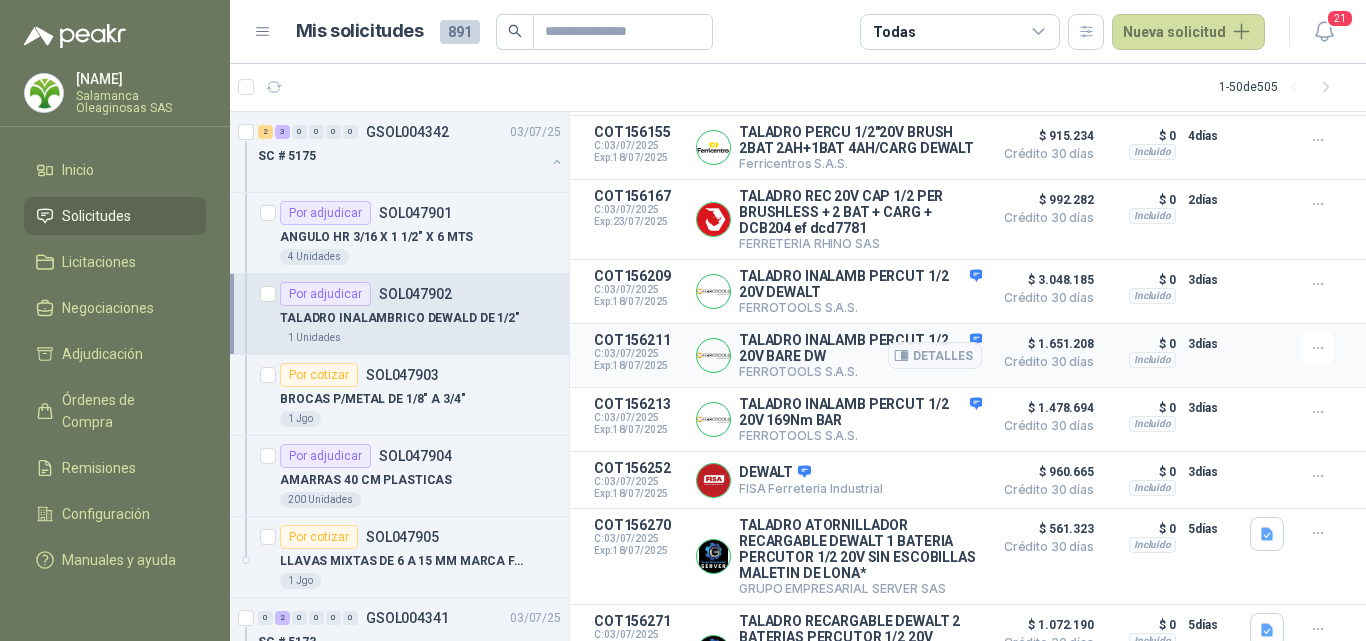 scroll, scrollTop: 490, scrollLeft: 0, axis: vertical 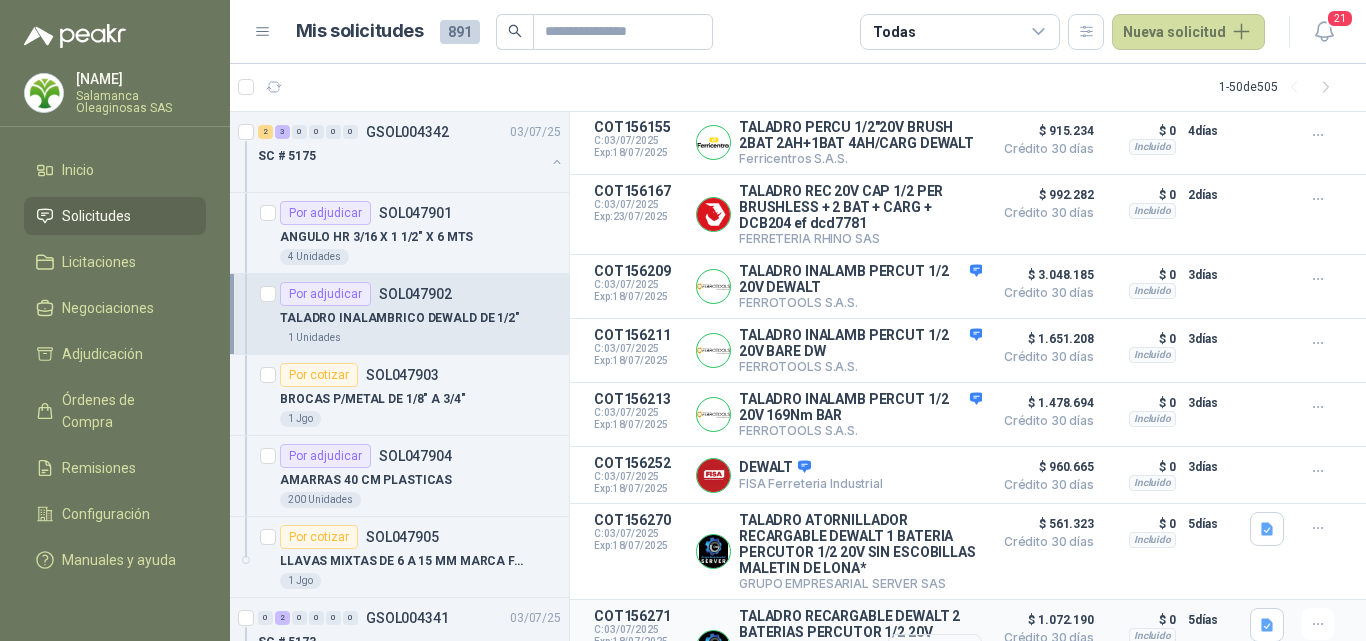 click on "Detalles" at bounding box center [0, 0] 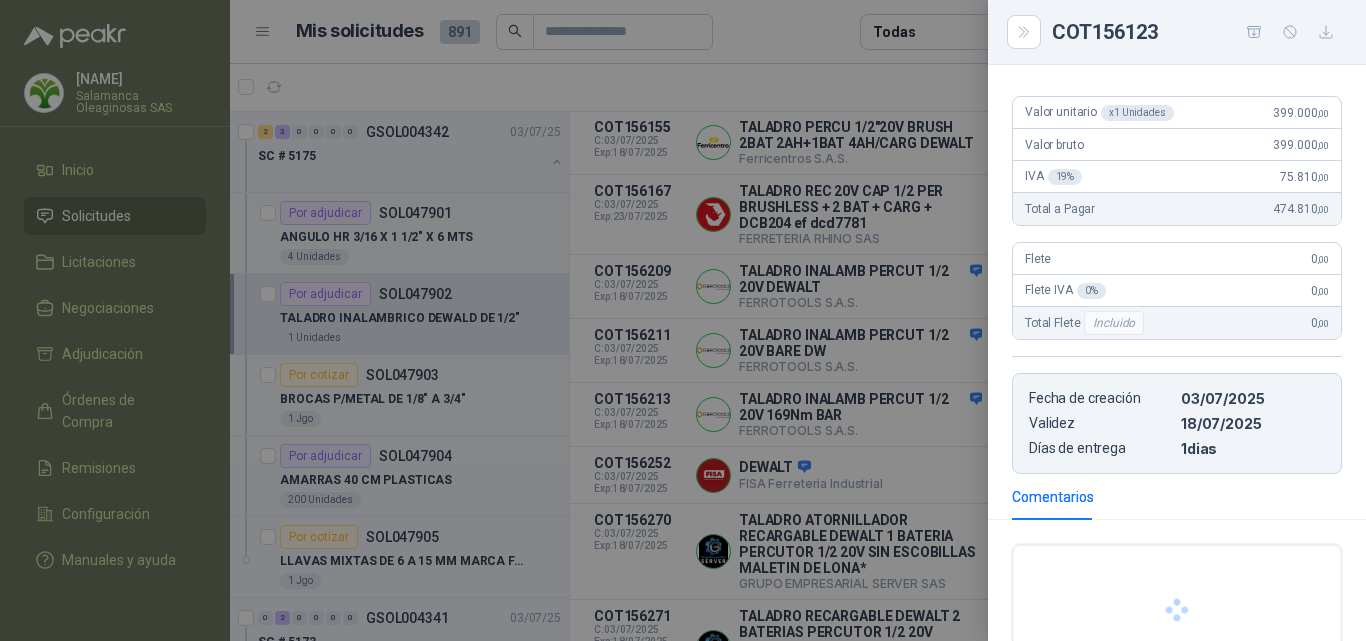 scroll, scrollTop: 248, scrollLeft: 0, axis: vertical 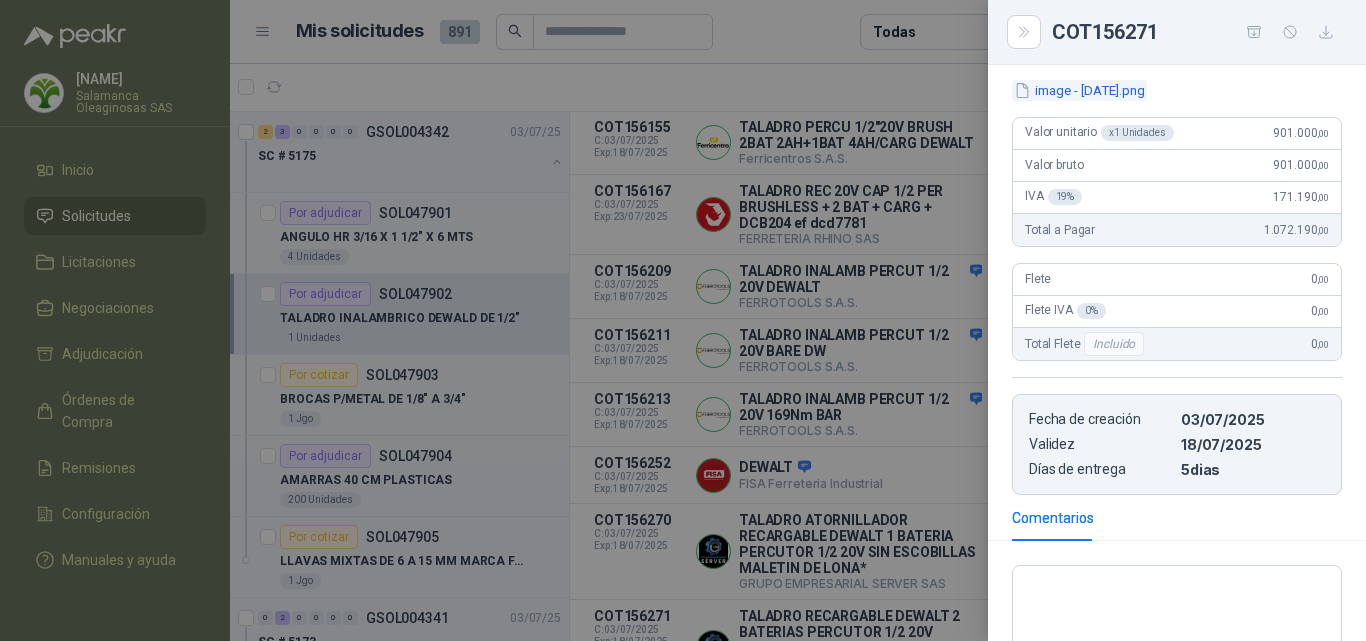 click on "image - [DATE].png" at bounding box center [1079, 90] 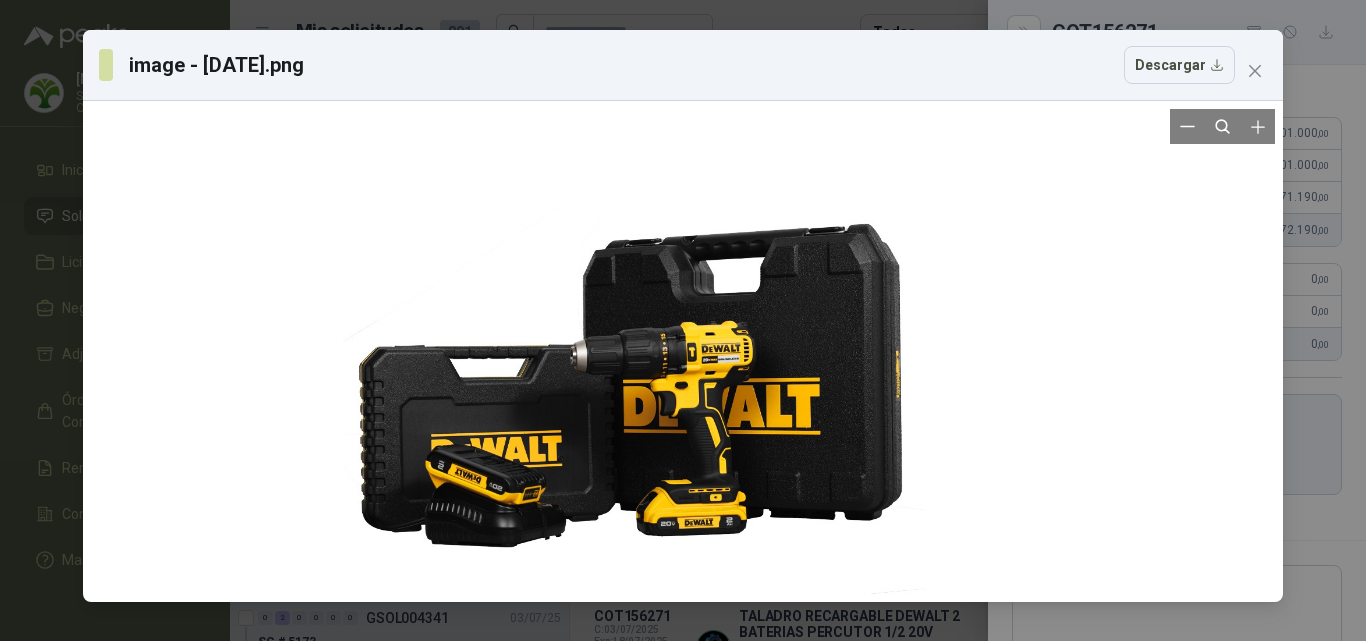 click at bounding box center (683, 351) 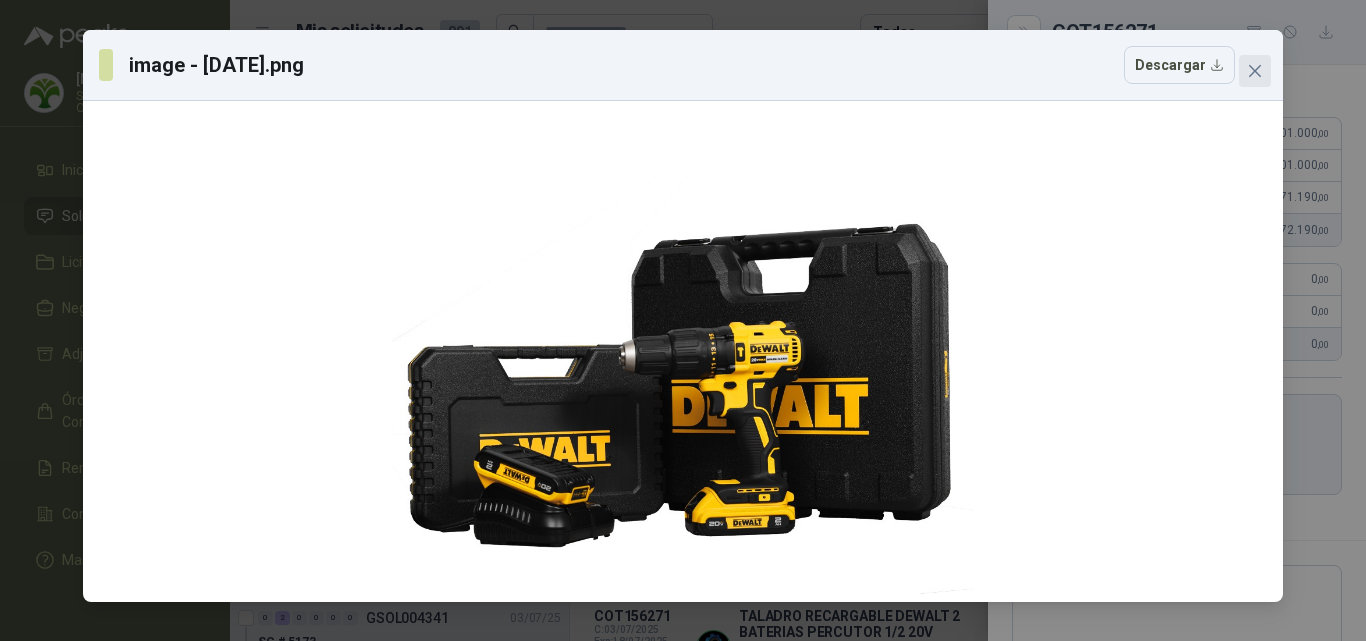 click at bounding box center [1255, 71] 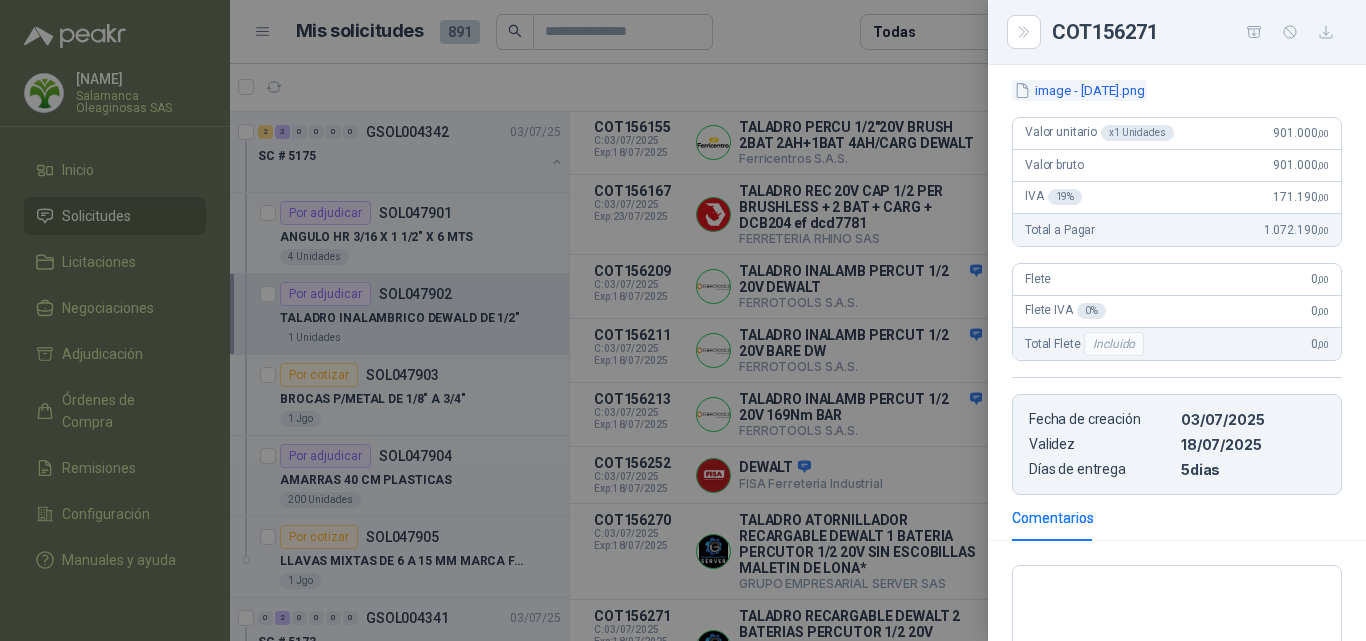 click on "image - [DATE].png" at bounding box center (1079, 90) 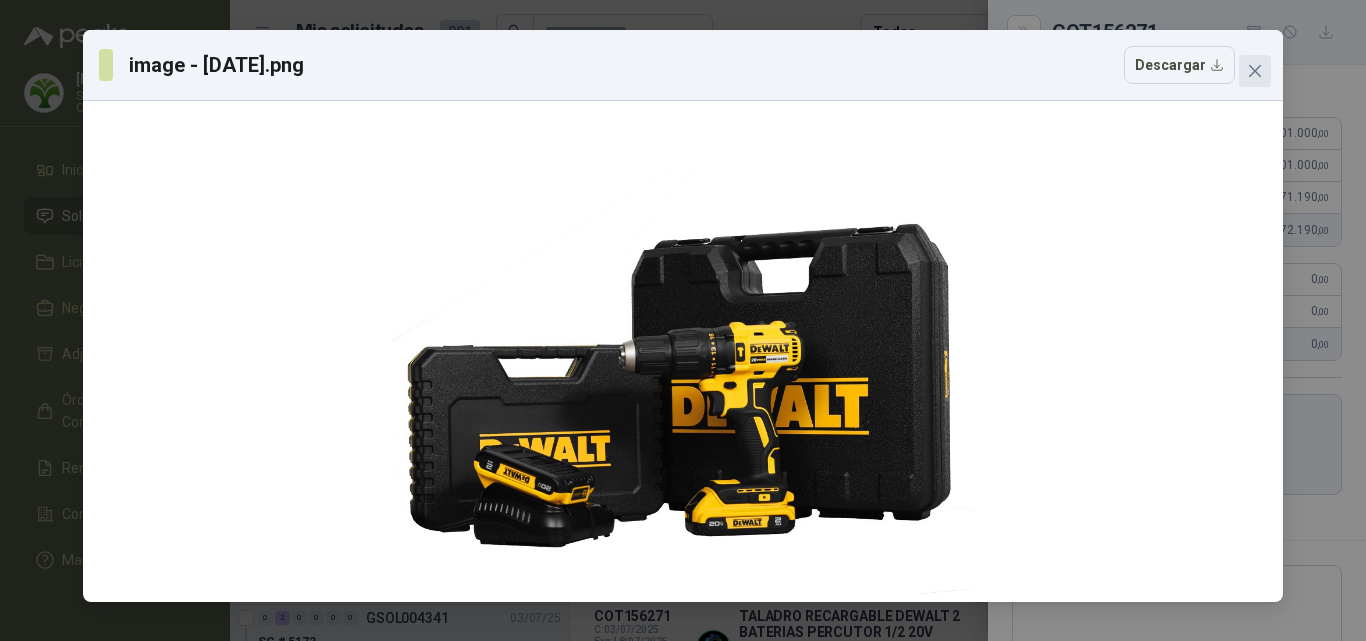 click at bounding box center [1255, 71] 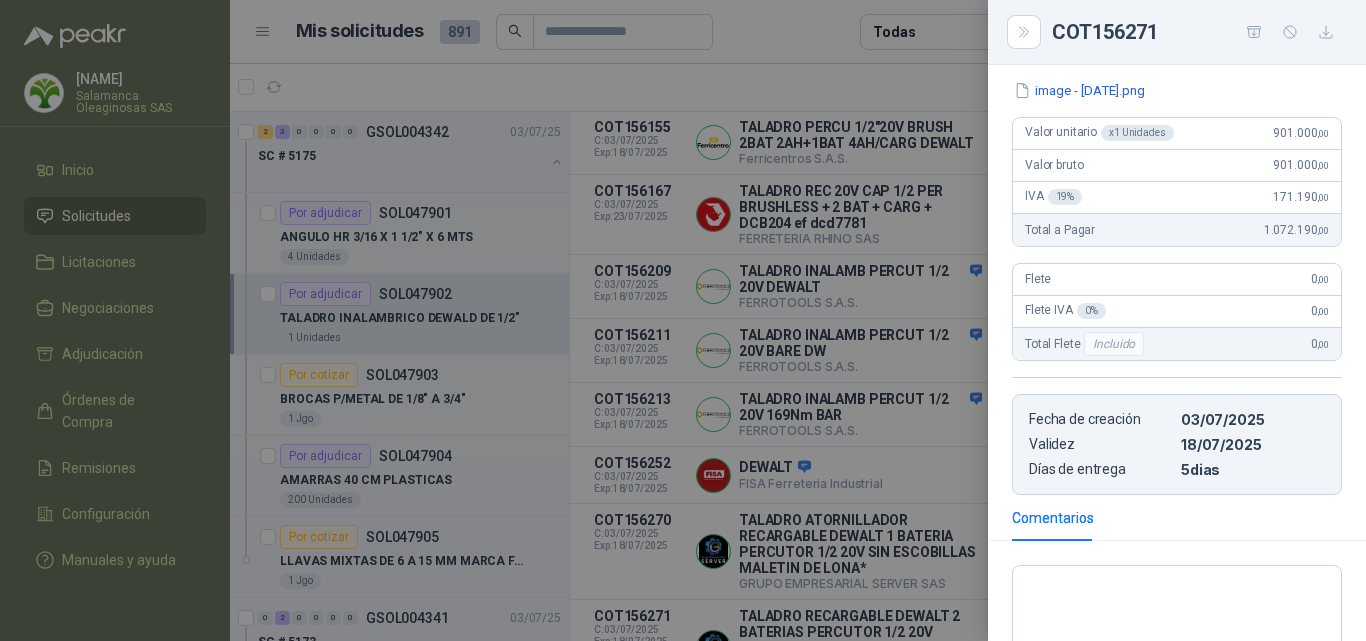 click at bounding box center [683, 320] 